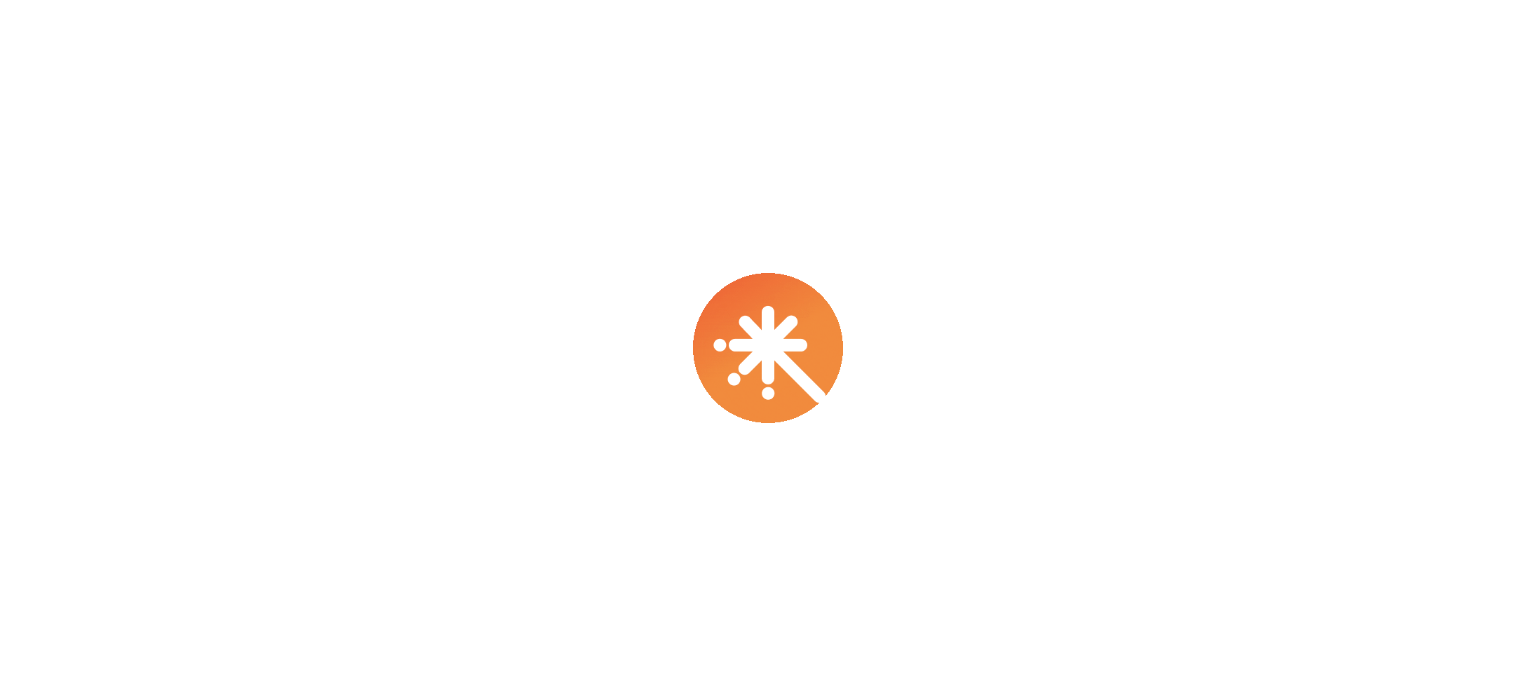 scroll, scrollTop: 0, scrollLeft: 0, axis: both 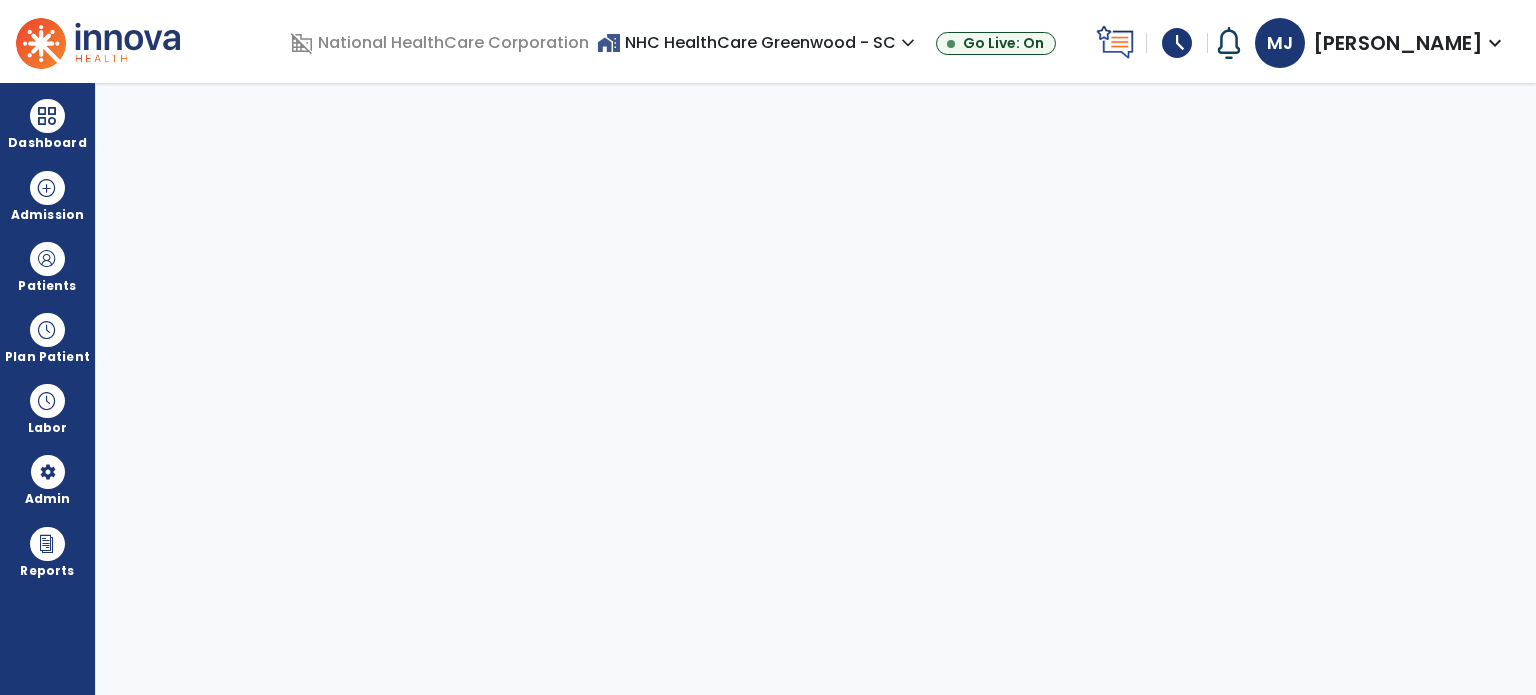 select on "***" 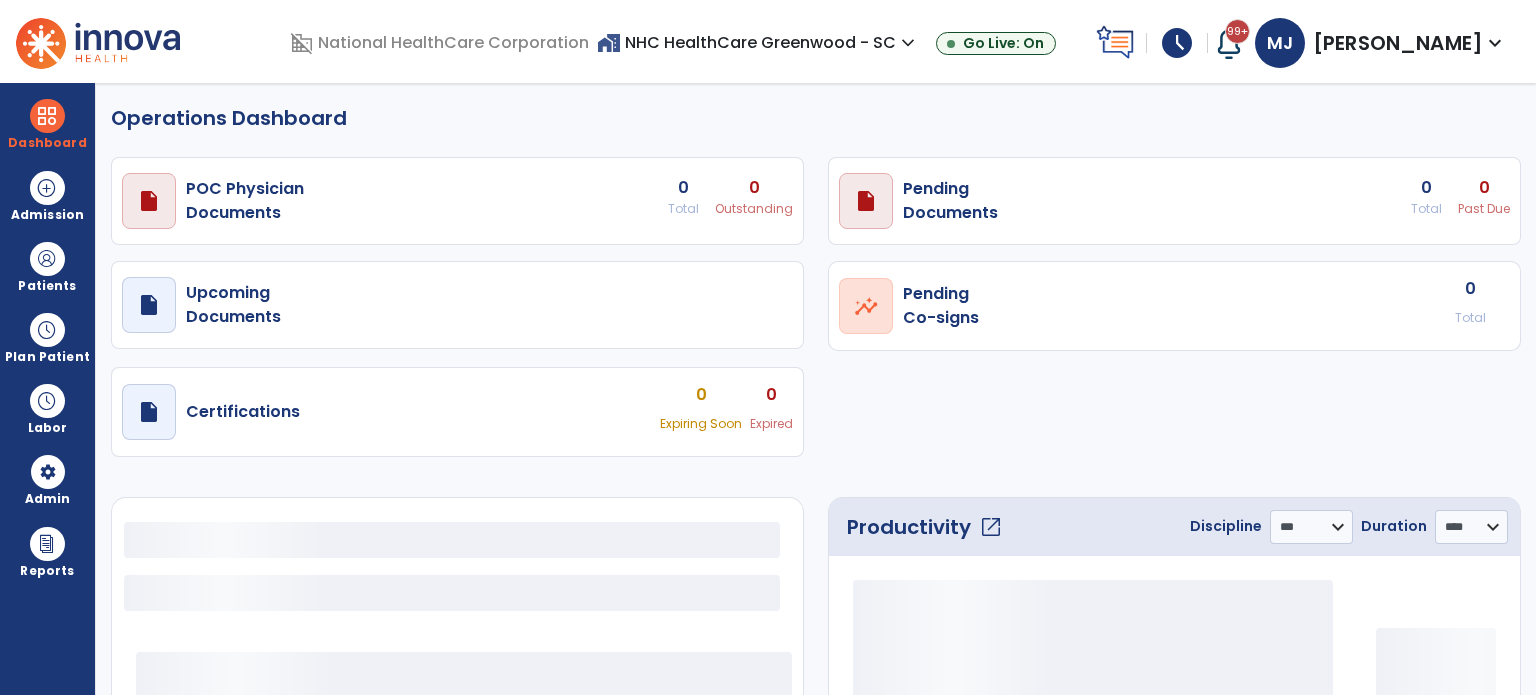 select on "***" 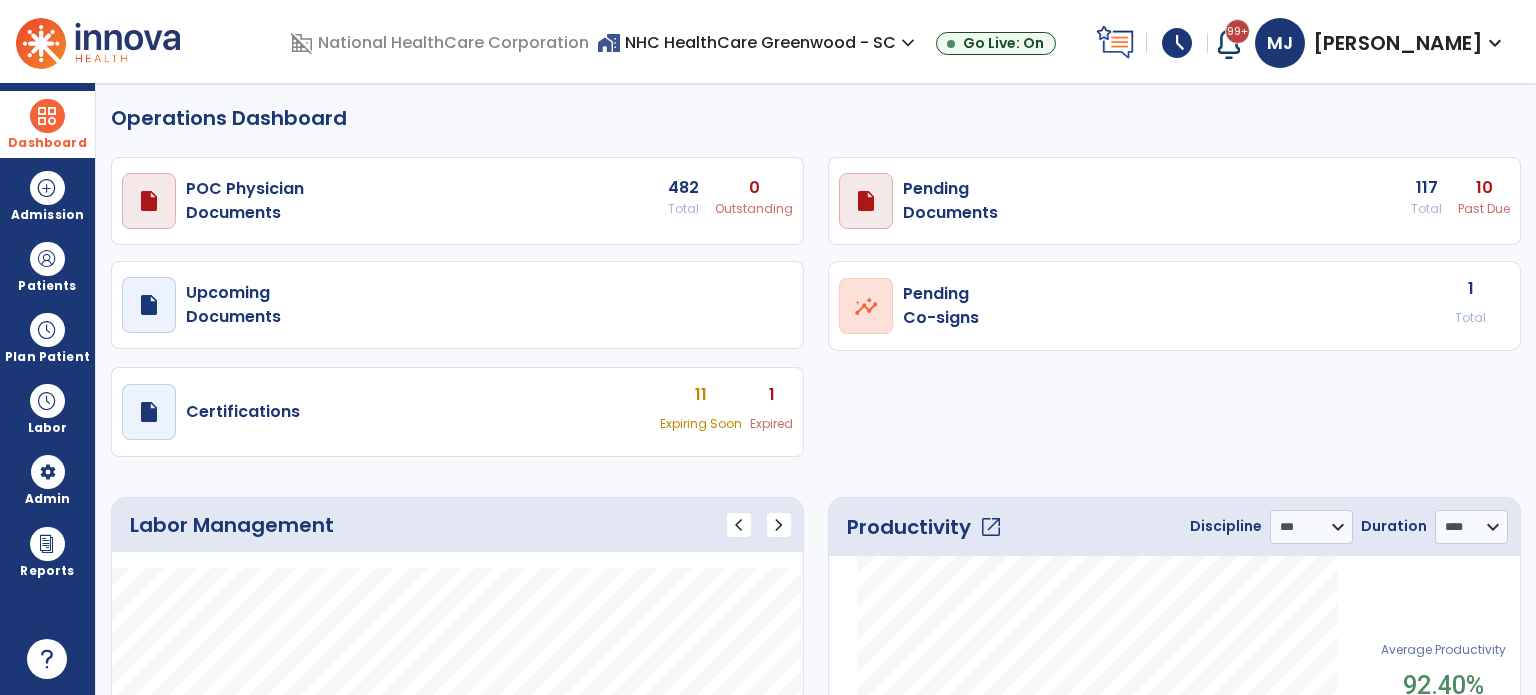 click at bounding box center [47, 116] 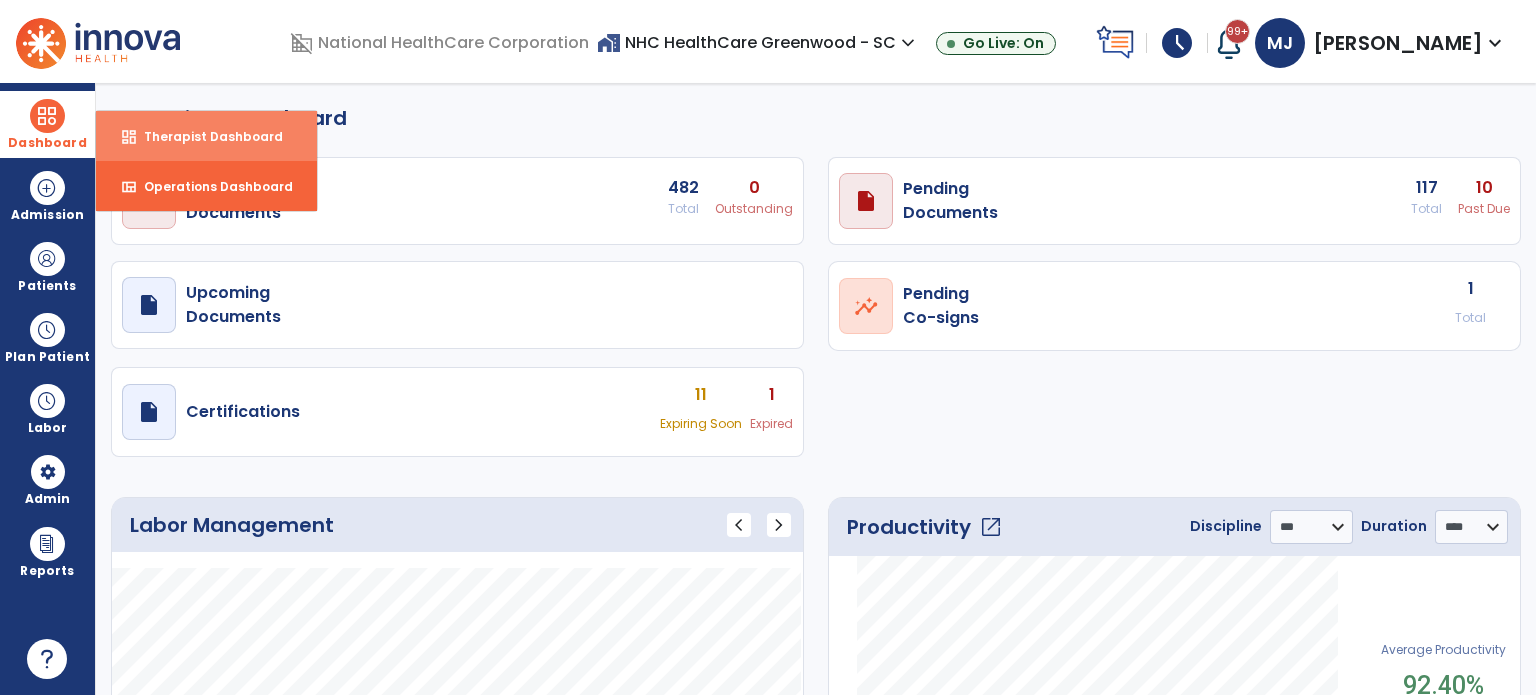 click on "dashboard  Therapist Dashboard" at bounding box center (206, 136) 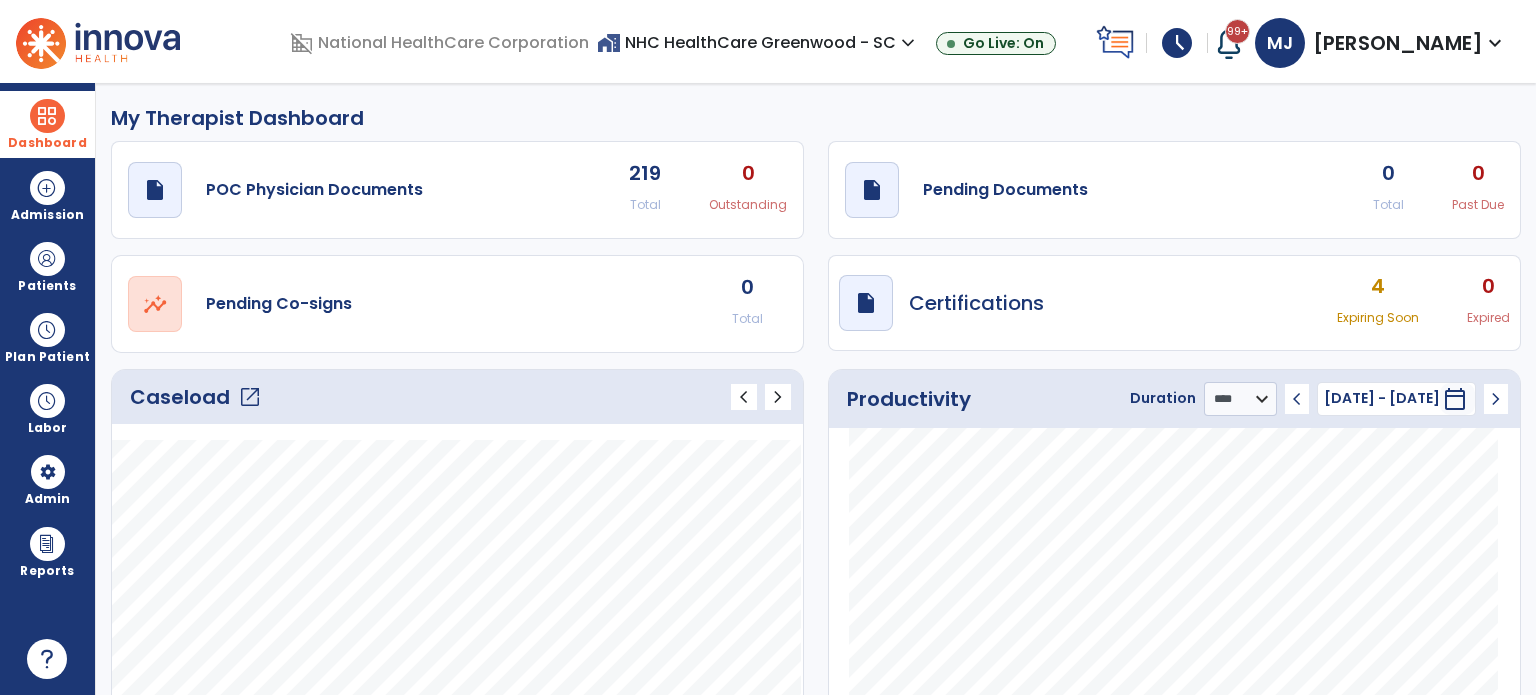 click on "open_in_new" 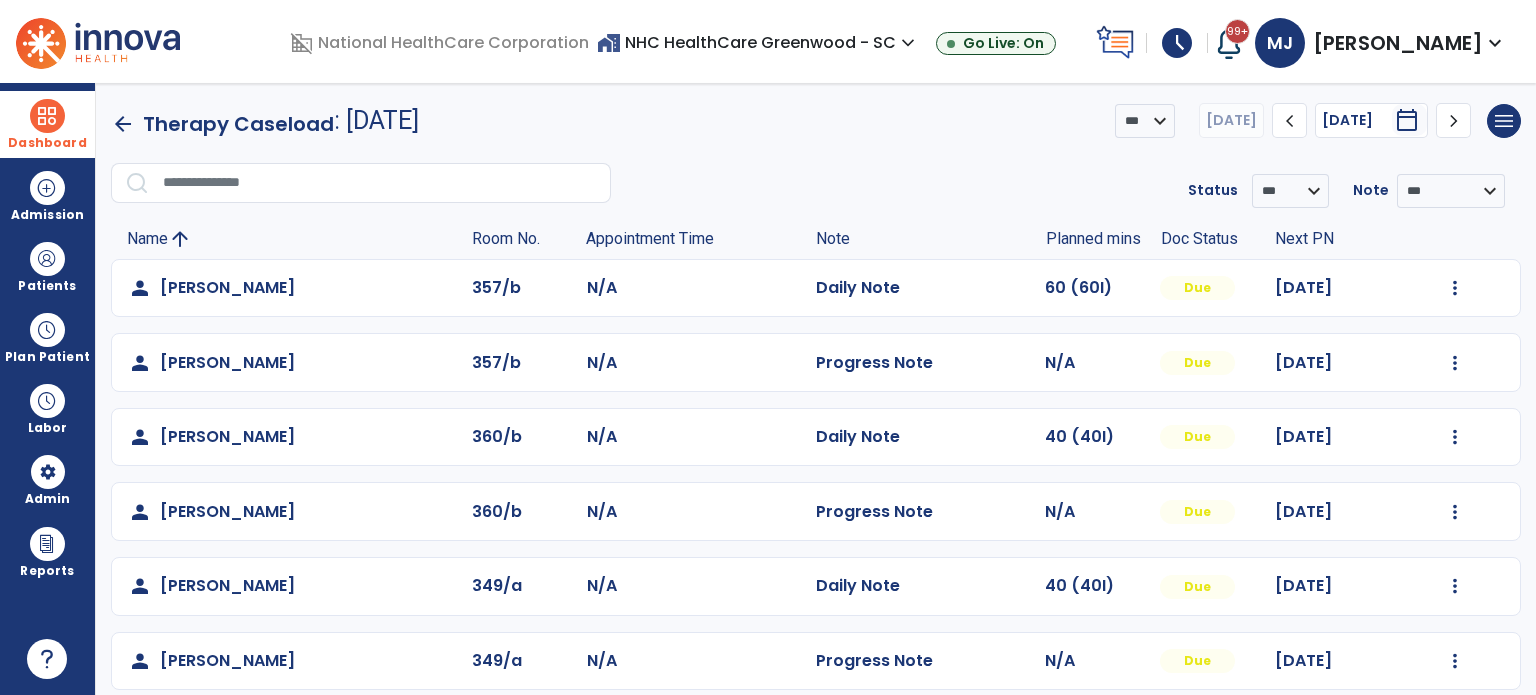 click on "chevron_left" 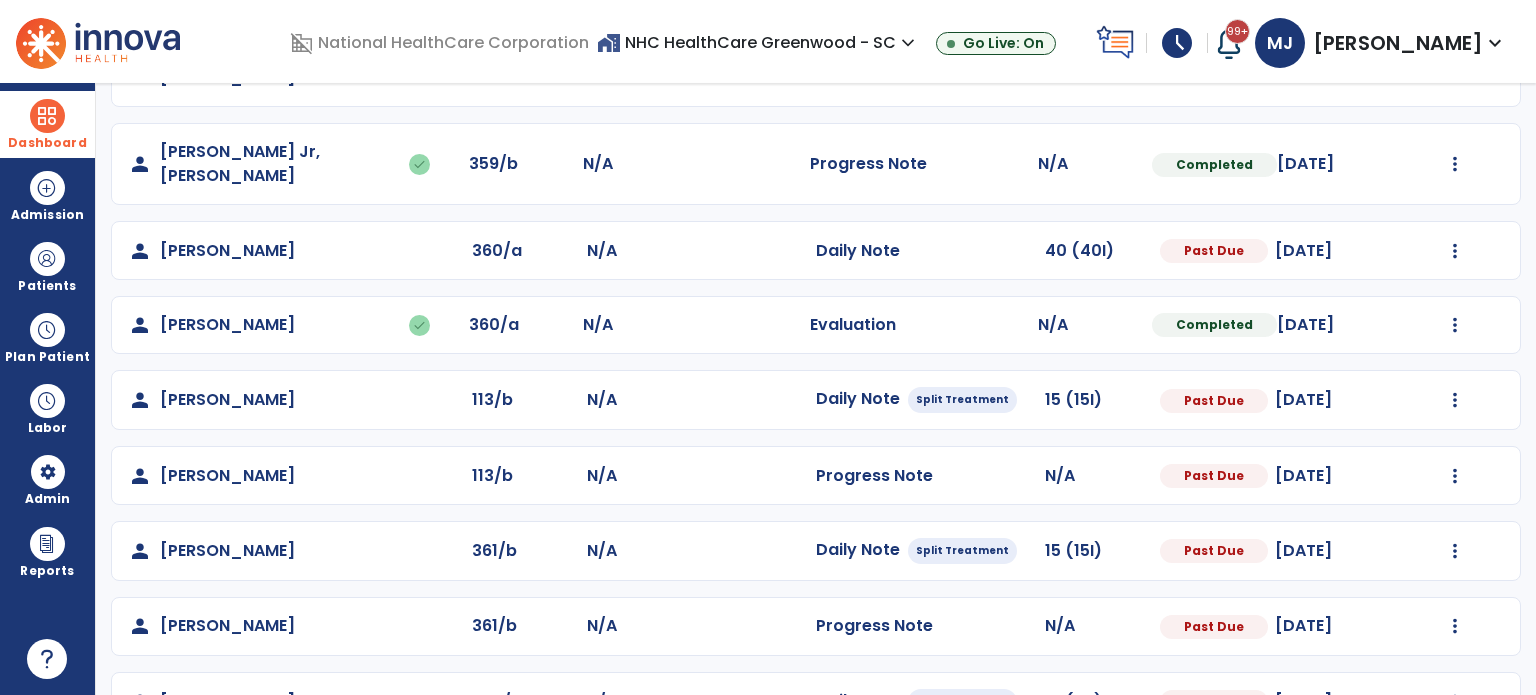 scroll, scrollTop: 473, scrollLeft: 0, axis: vertical 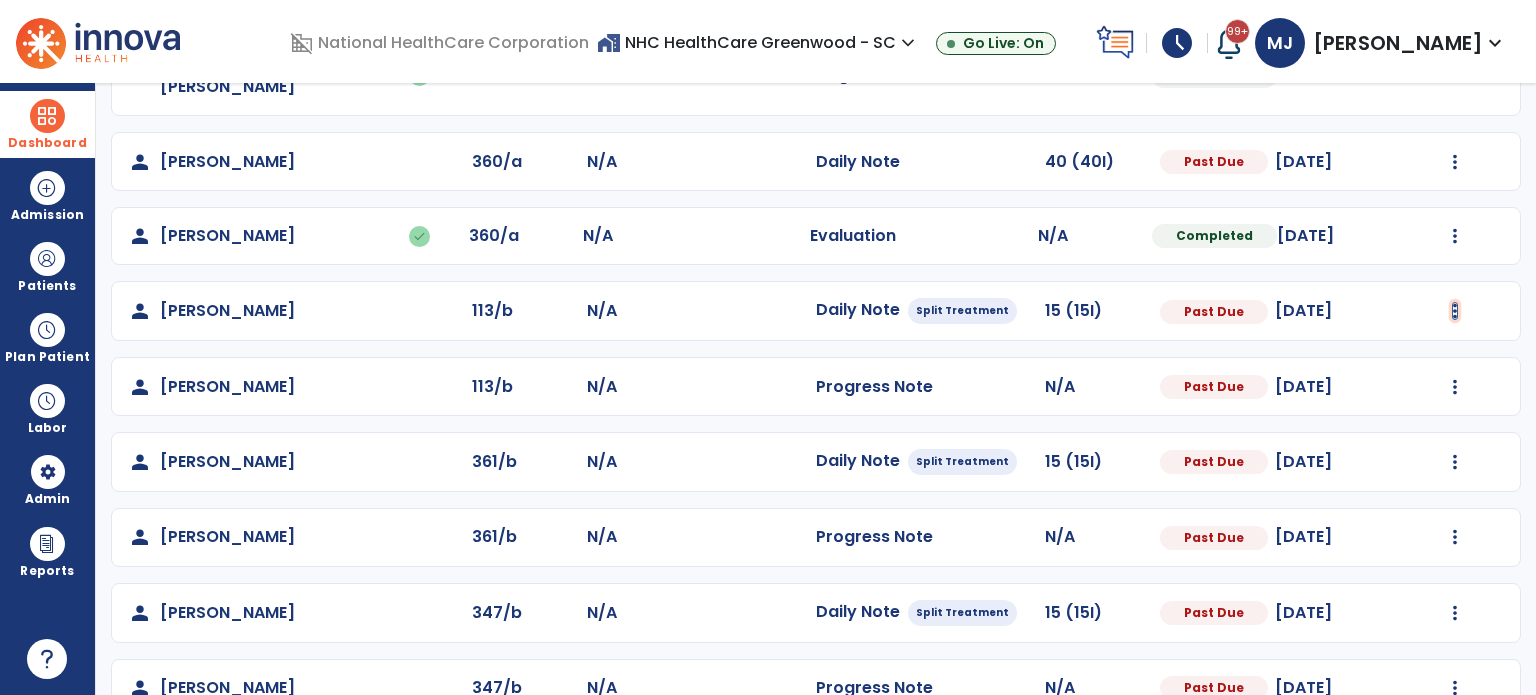 click at bounding box center [1455, -184] 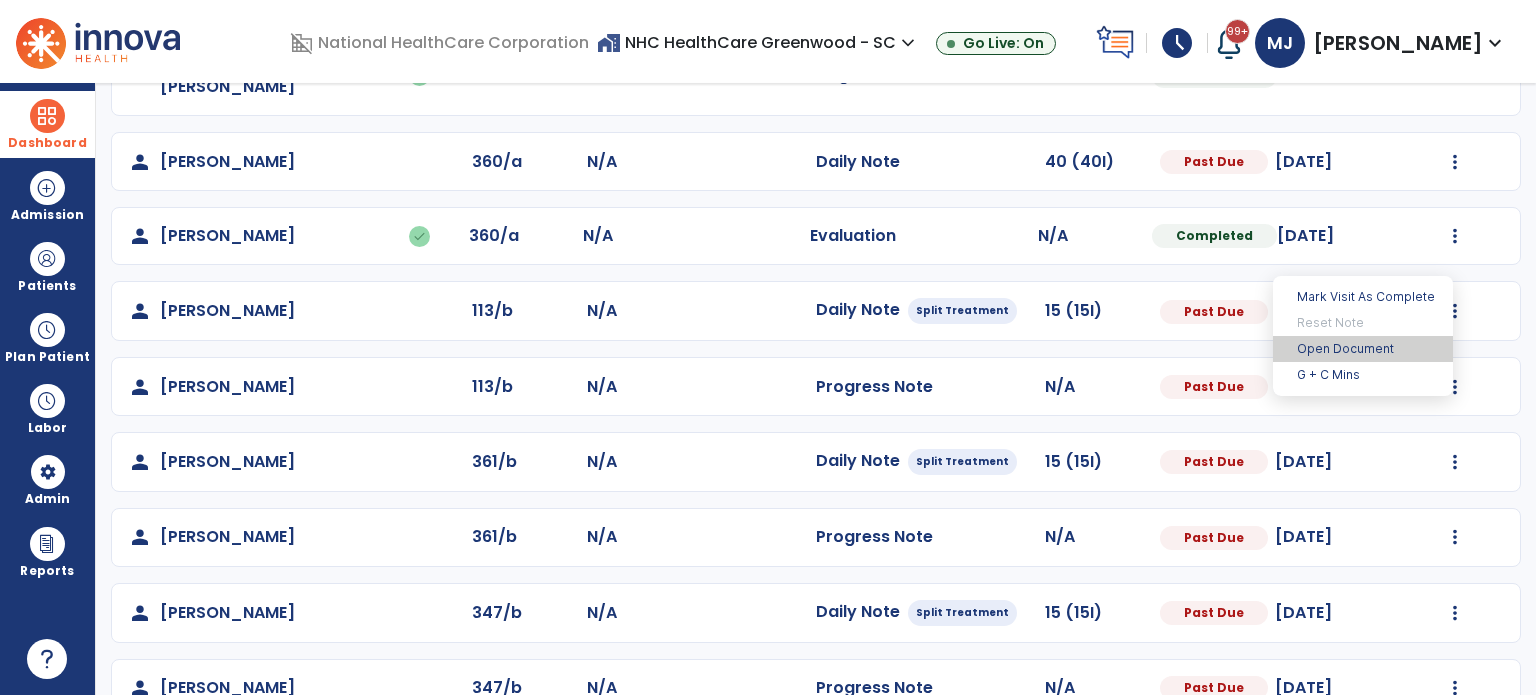 click on "Open Document" at bounding box center (1363, 349) 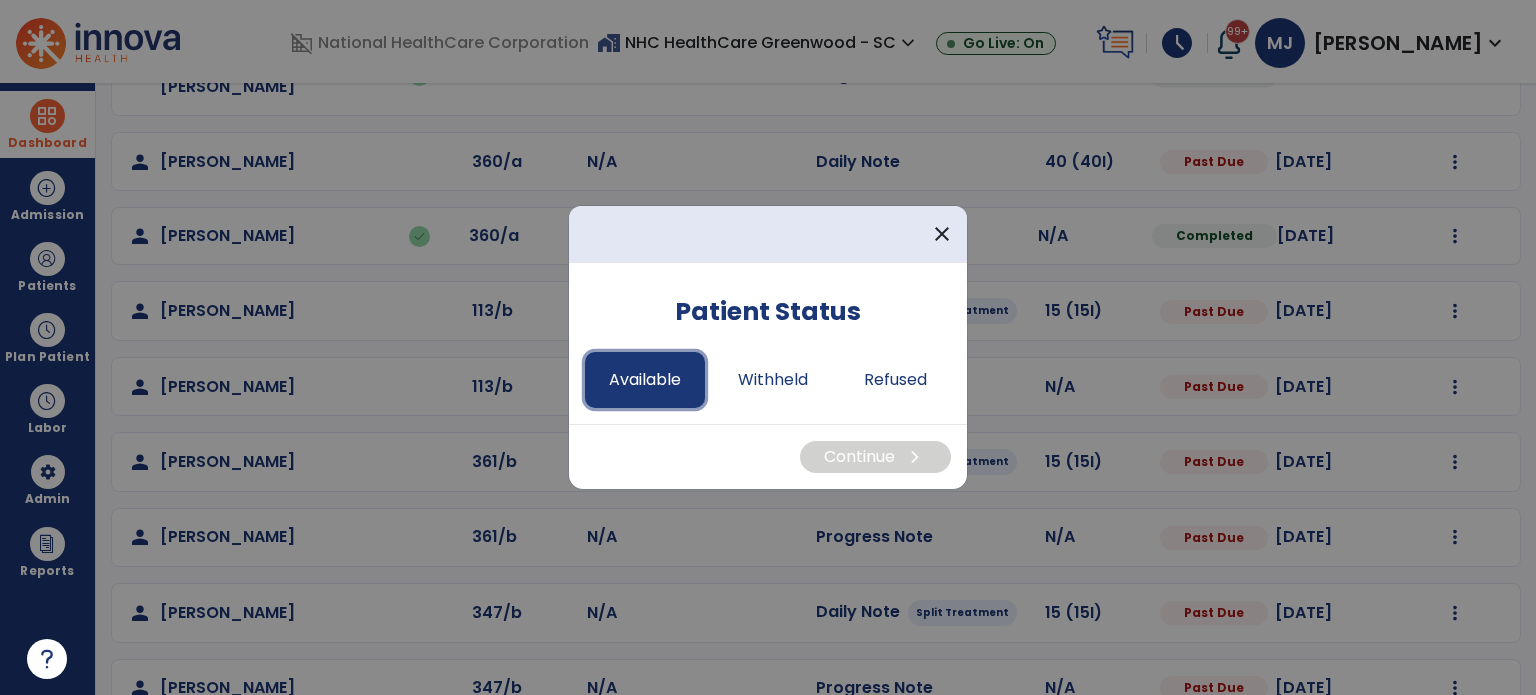 click on "Available" at bounding box center [645, 380] 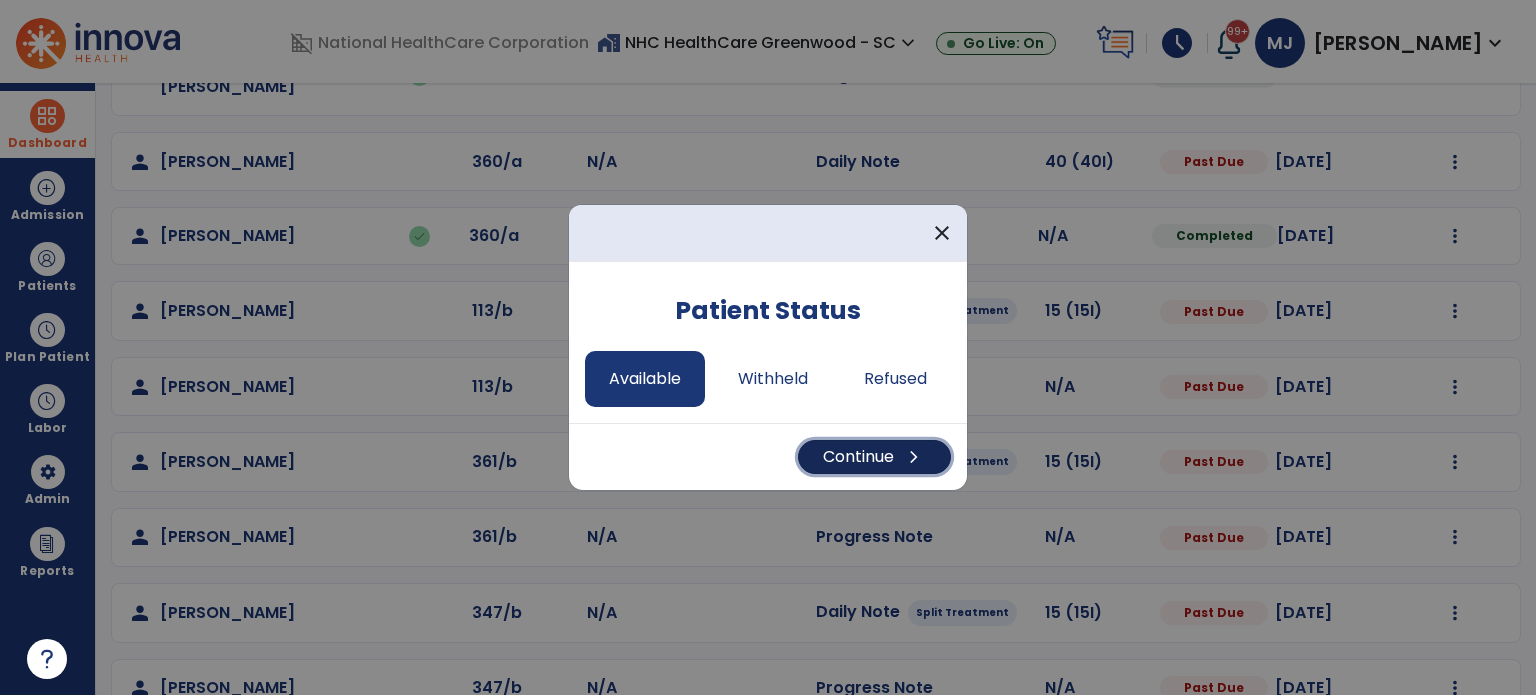 click on "Continue   chevron_right" at bounding box center (874, 457) 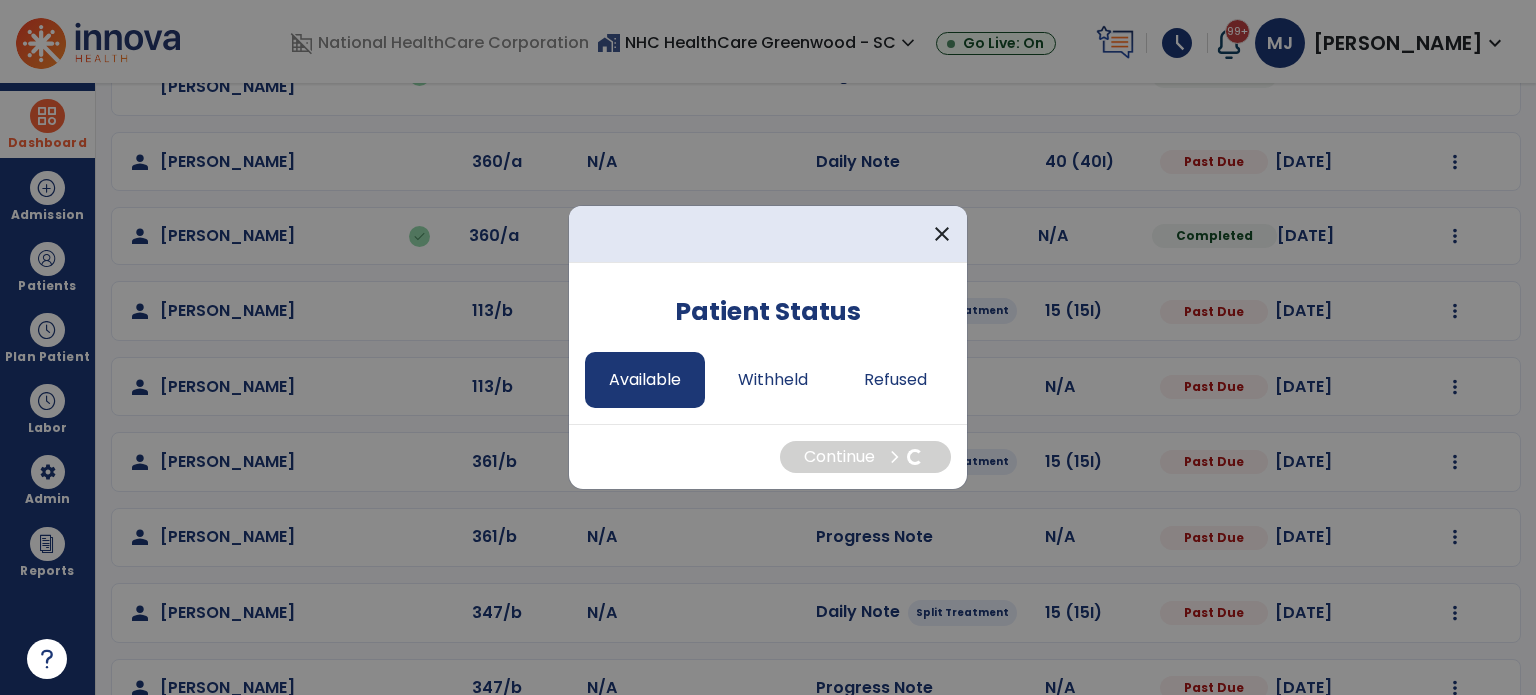 select on "*" 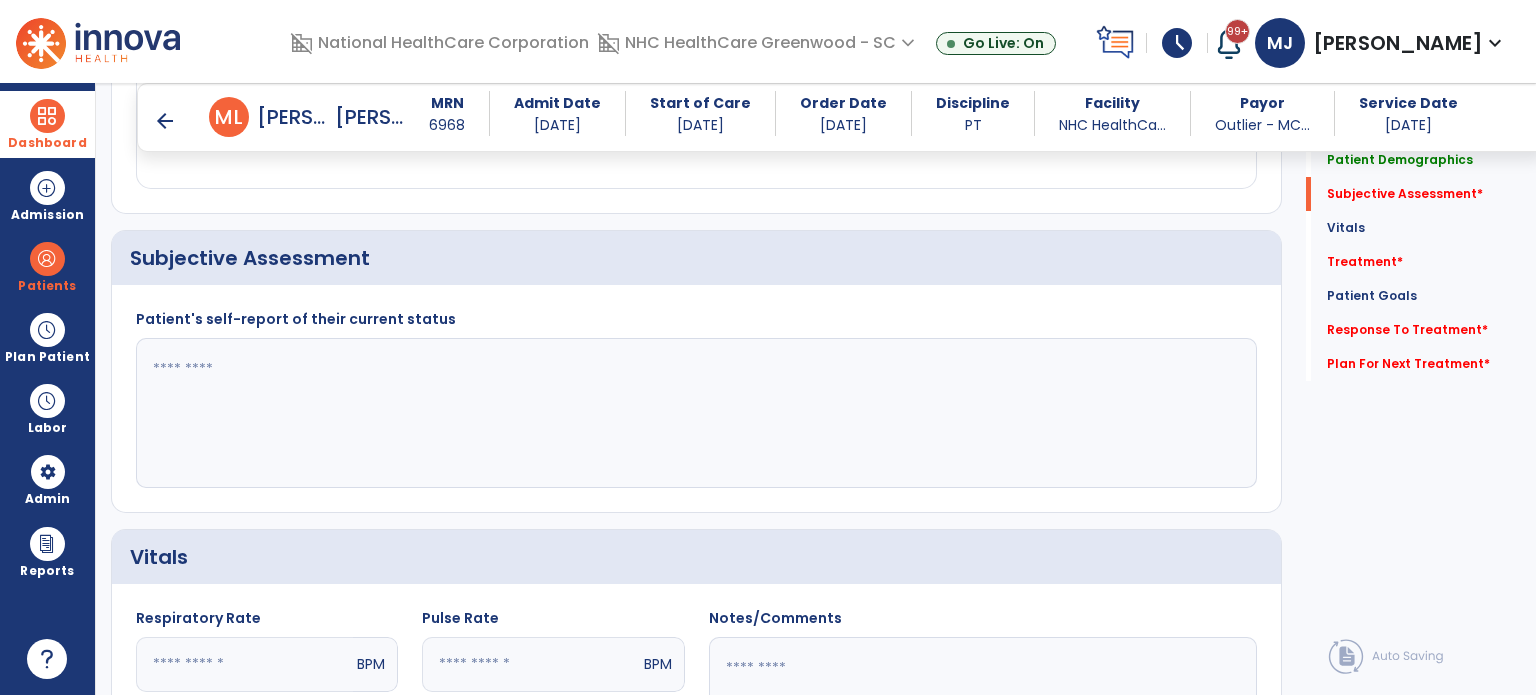 scroll, scrollTop: 404, scrollLeft: 0, axis: vertical 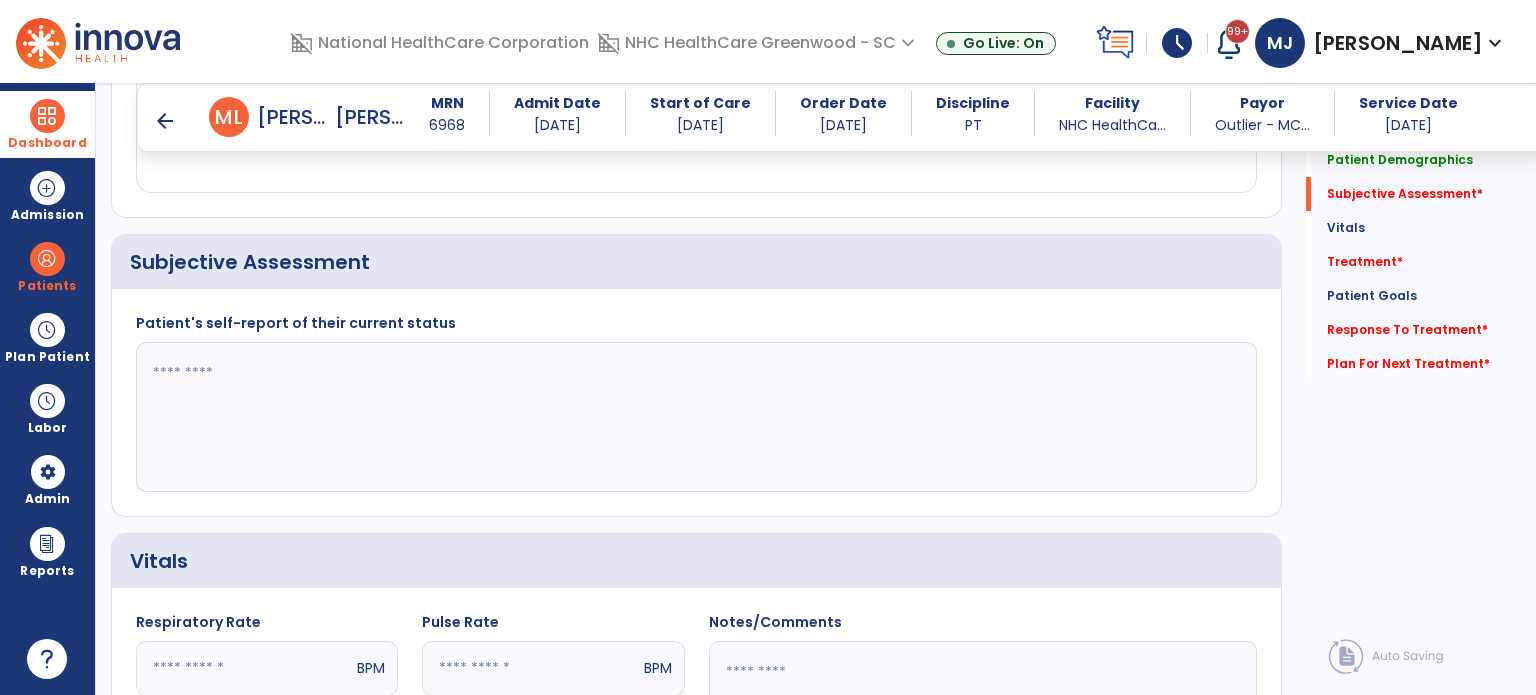 click 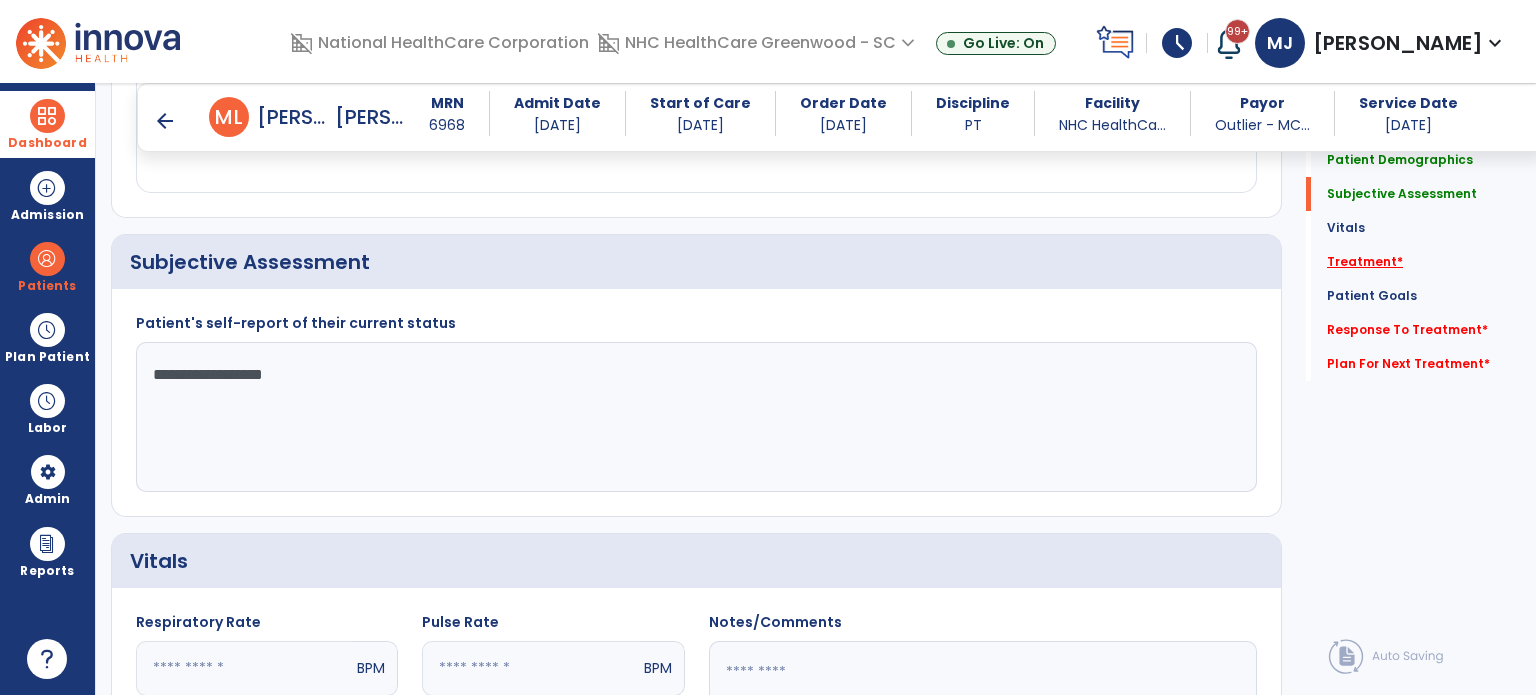 type on "**********" 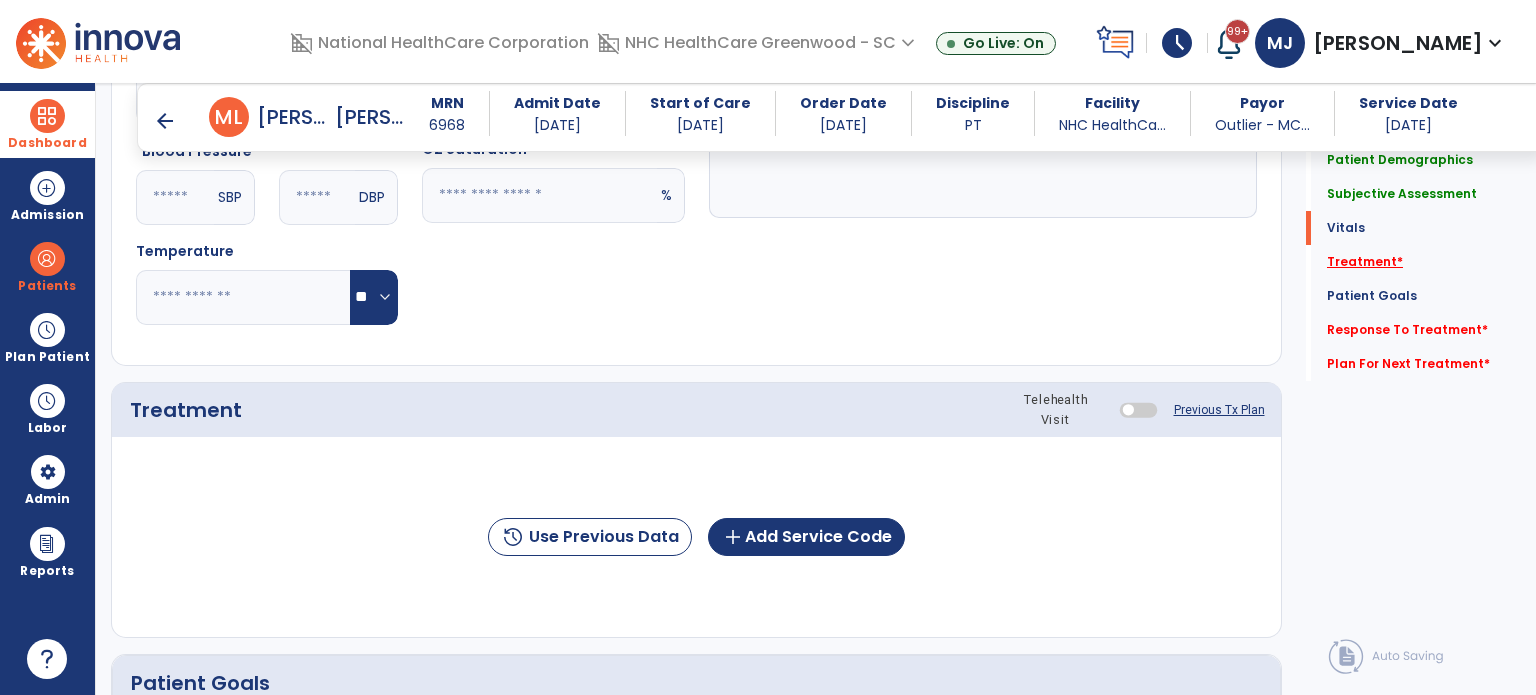 scroll, scrollTop: 1096, scrollLeft: 0, axis: vertical 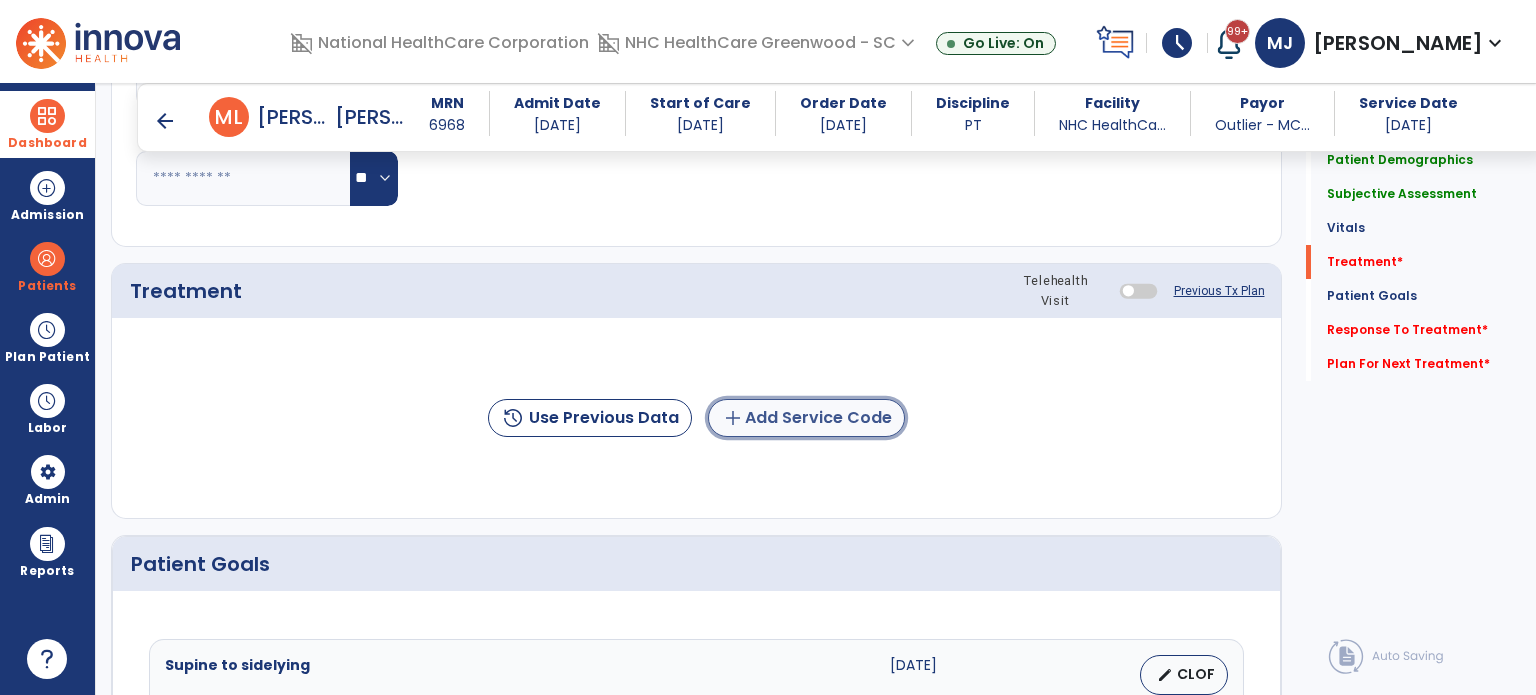 click on "add  Add Service Code" 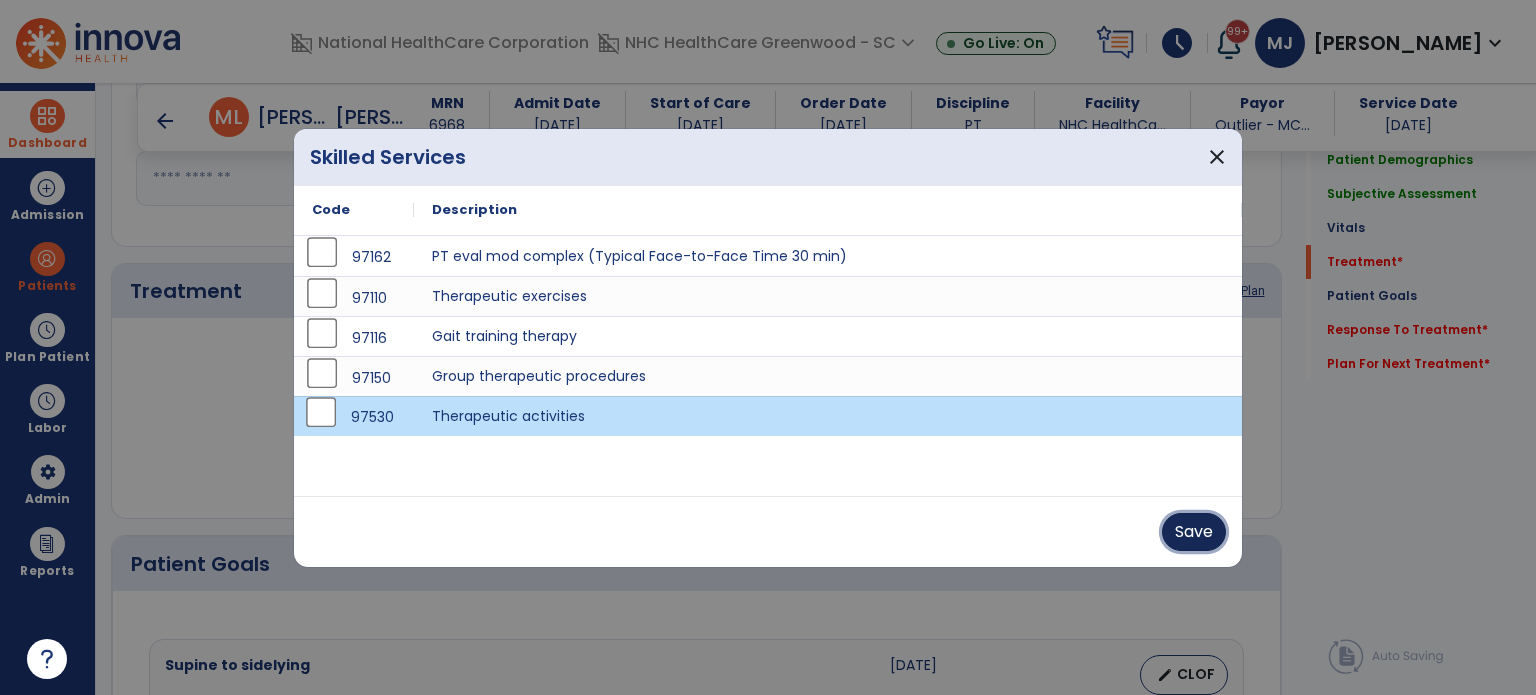 click on "Save" at bounding box center (1194, 532) 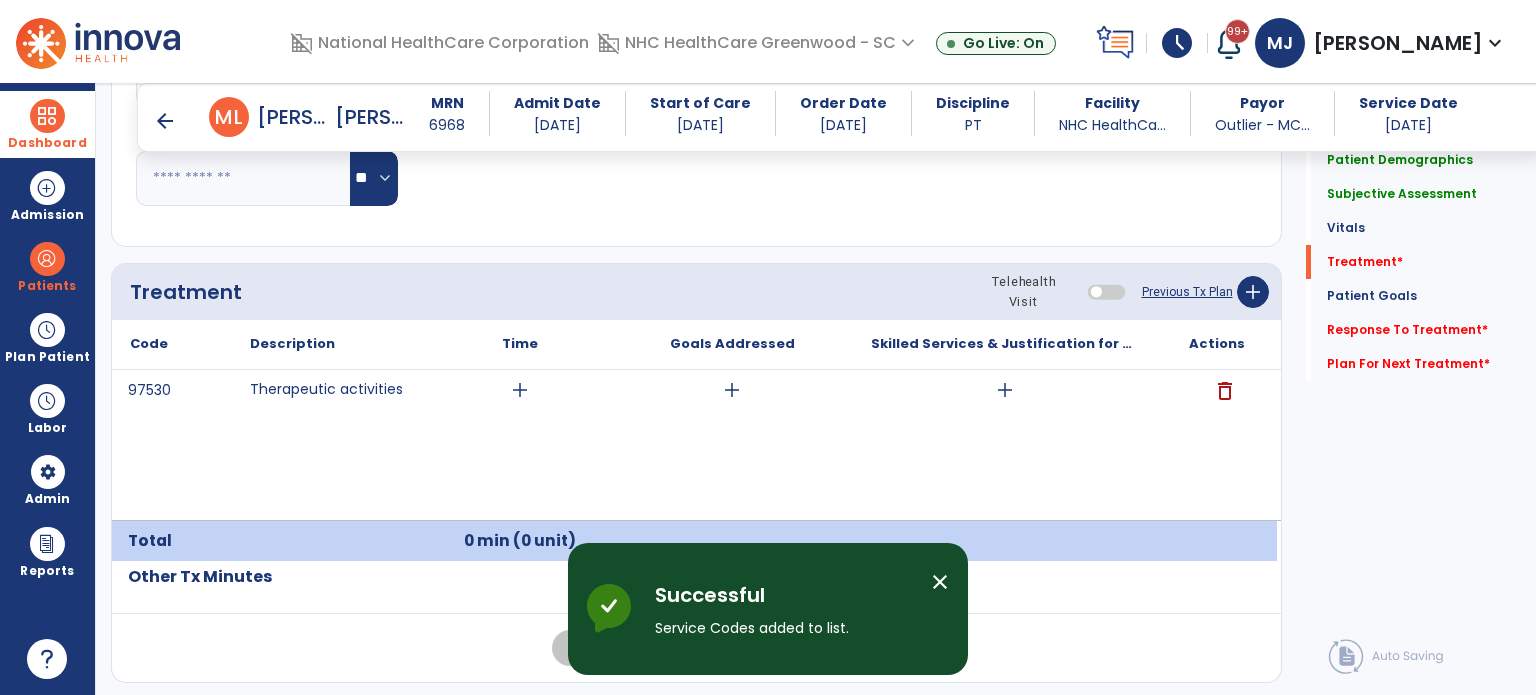 click on "add" at bounding box center [520, 390] 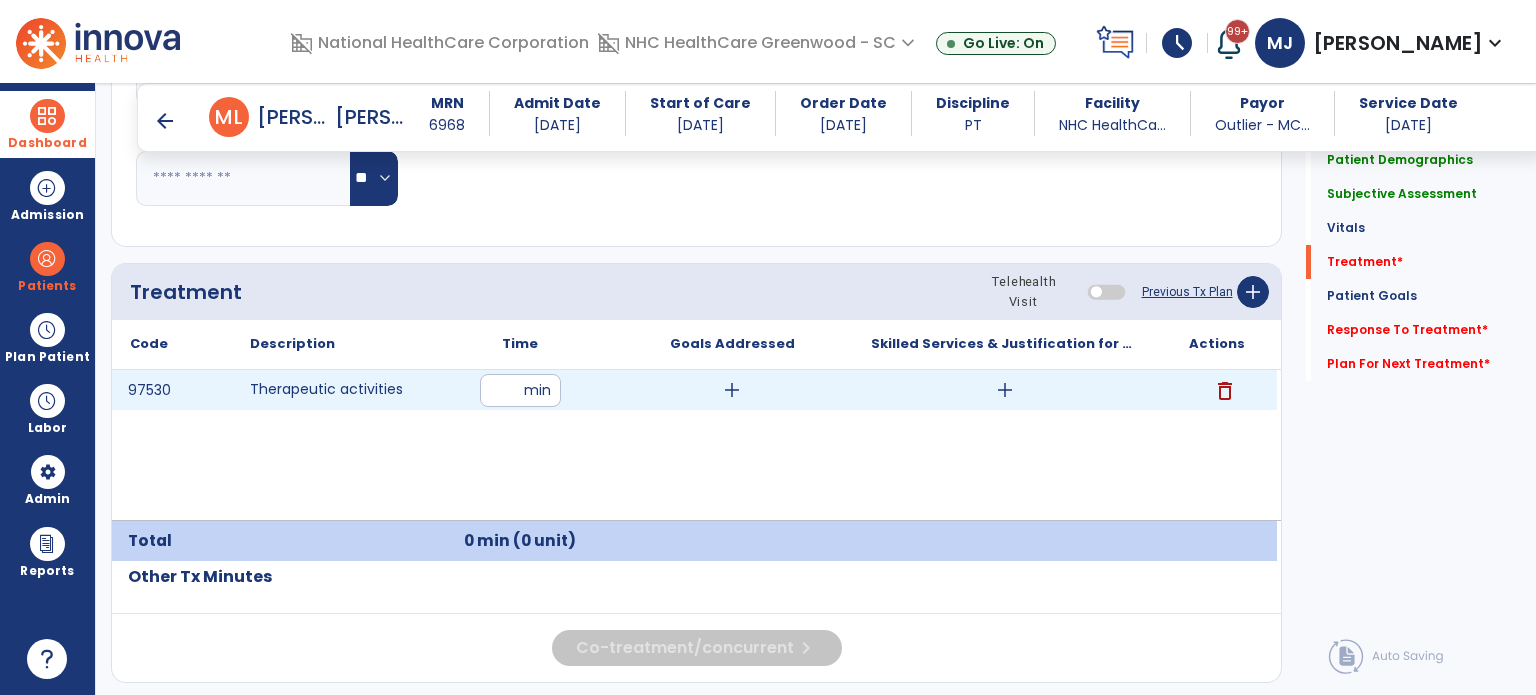 type on "**" 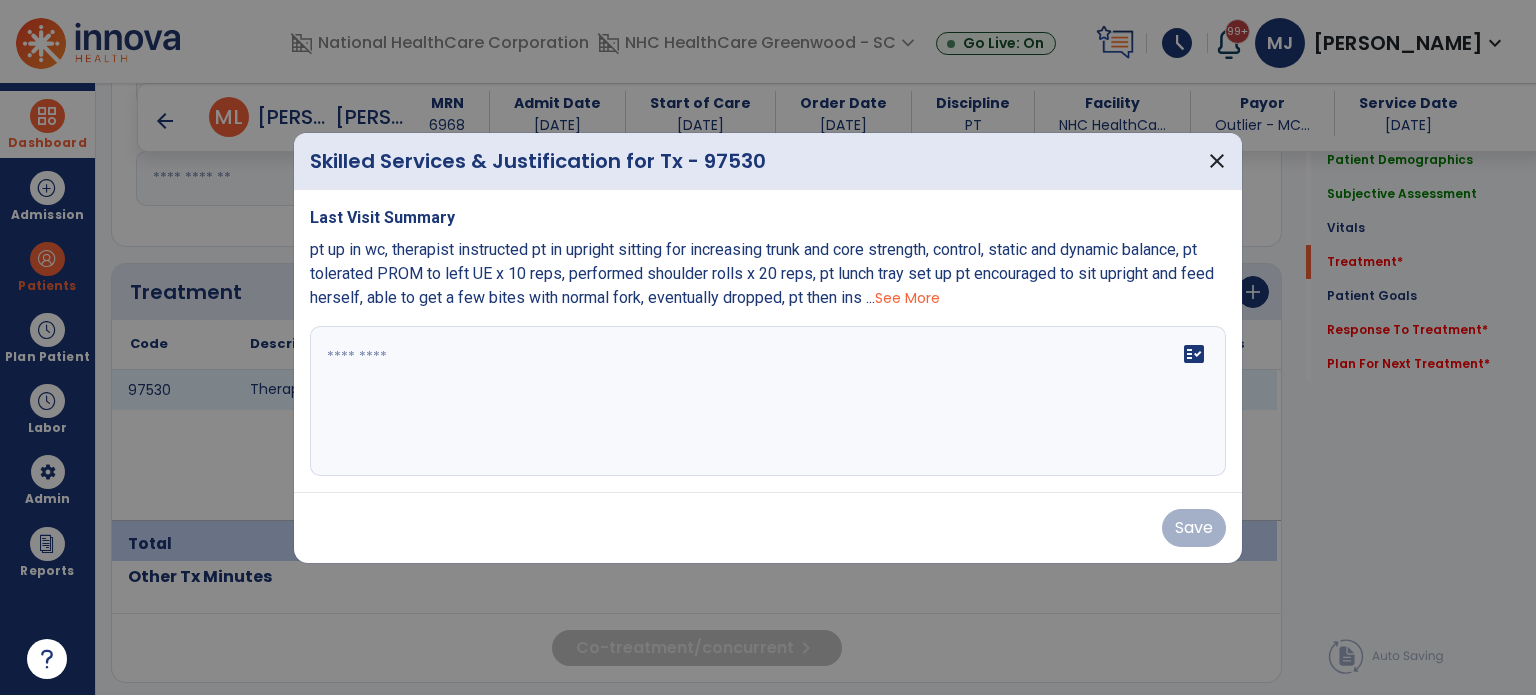 click at bounding box center (768, 401) 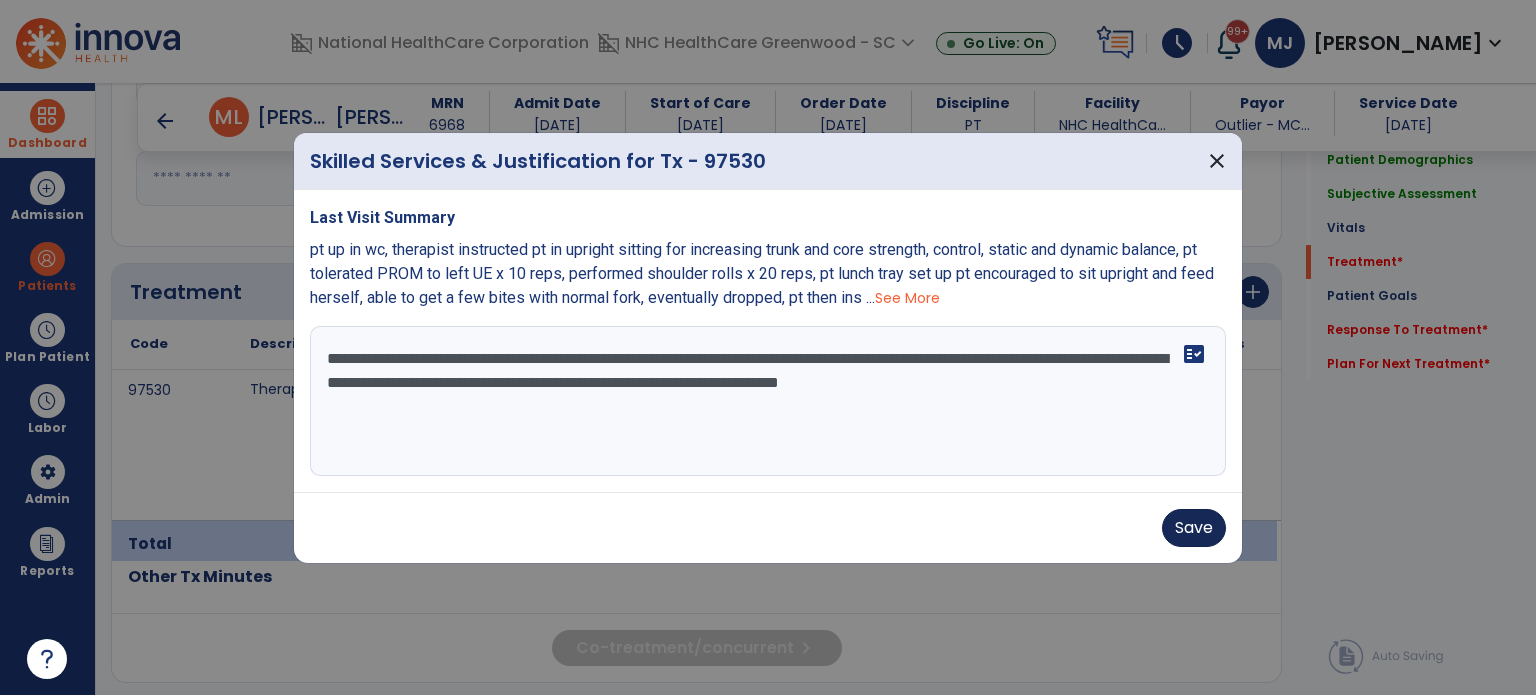 type on "**********" 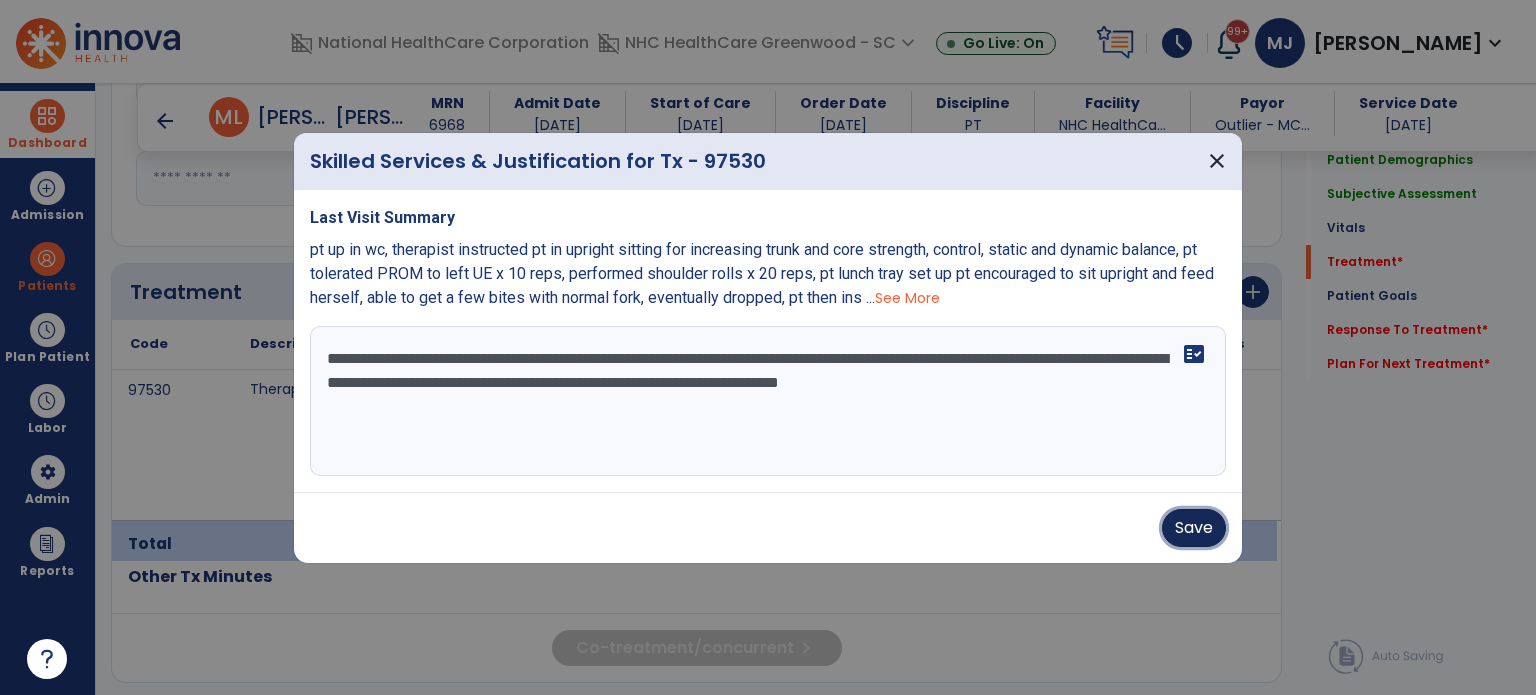 click on "Save" at bounding box center (1194, 528) 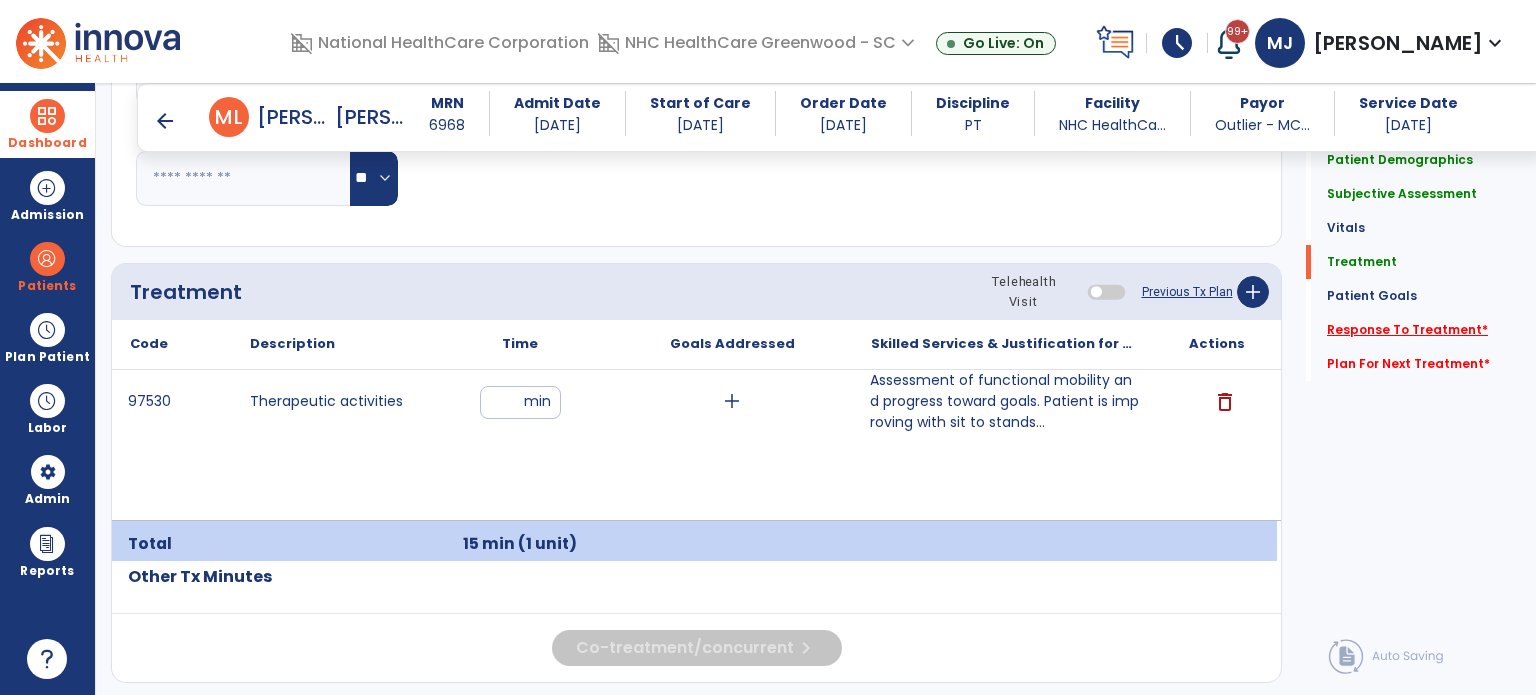click on "Response To Treatment   *" 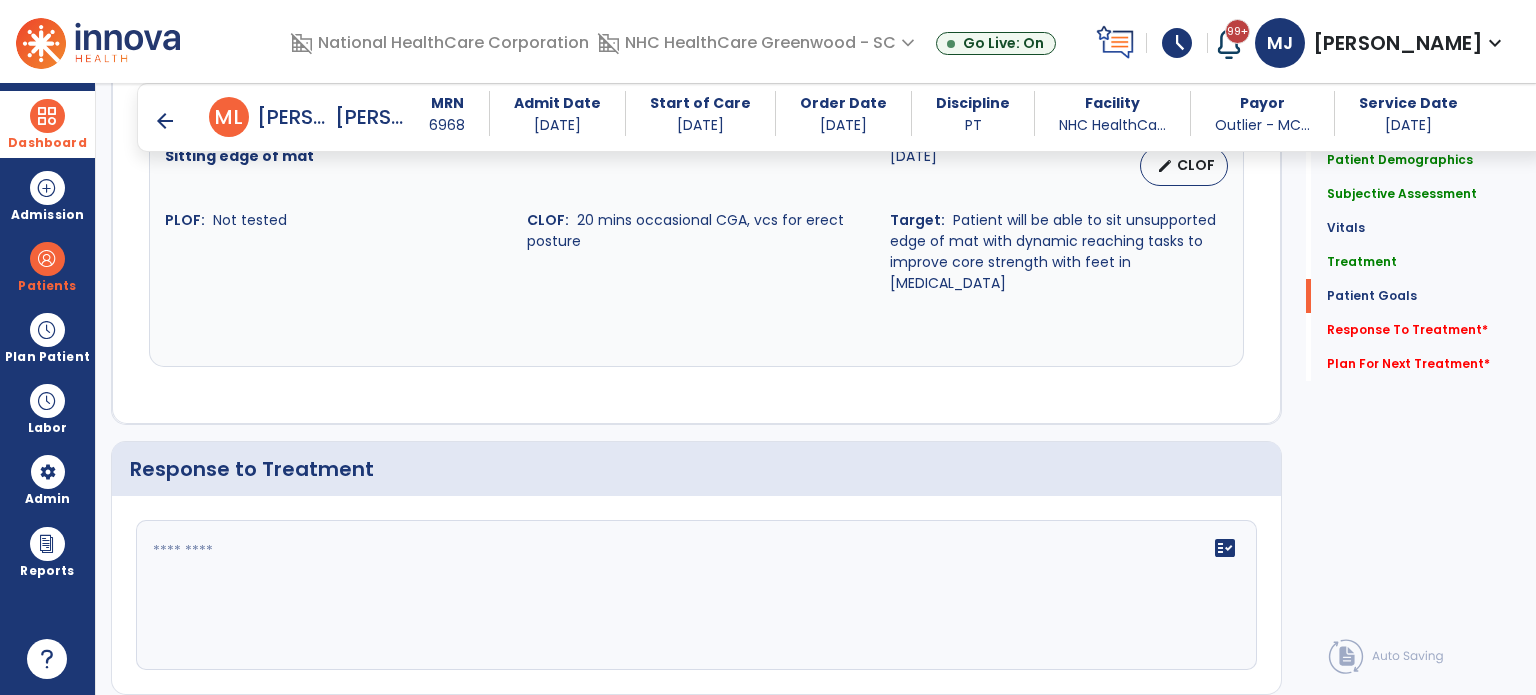 scroll, scrollTop: 2768, scrollLeft: 0, axis: vertical 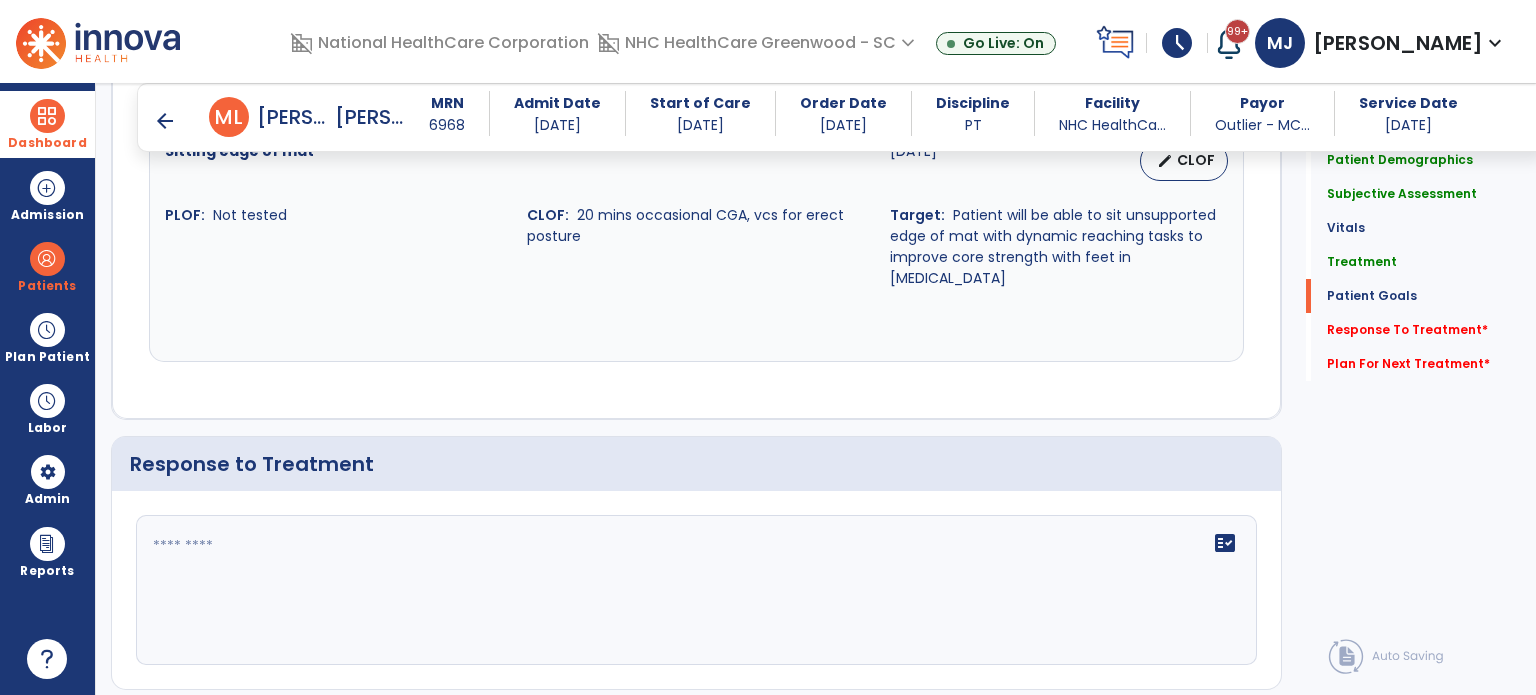 click on "fact_check" 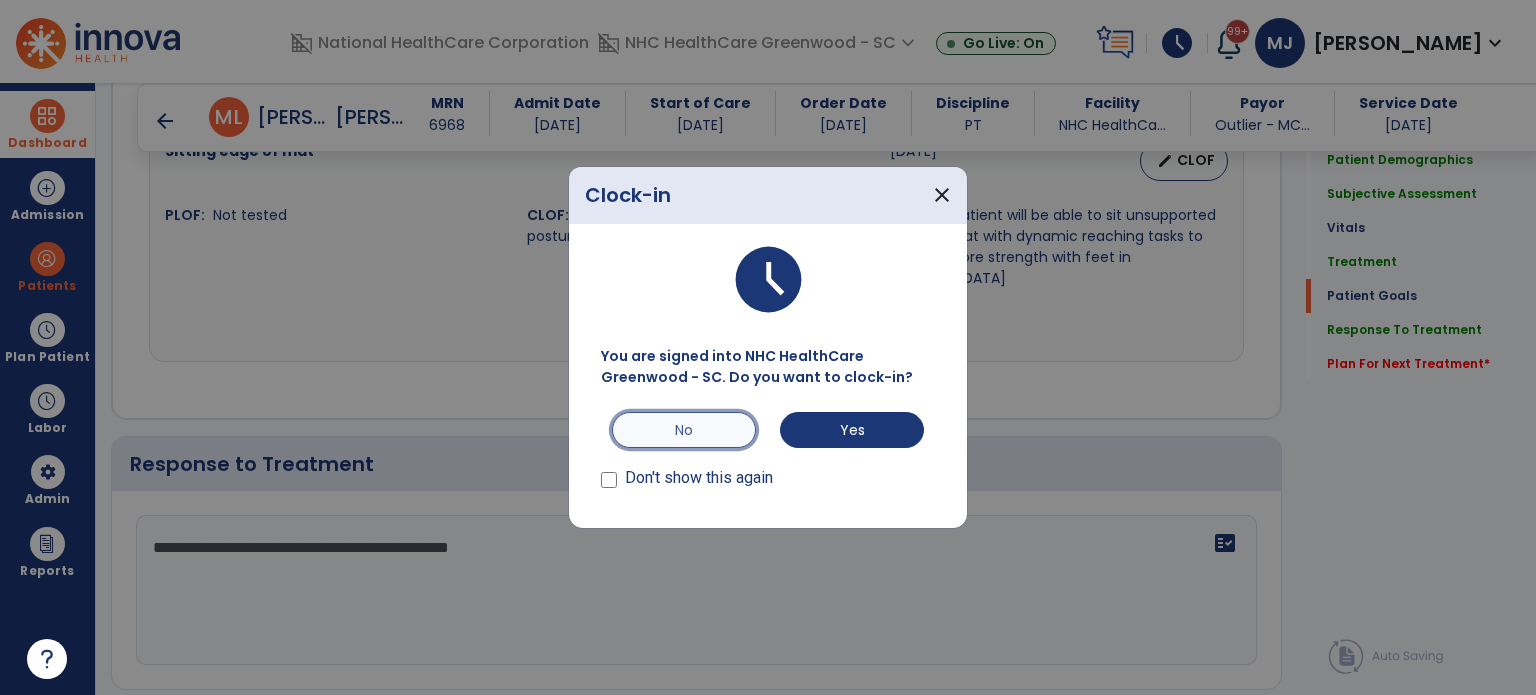 click on "No" at bounding box center (684, 430) 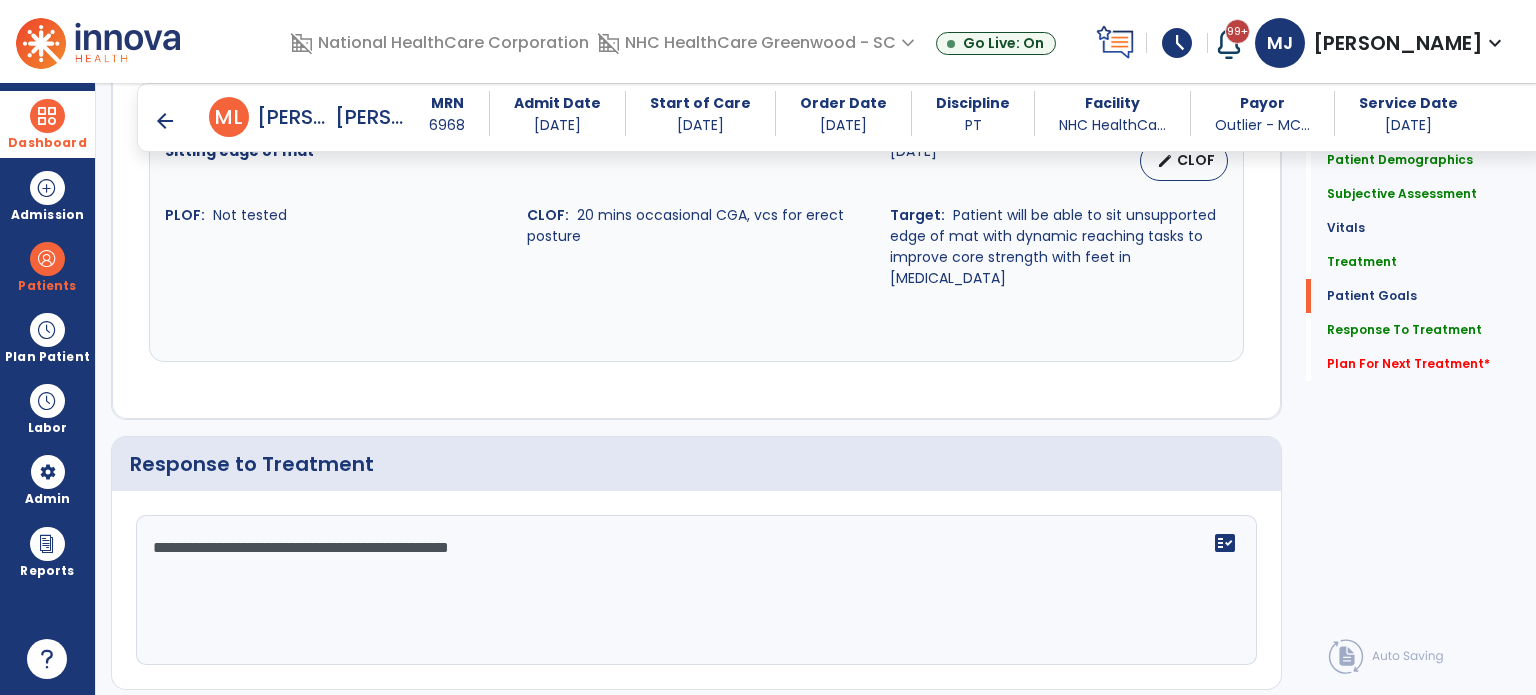click on "**********" 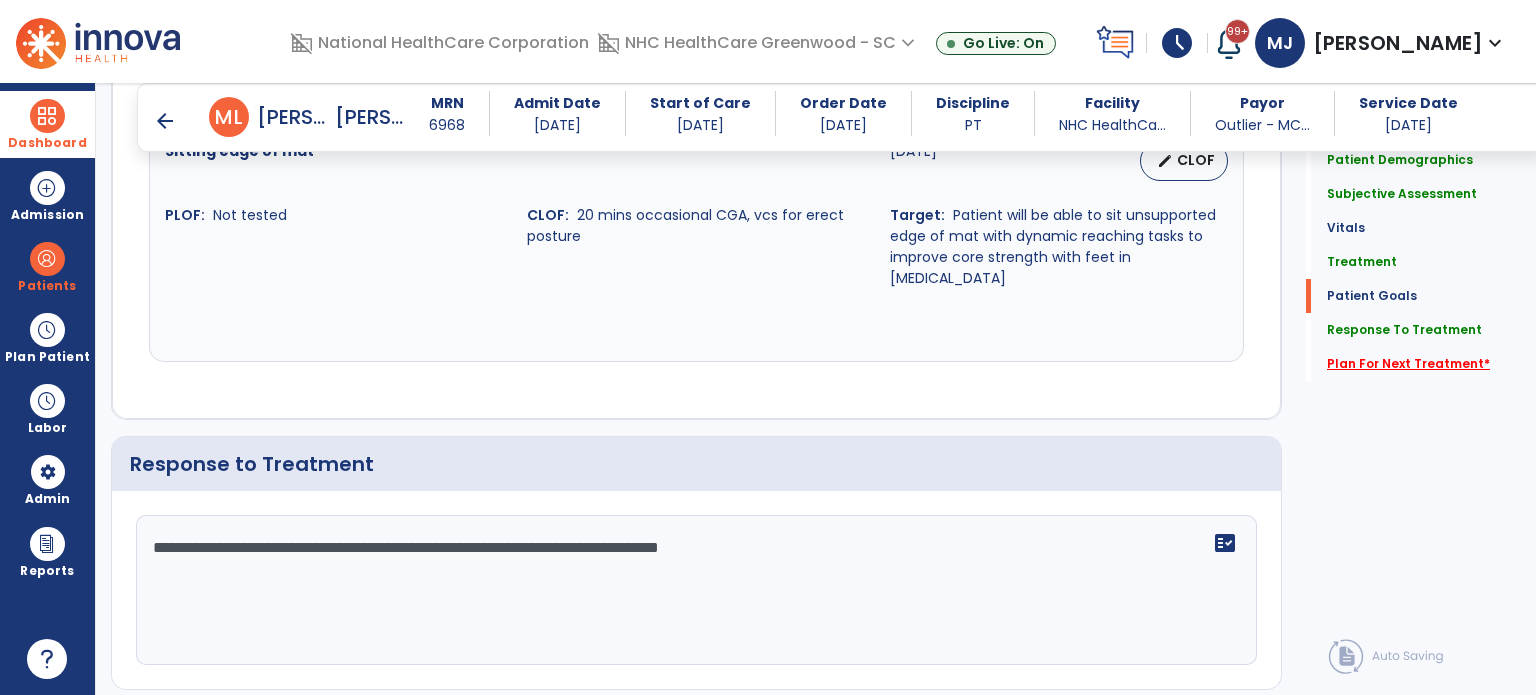 type on "**********" 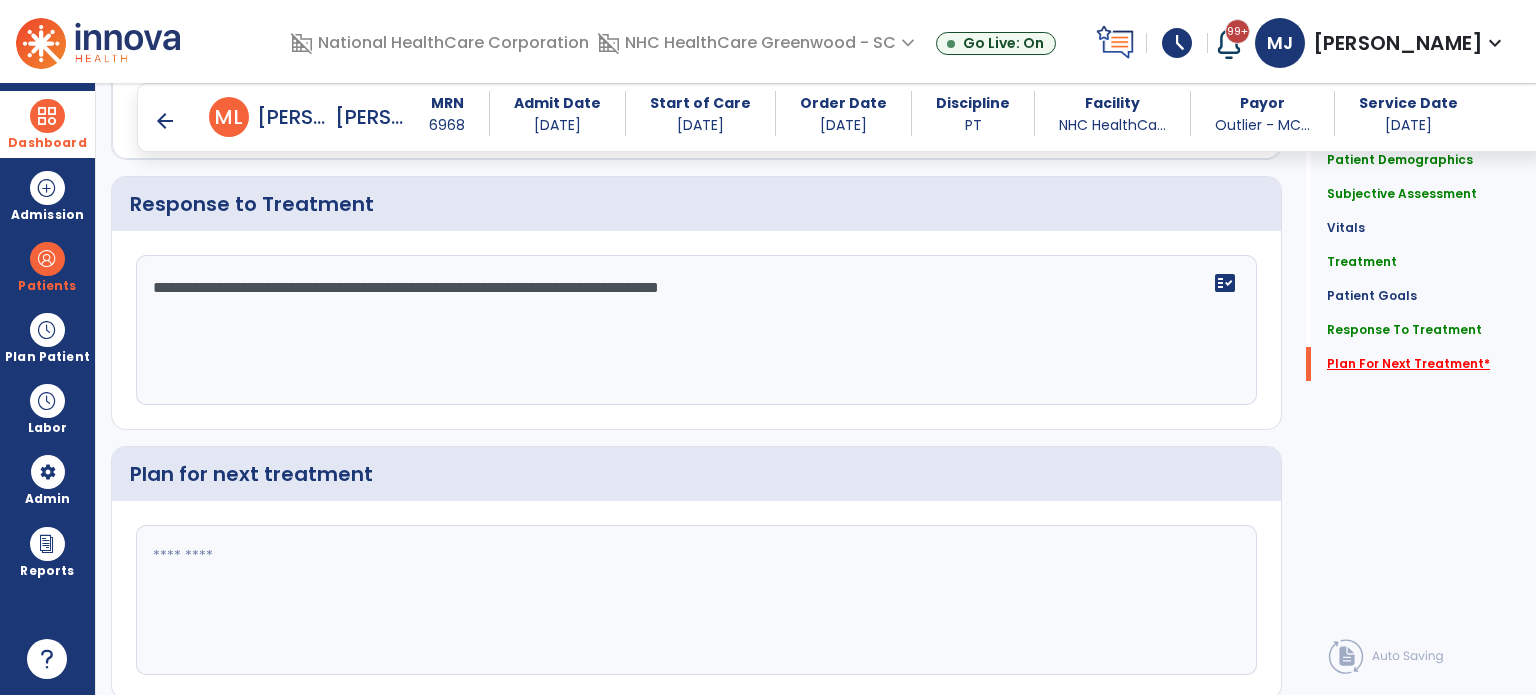 scroll, scrollTop: 3092, scrollLeft: 0, axis: vertical 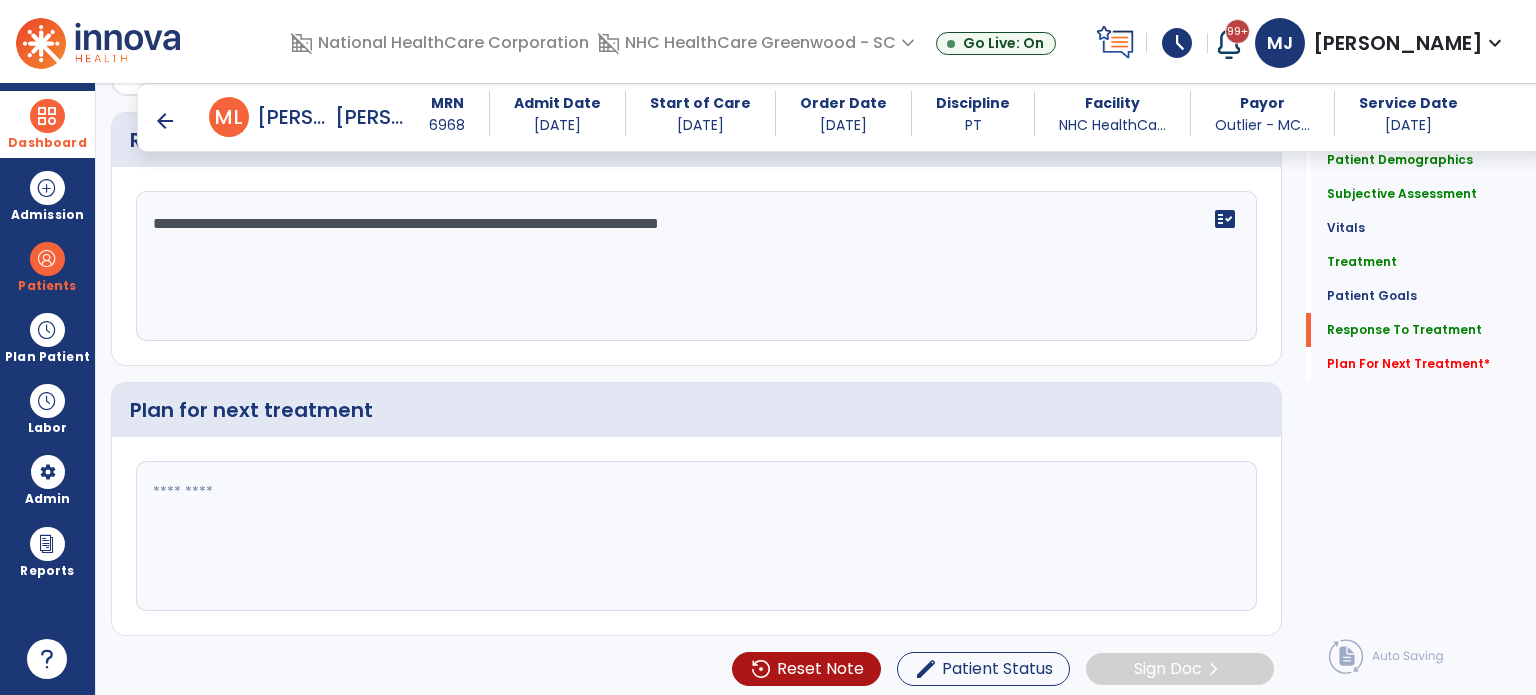 click 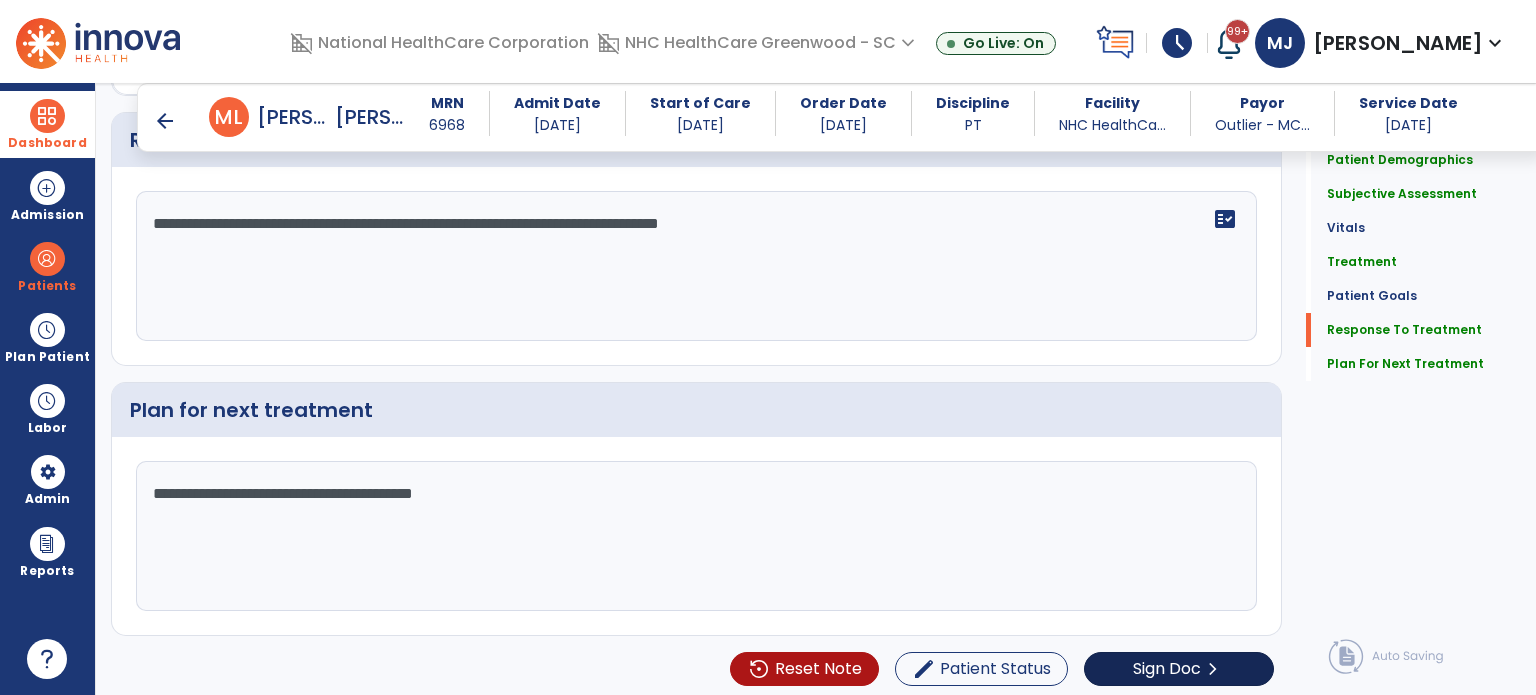 type on "**********" 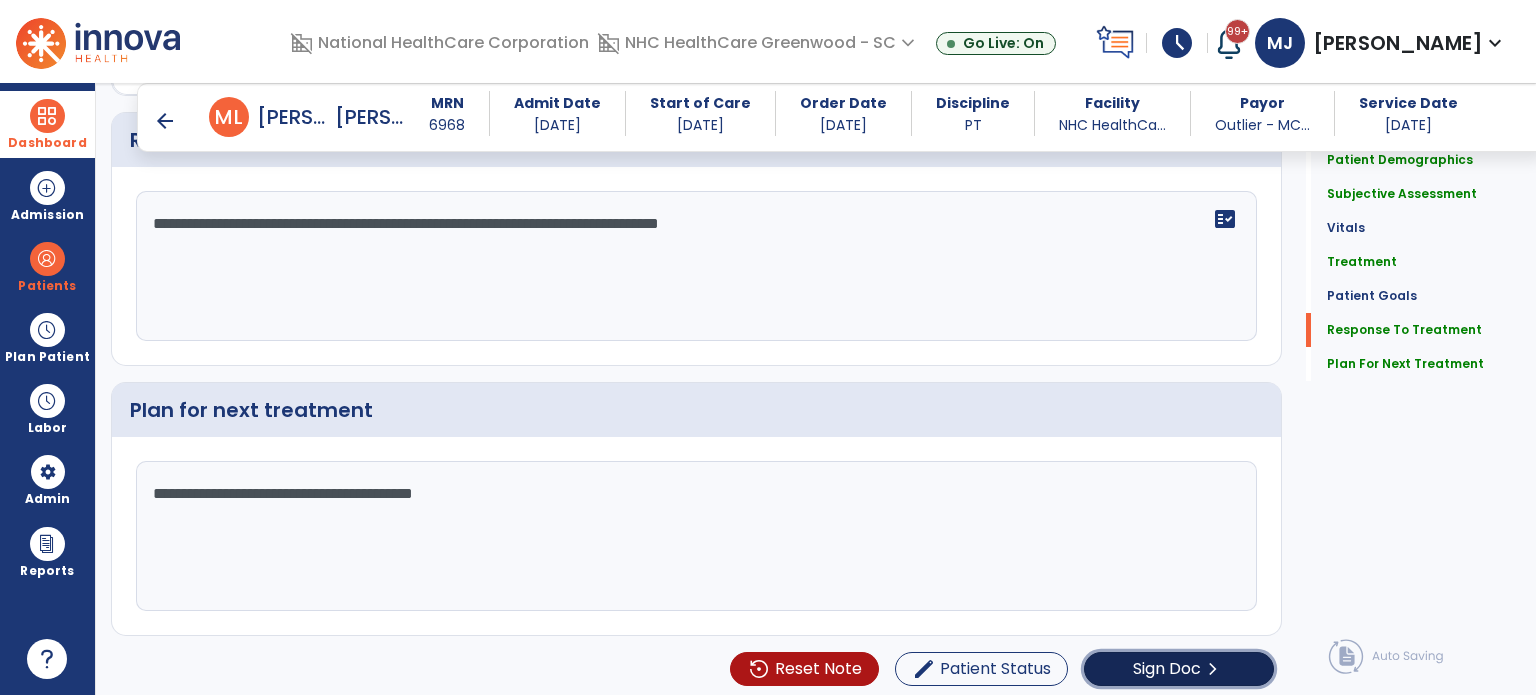 click on "Sign Doc" 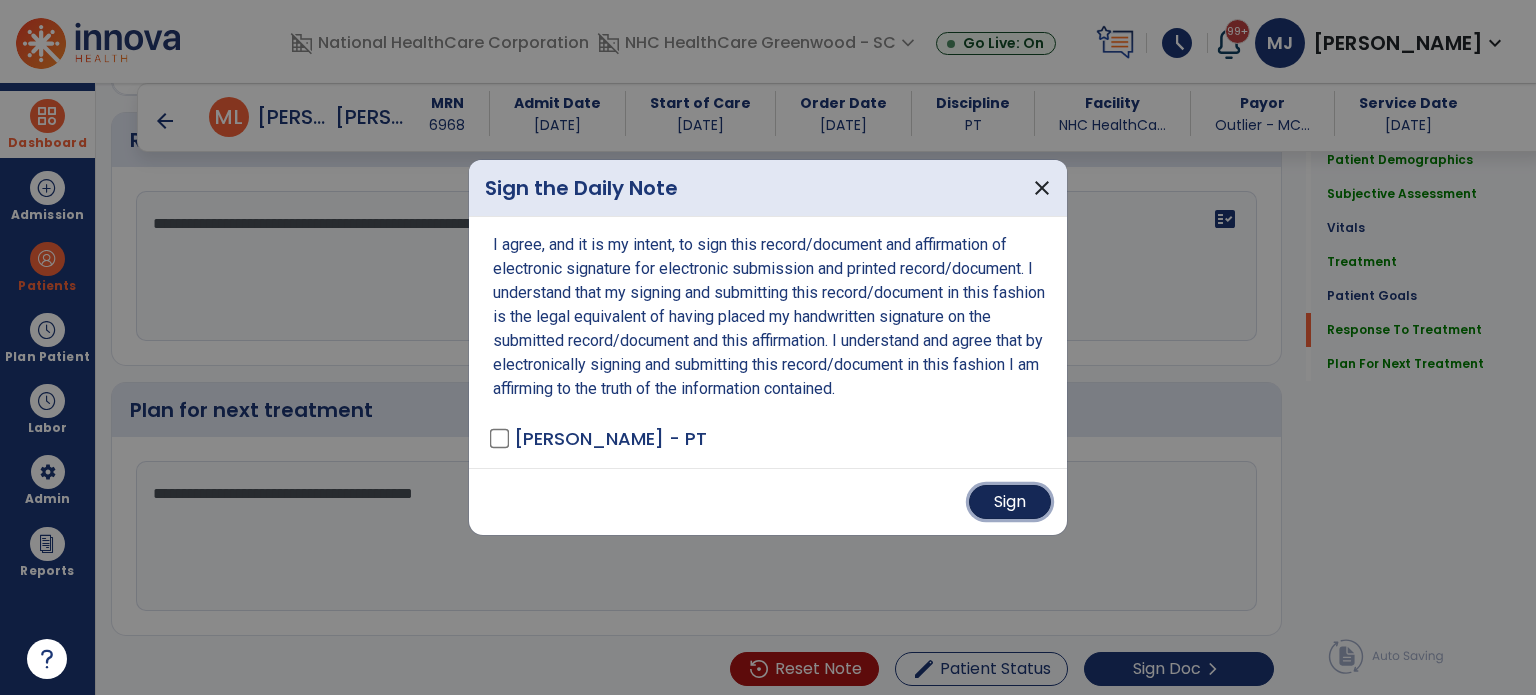 click on "Sign" at bounding box center [1010, 502] 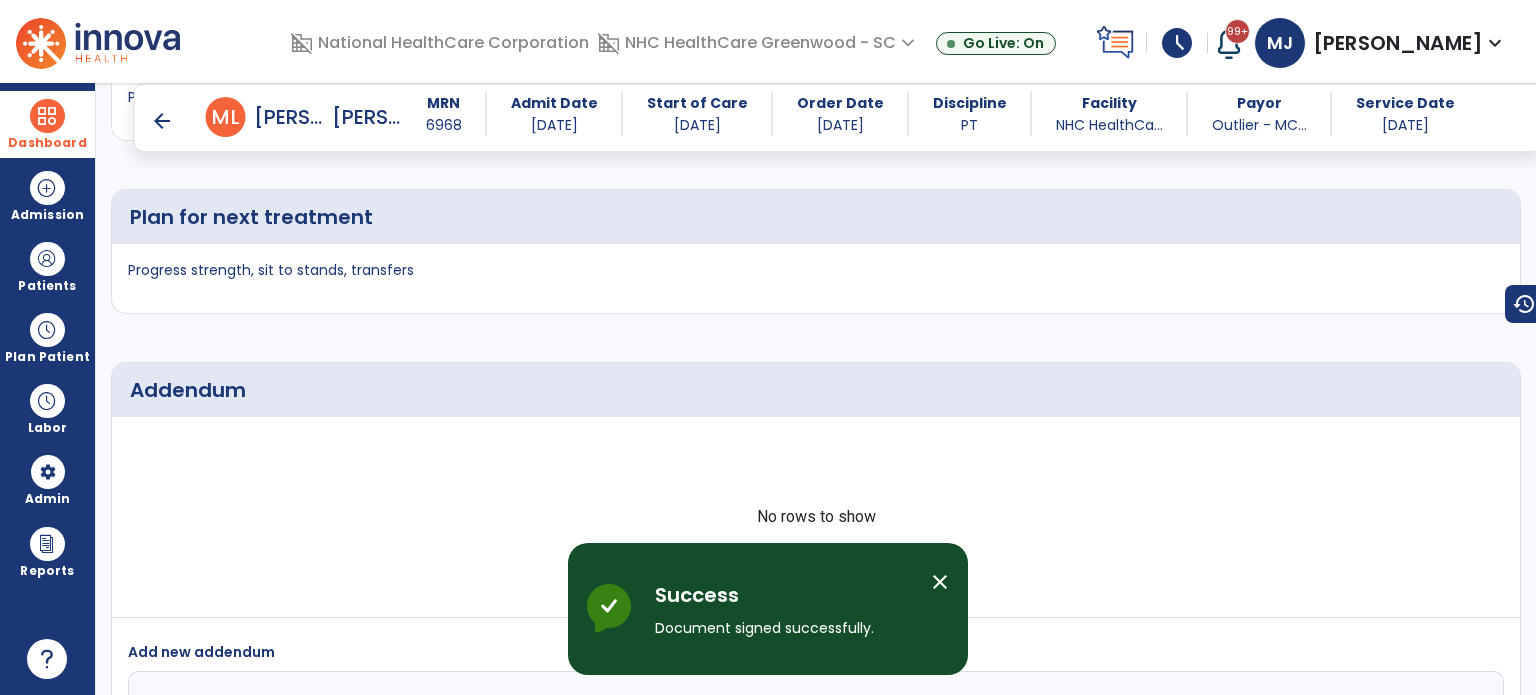 scroll, scrollTop: 3630, scrollLeft: 0, axis: vertical 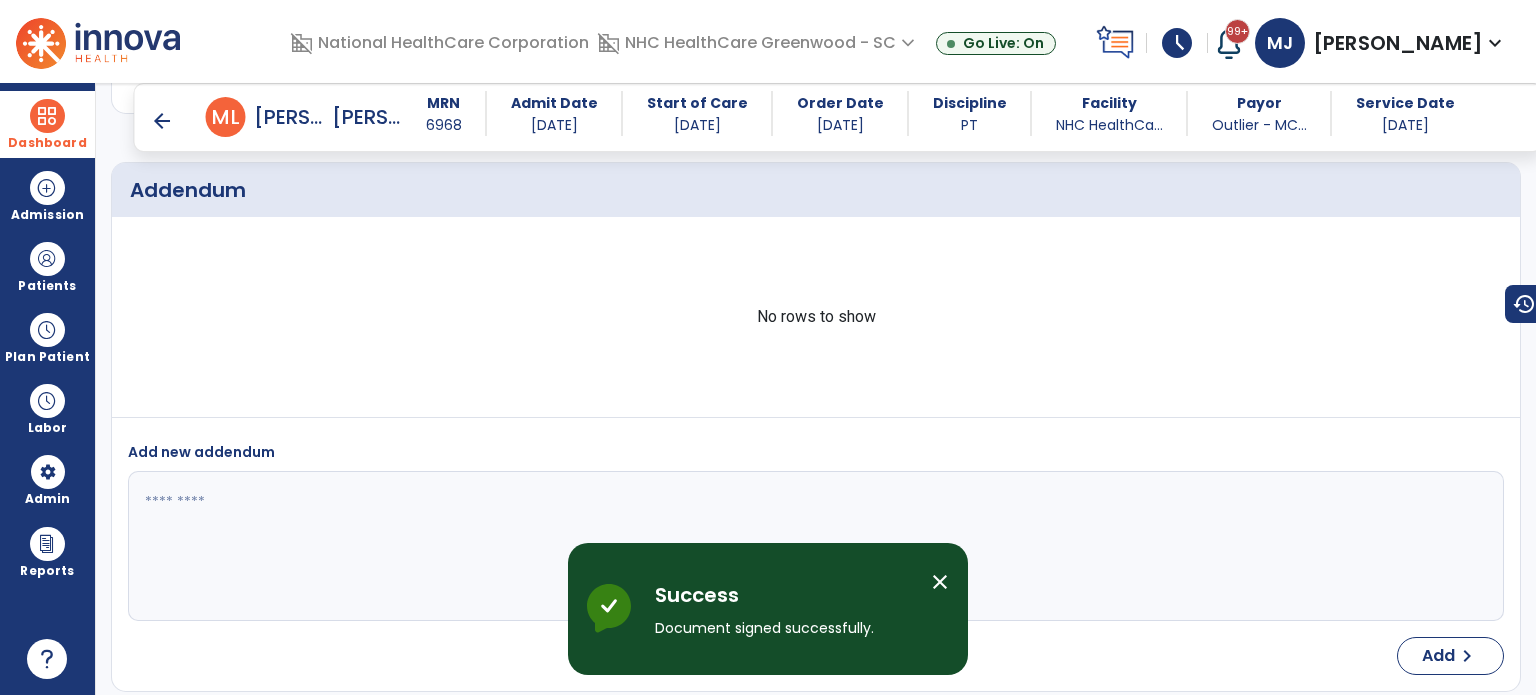 click on "arrow_back" at bounding box center (162, 121) 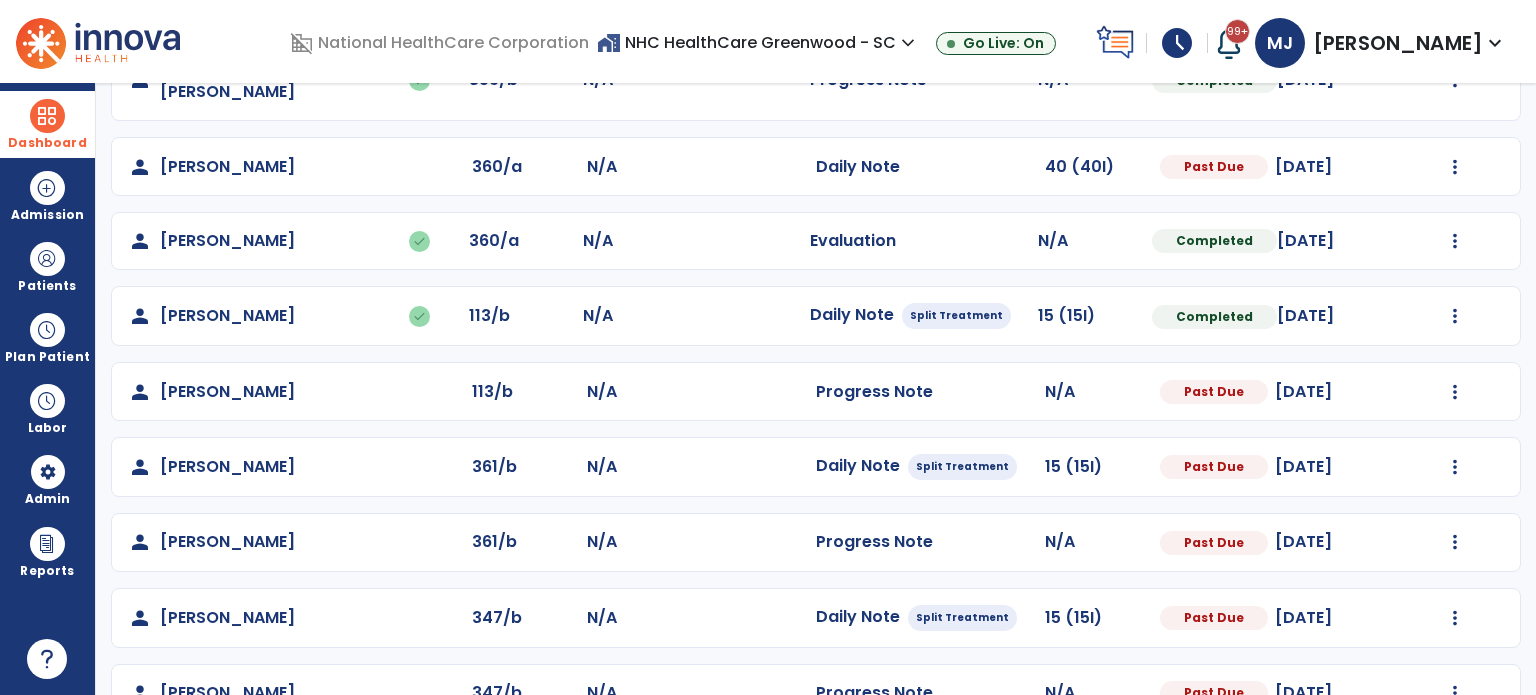 scroll, scrollTop: 473, scrollLeft: 0, axis: vertical 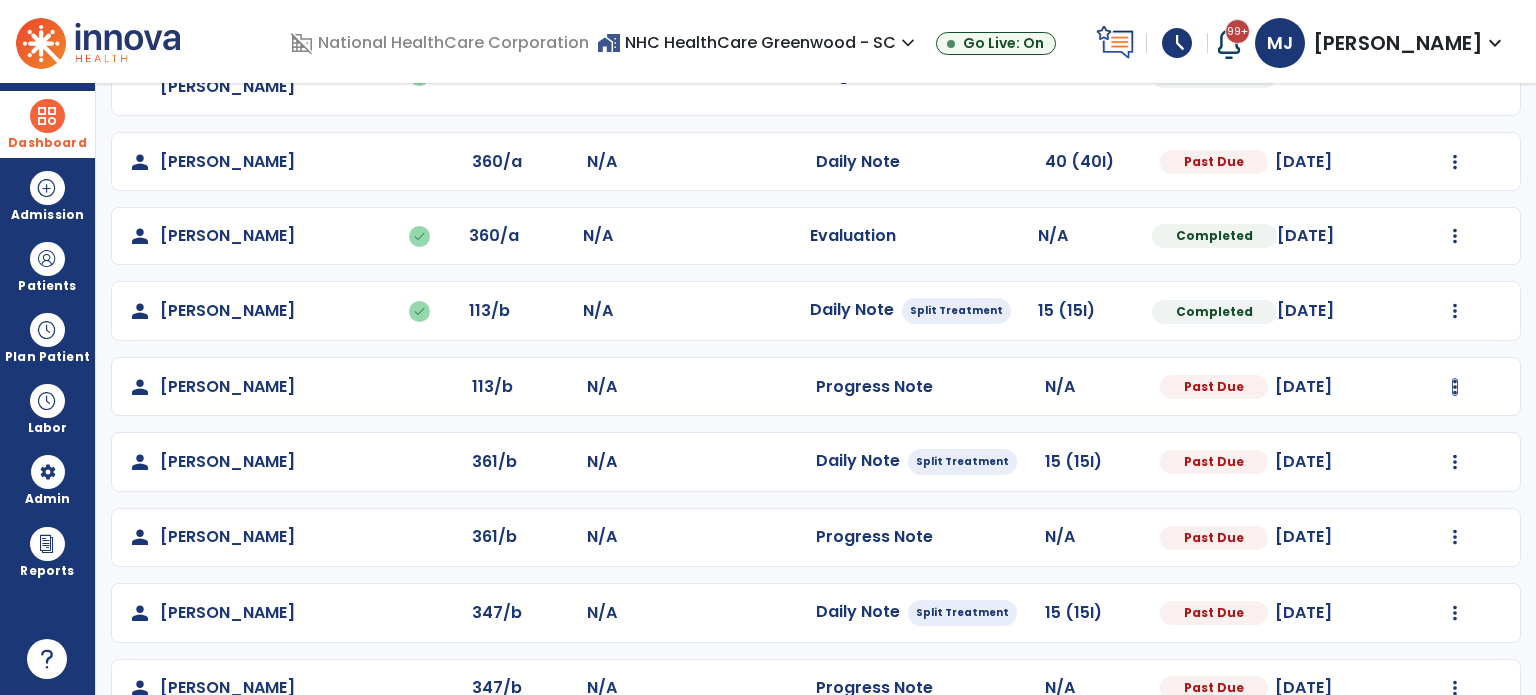 click at bounding box center (1455, -184) 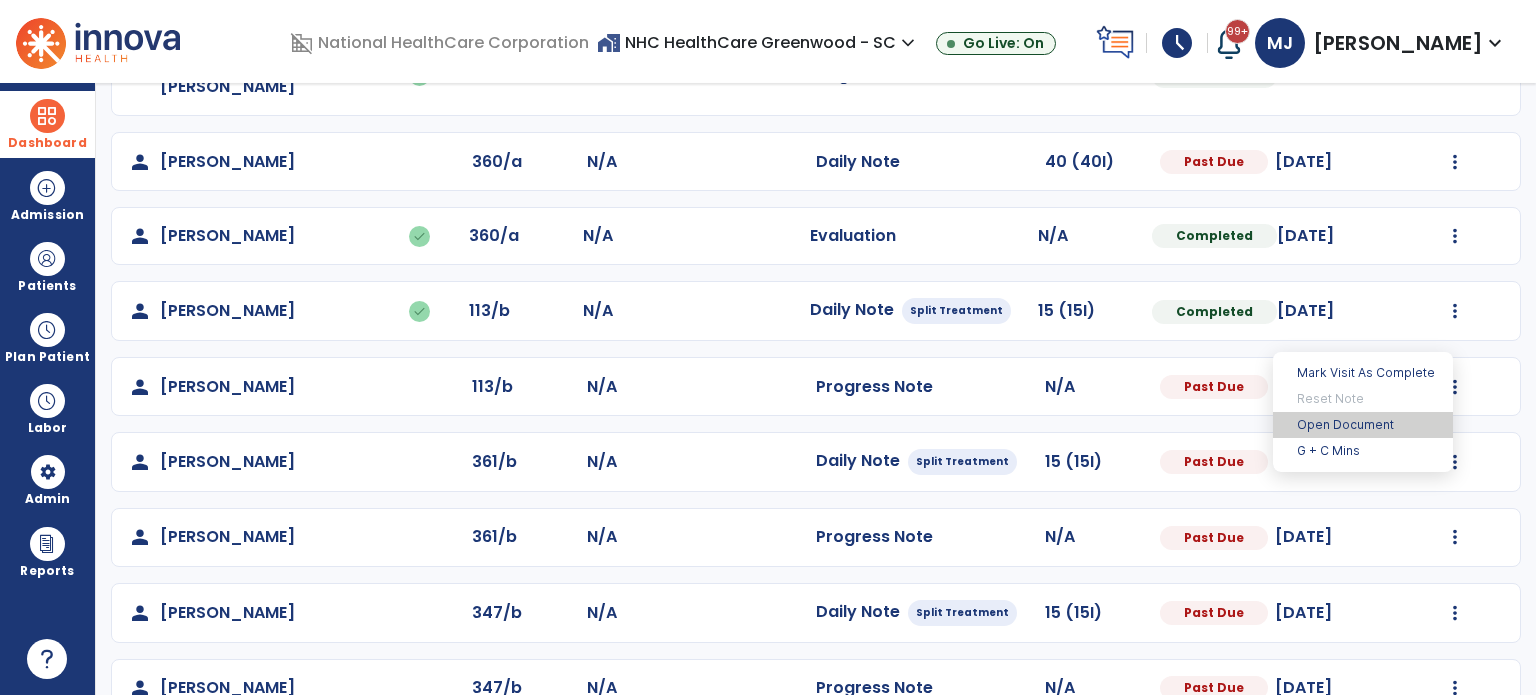 click on "Open Document" at bounding box center (1363, 425) 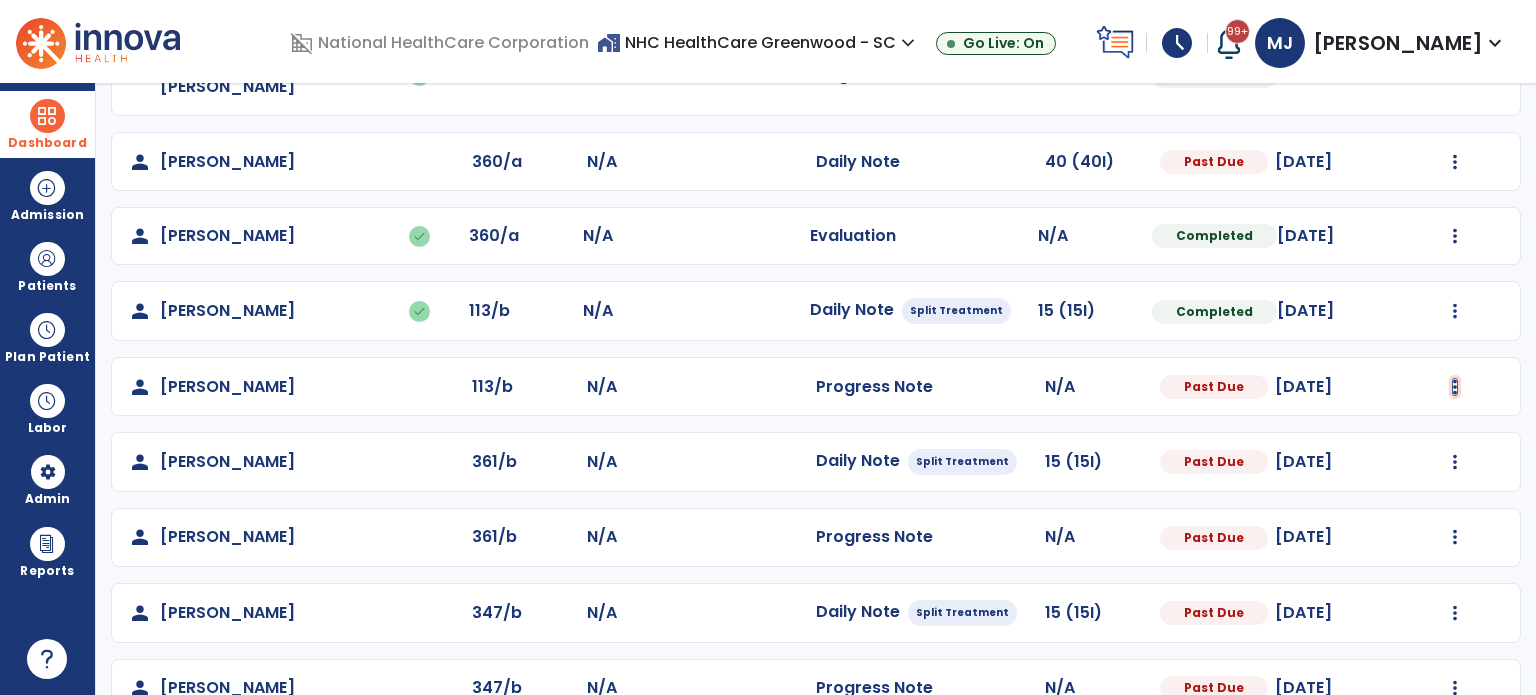 click at bounding box center [1455, -184] 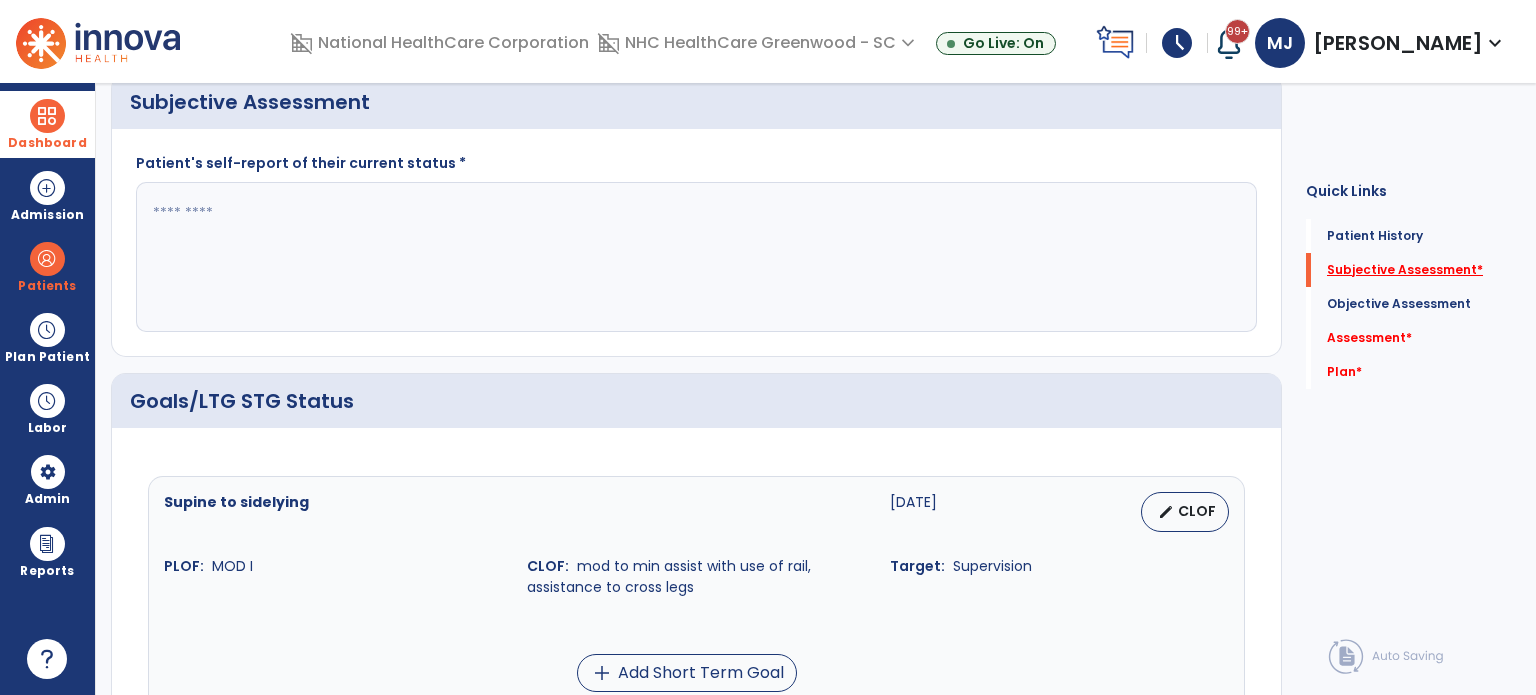 click on "Subjective Assessment   *" 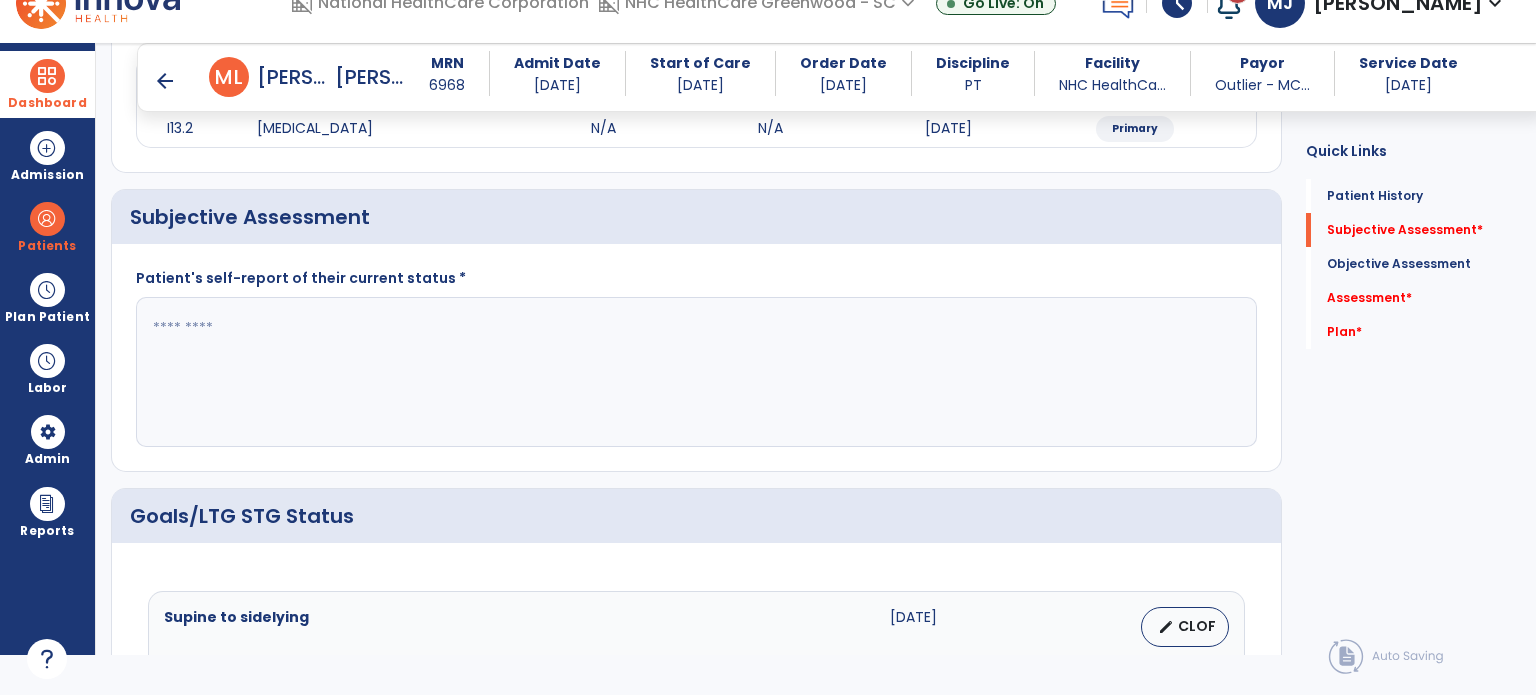 scroll, scrollTop: 298, scrollLeft: 0, axis: vertical 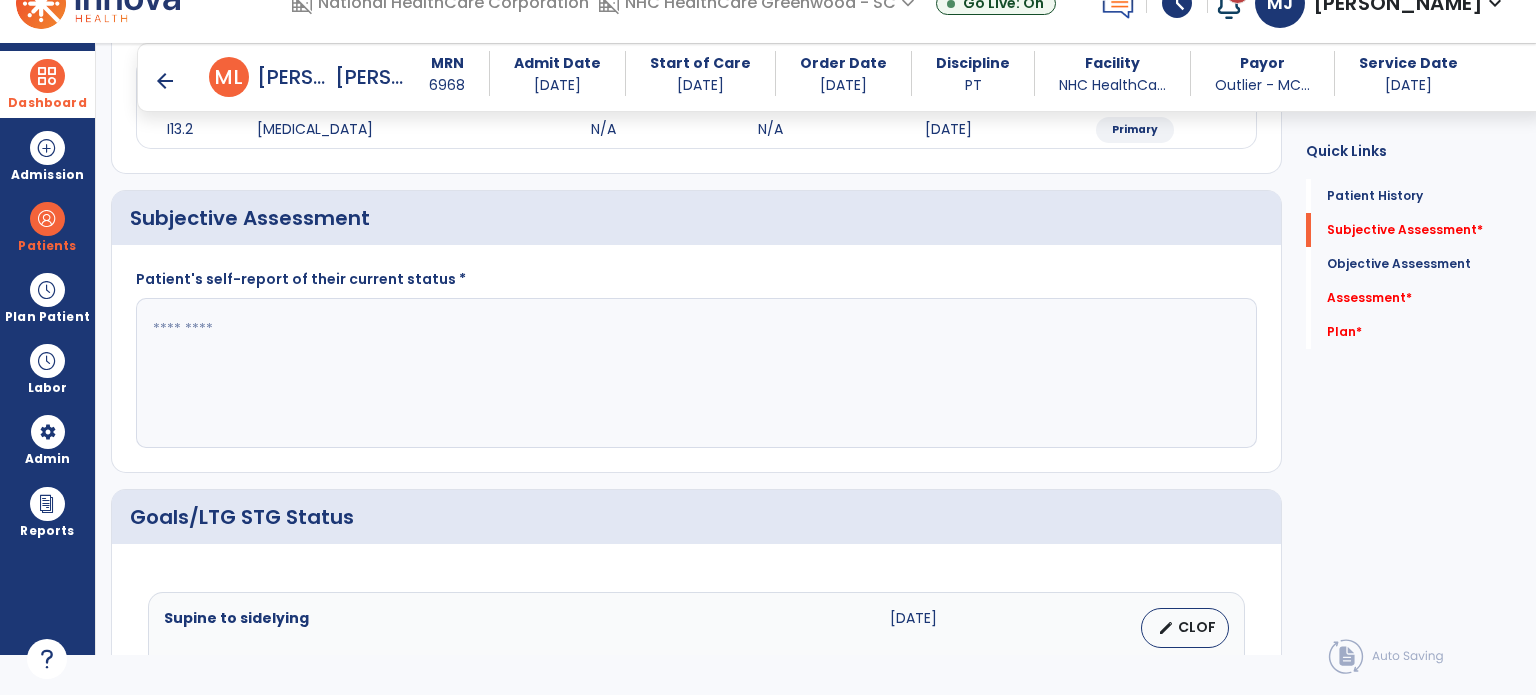 click 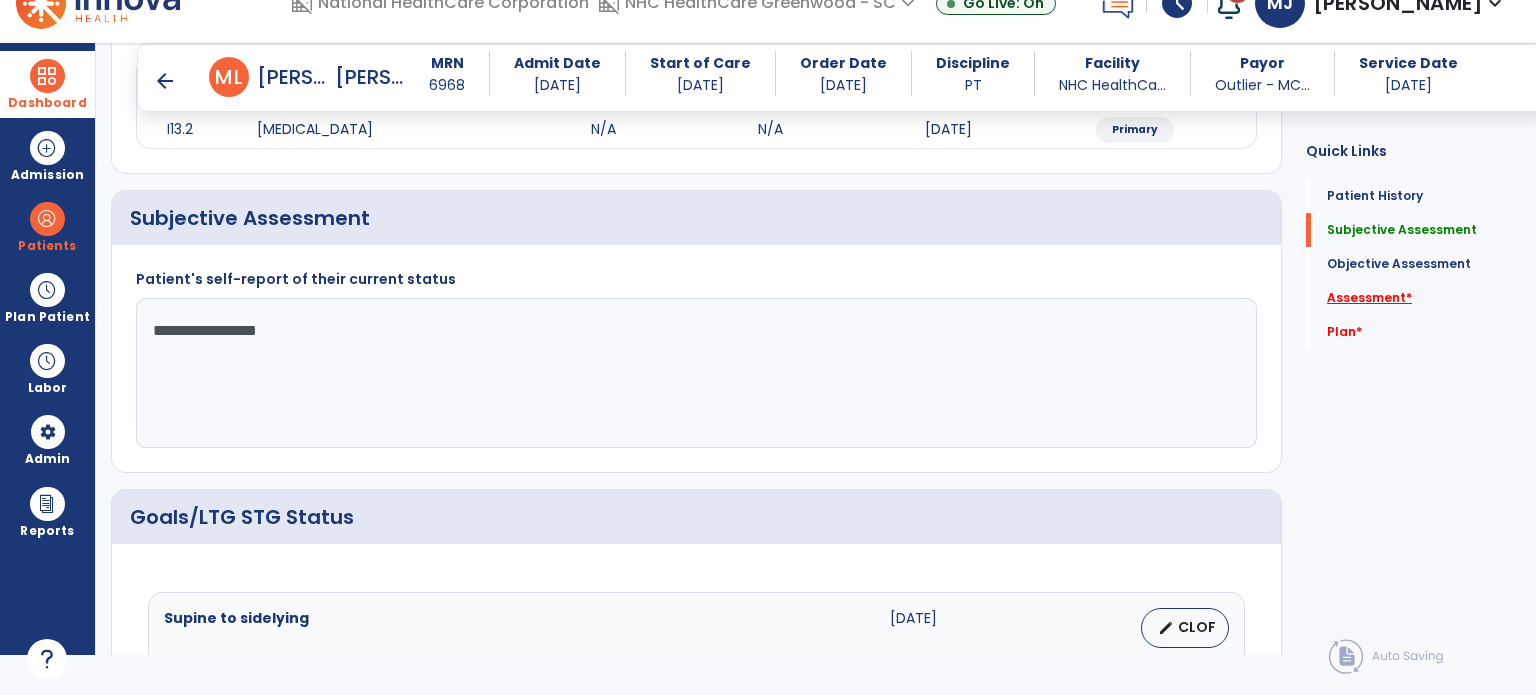 type on "**********" 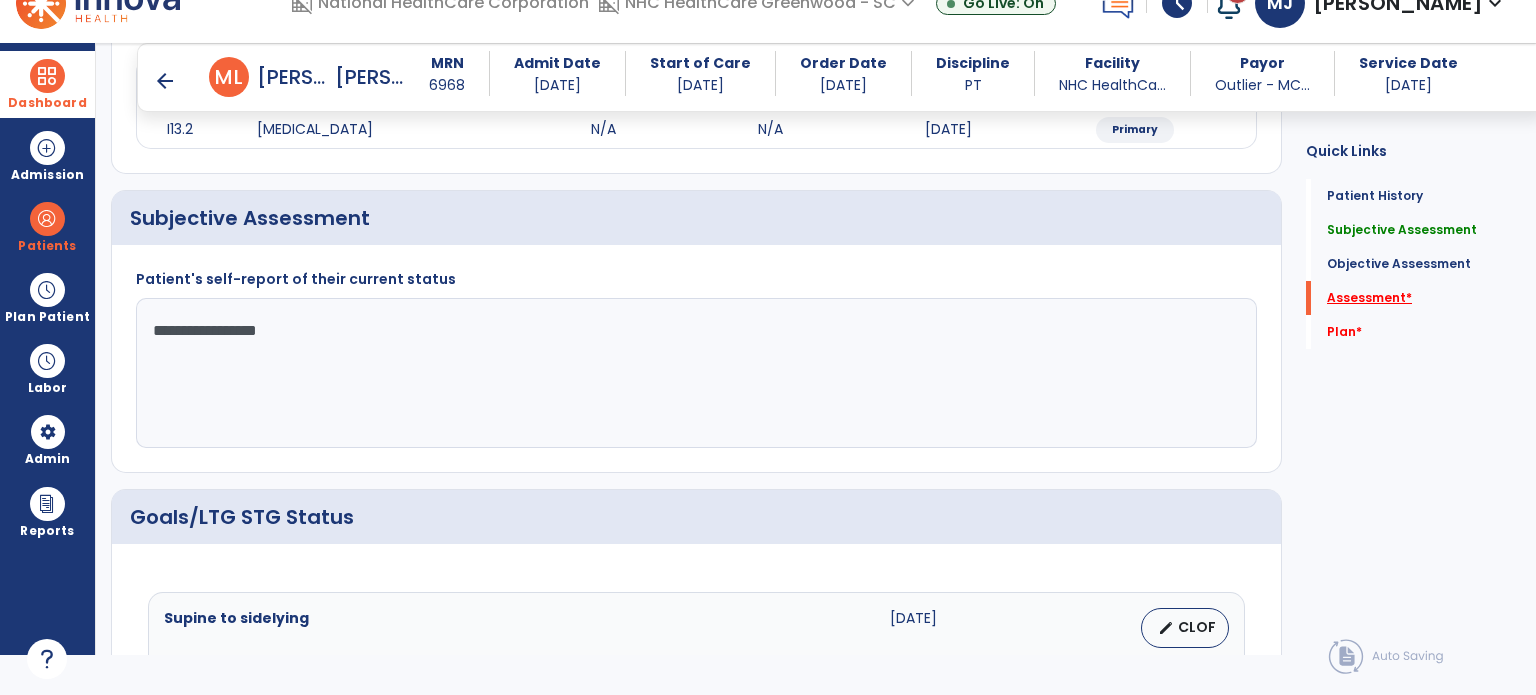 scroll, scrollTop: 41, scrollLeft: 0, axis: vertical 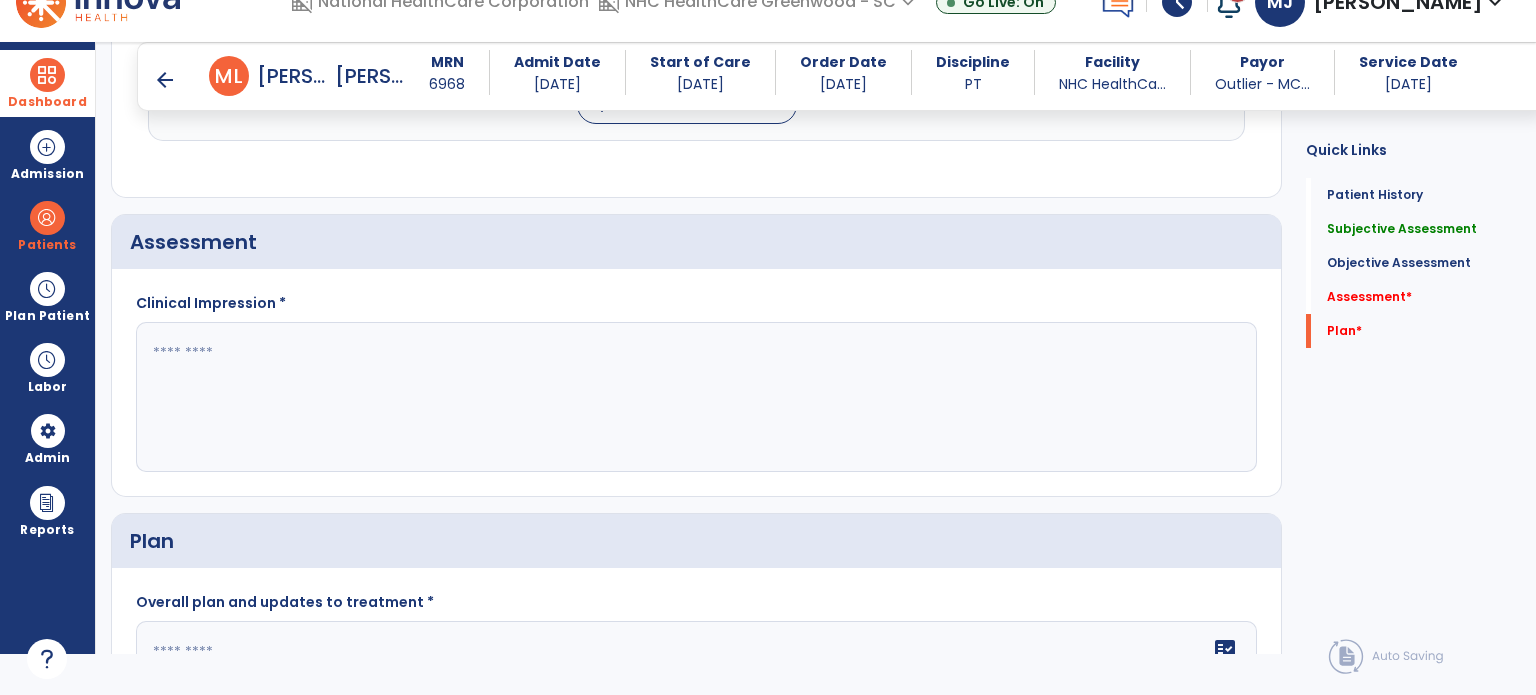 click 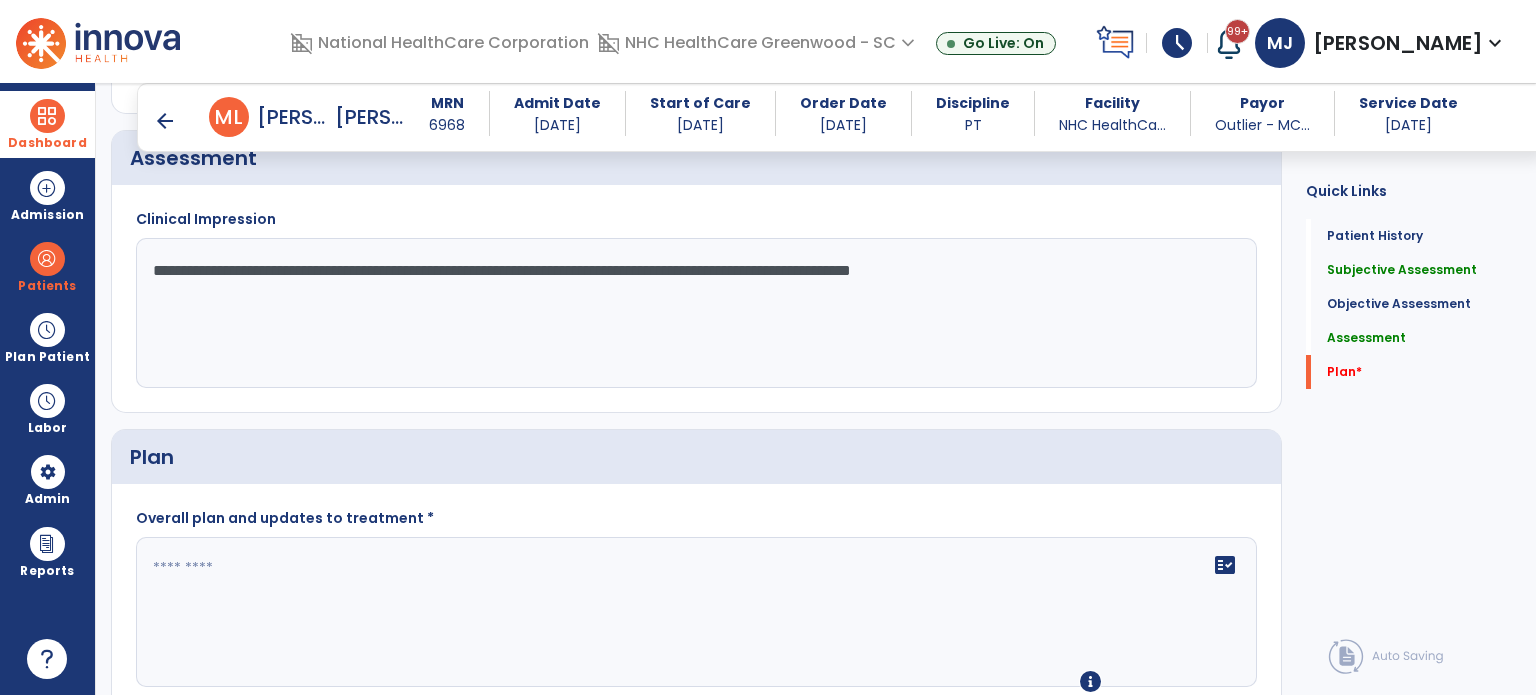 scroll, scrollTop: 2394, scrollLeft: 0, axis: vertical 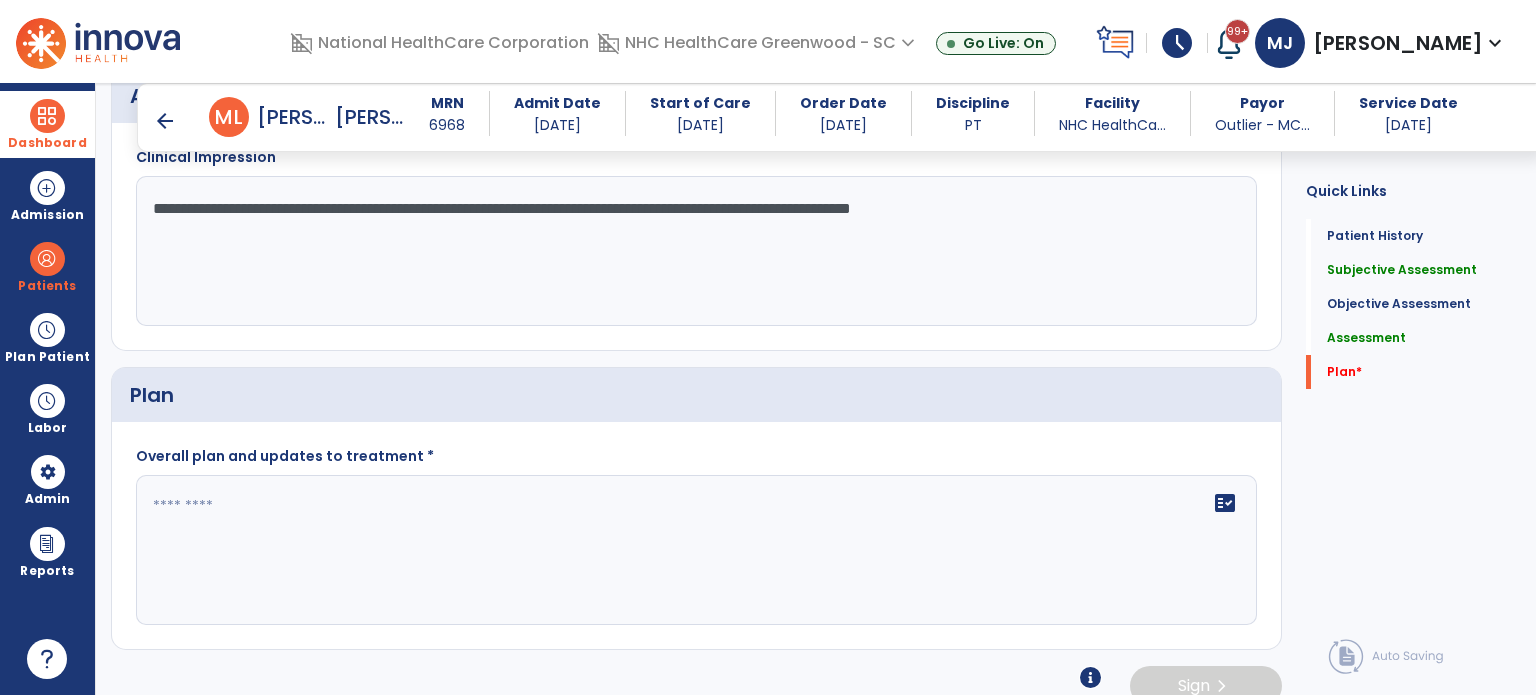 type on "**********" 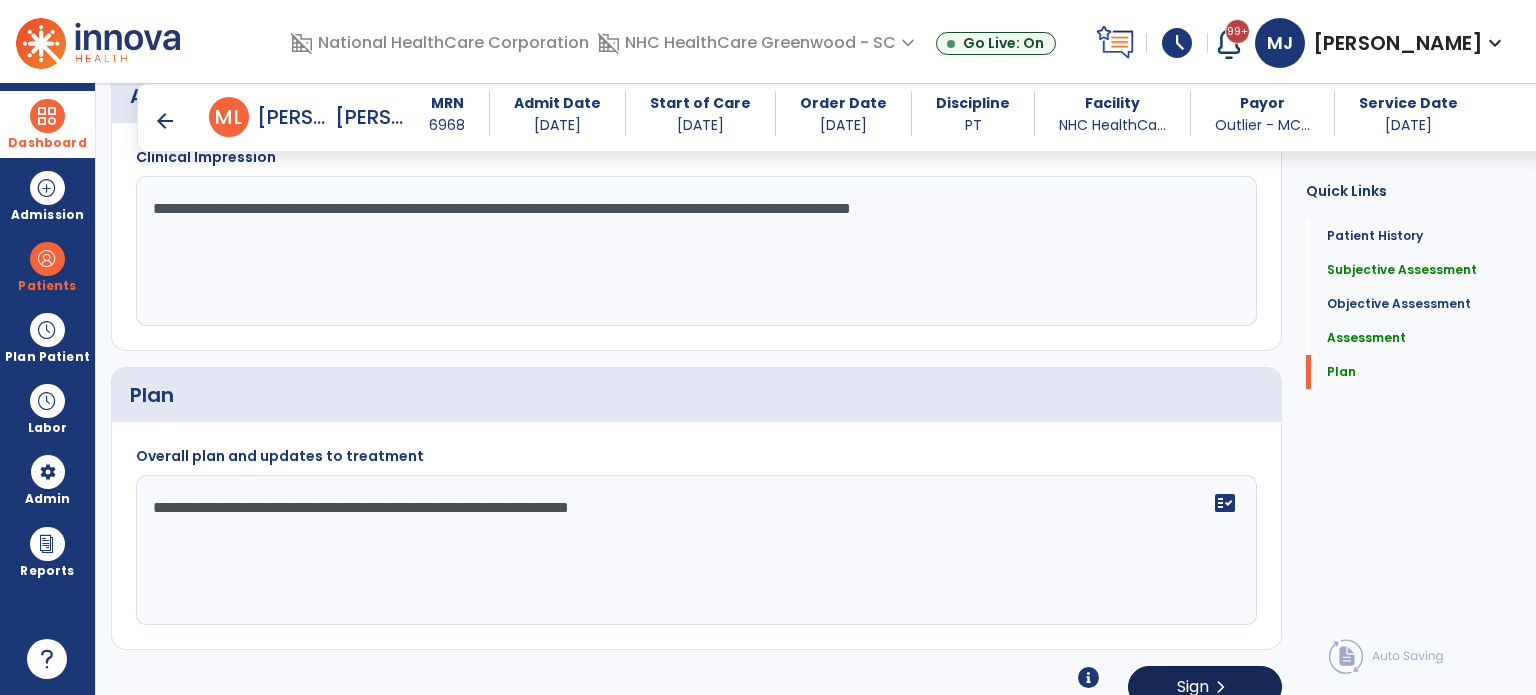 type on "**********" 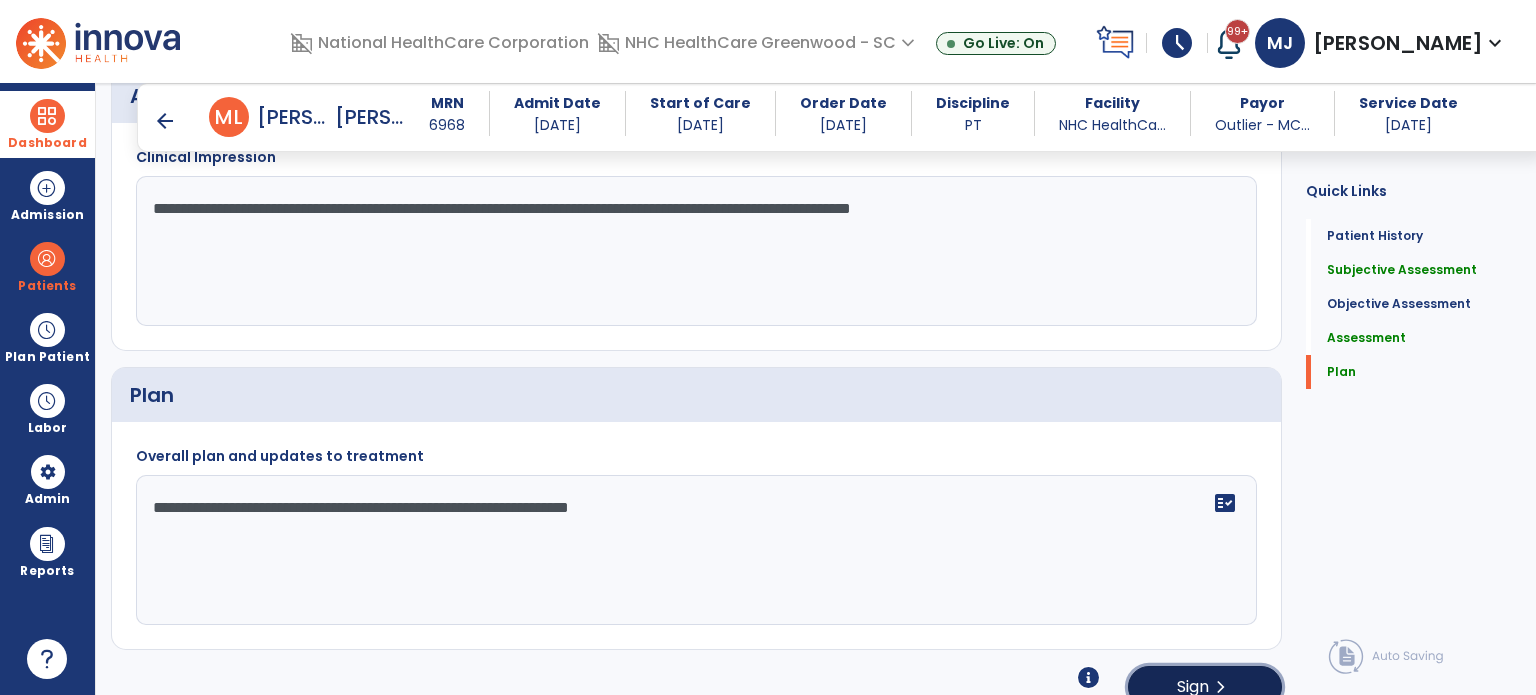 click on "Sign" 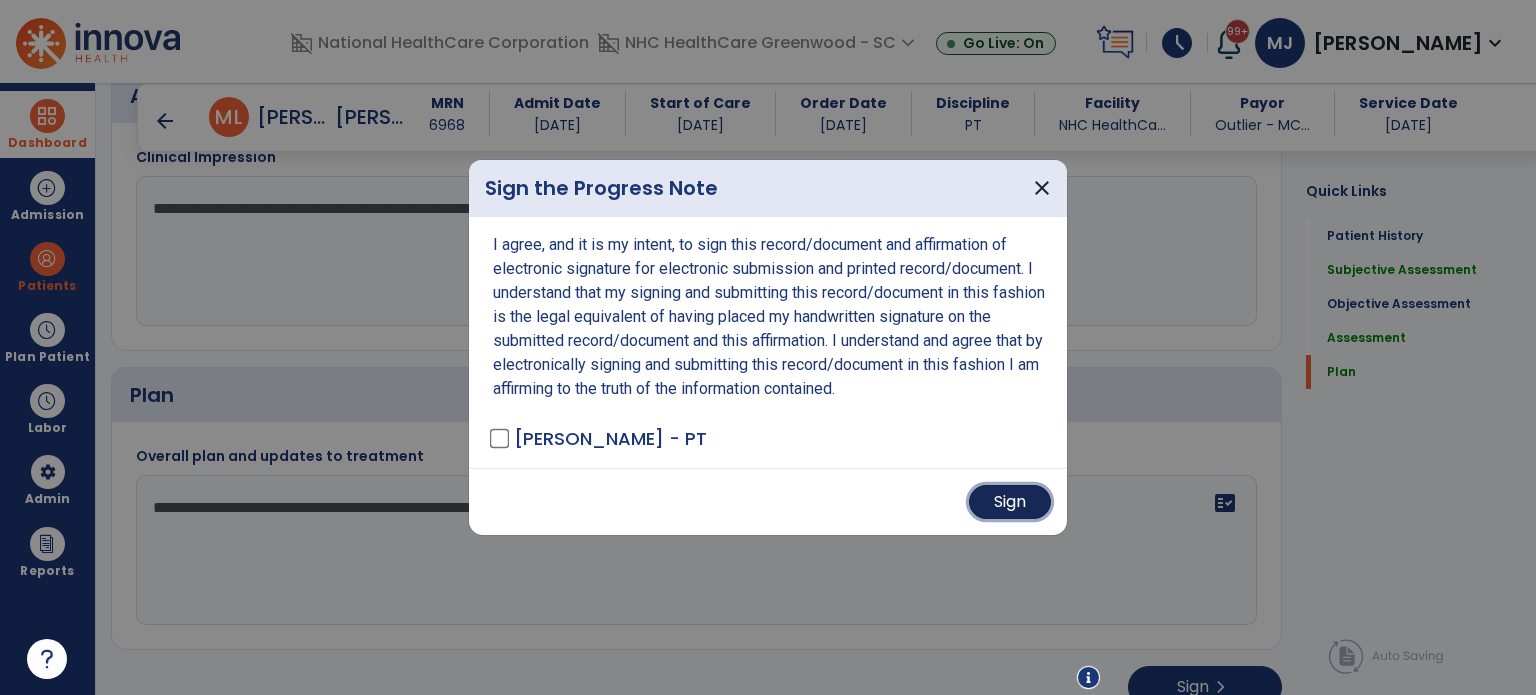 click on "Sign" at bounding box center [1010, 502] 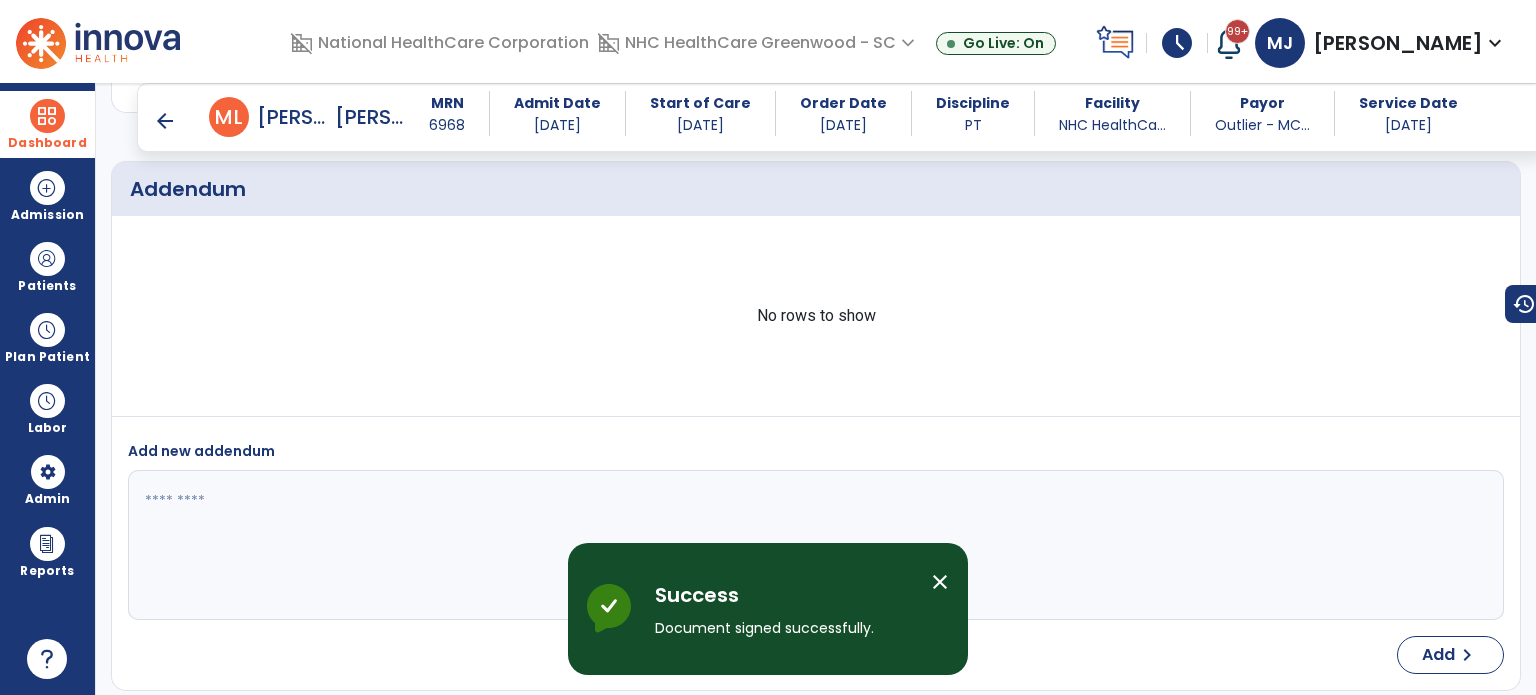 scroll, scrollTop: 2635, scrollLeft: 0, axis: vertical 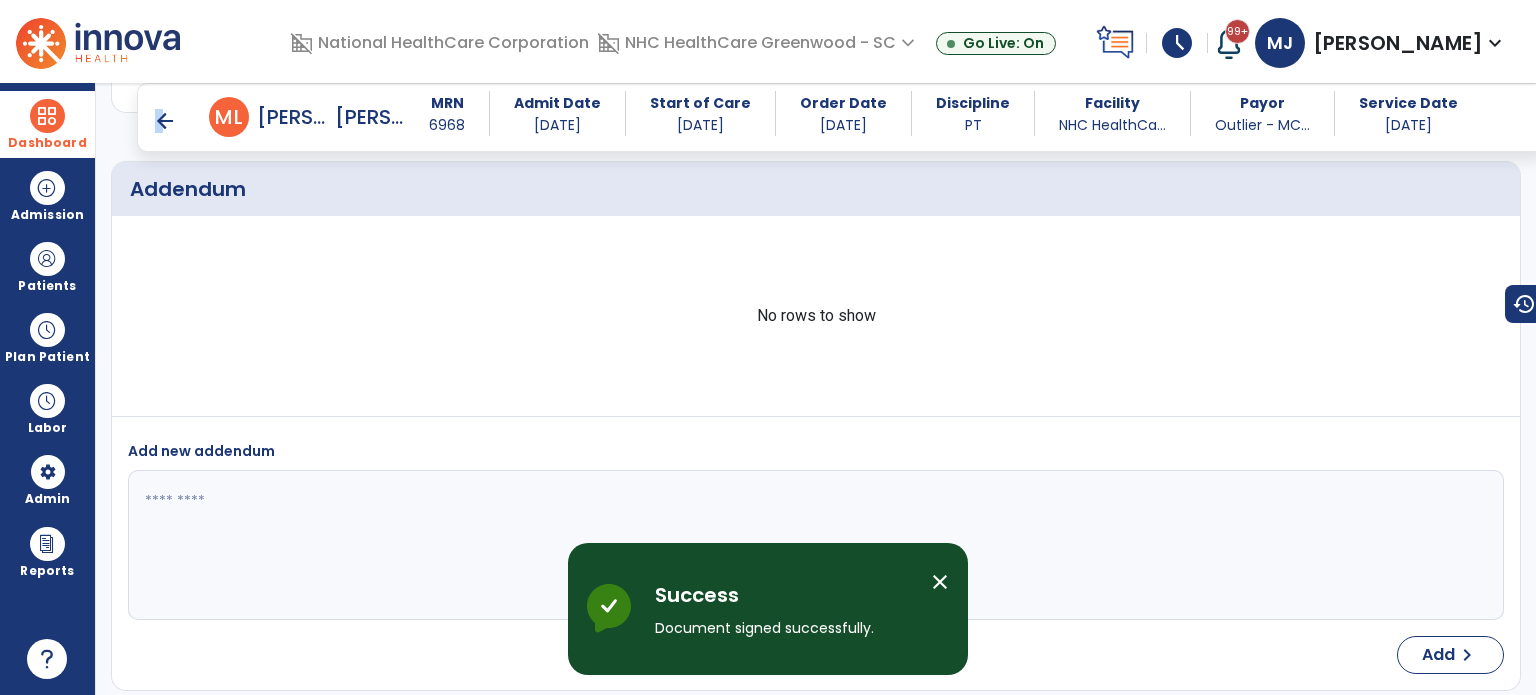 drag, startPoint x: 151, startPoint y: 120, endPoint x: 163, endPoint y: 120, distance: 12 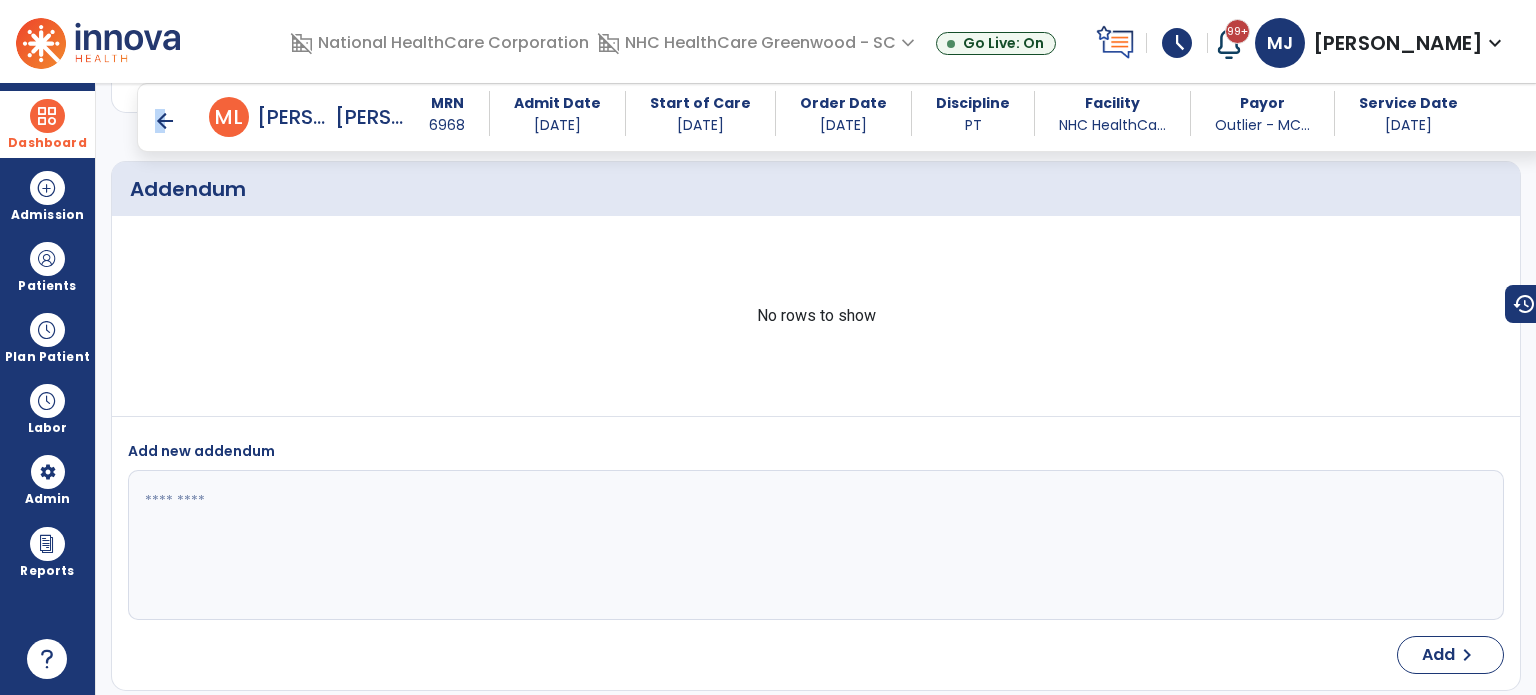 click on "arrow_back" at bounding box center [165, 121] 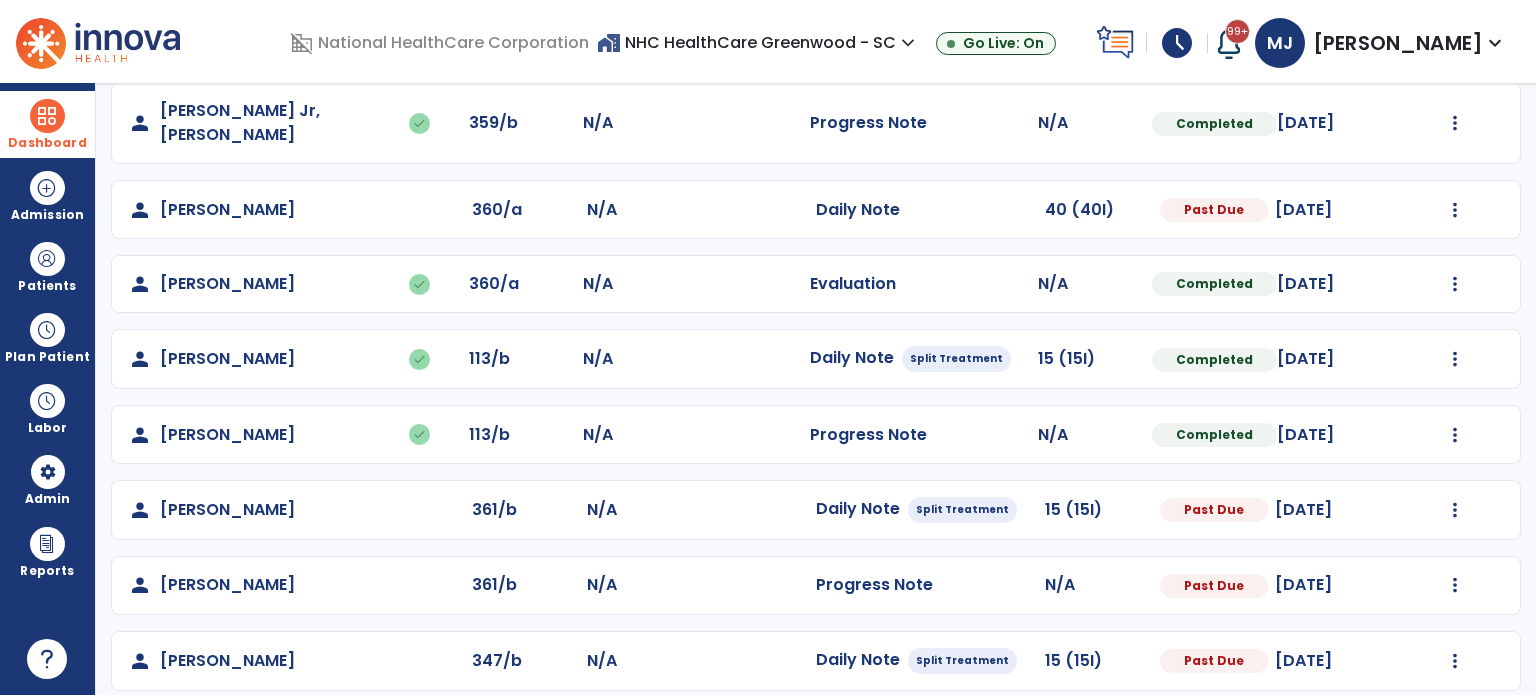 scroll, scrollTop: 473, scrollLeft: 0, axis: vertical 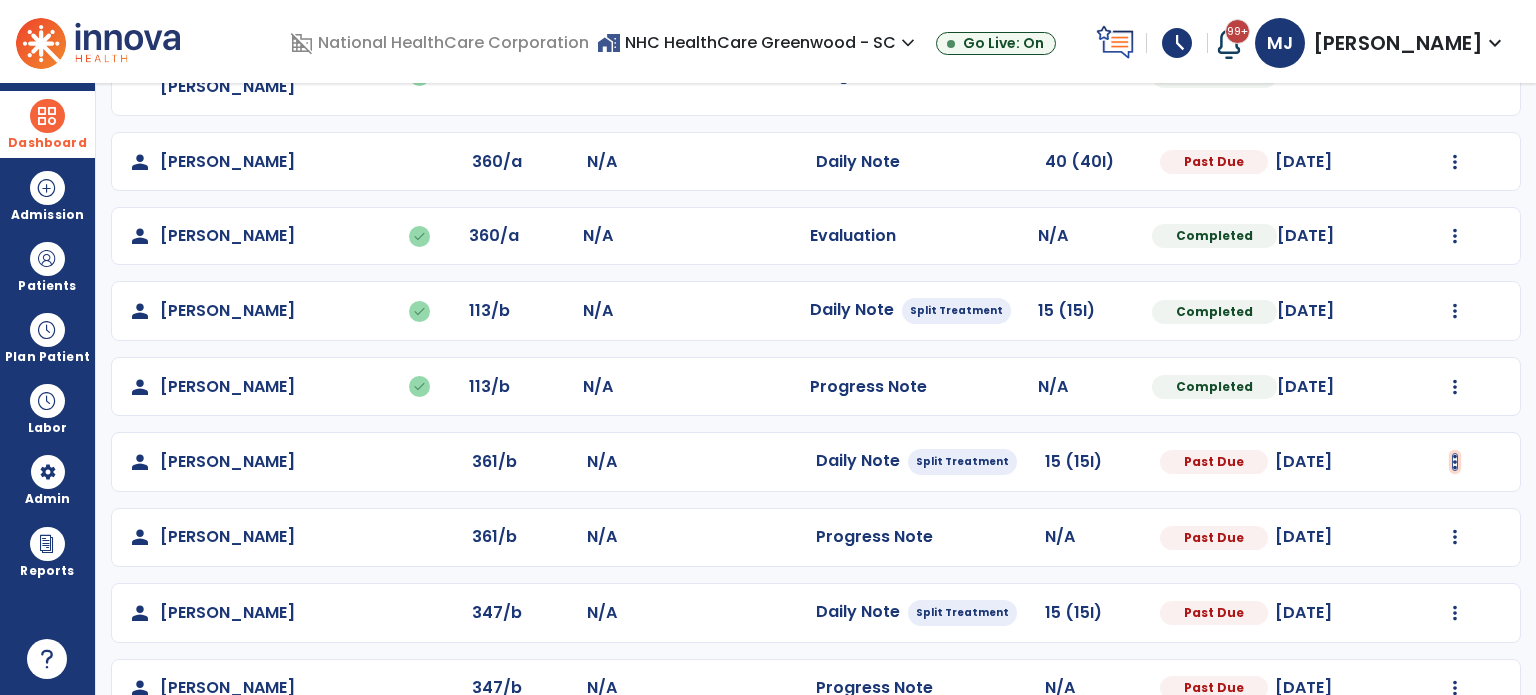 click at bounding box center (1455, -184) 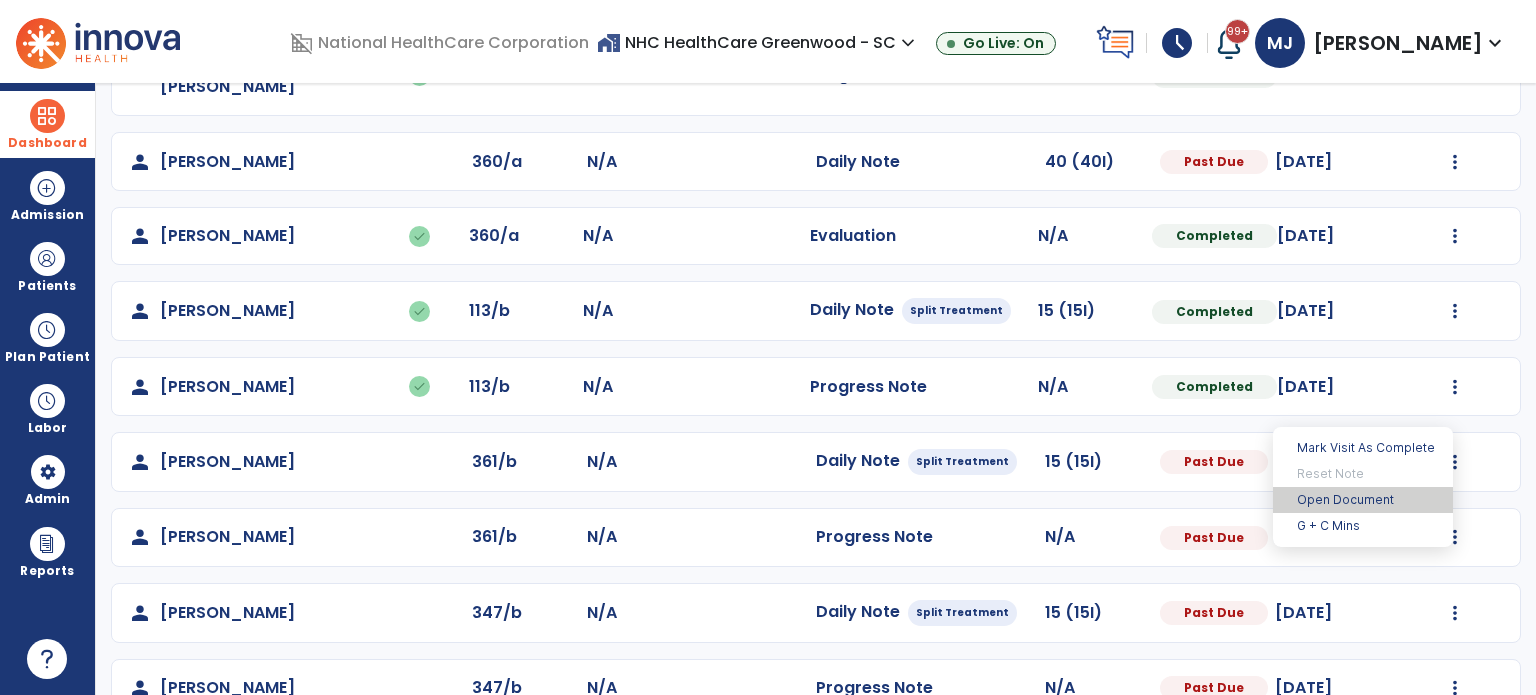 click on "Open Document" at bounding box center [1363, 500] 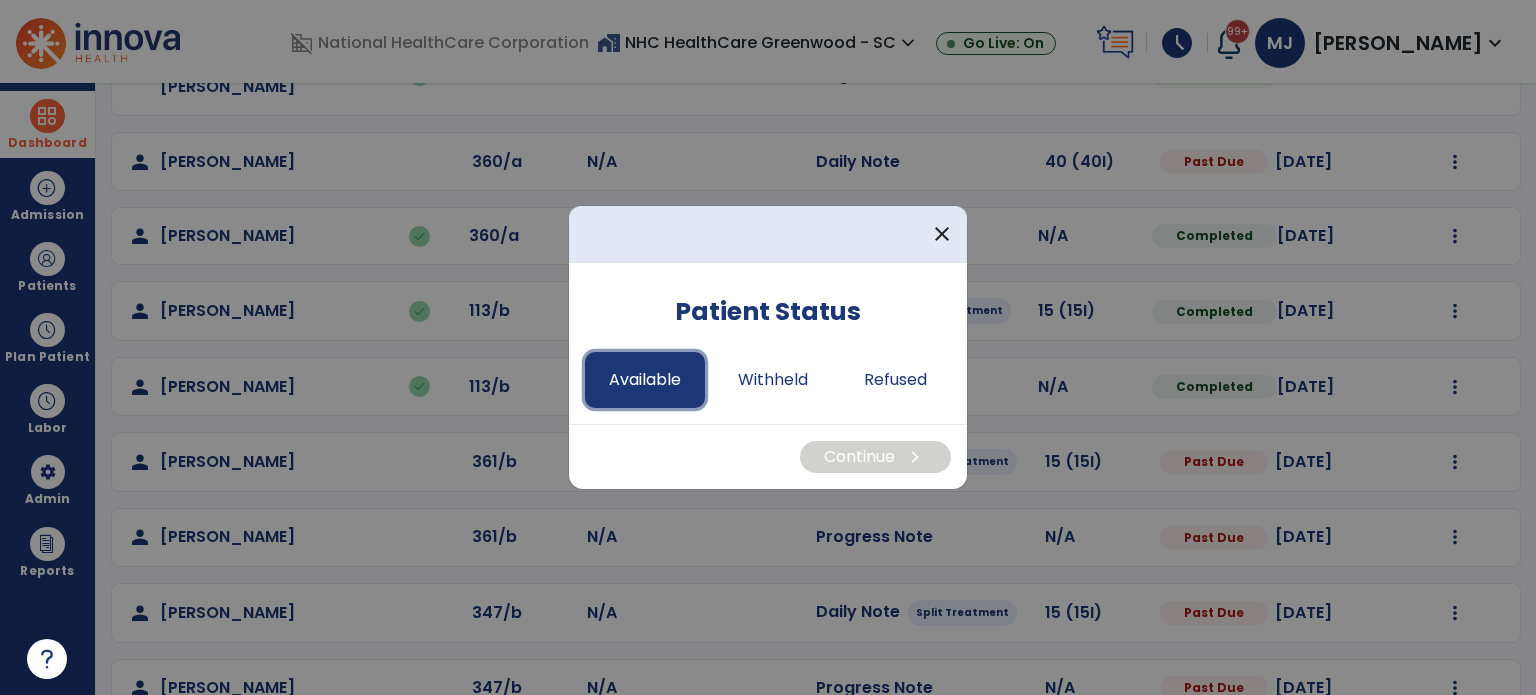 click on "Available" at bounding box center (645, 380) 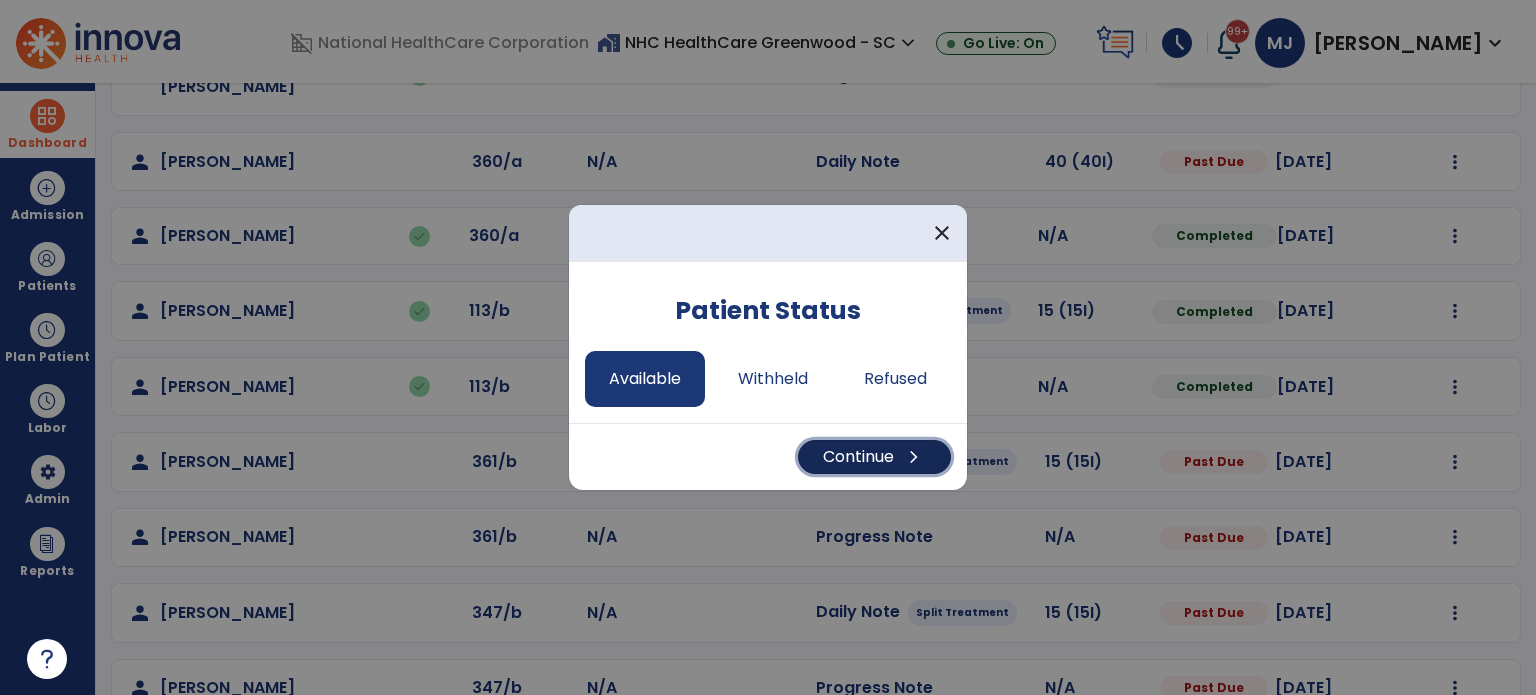 click on "Continue   chevron_right" at bounding box center (874, 457) 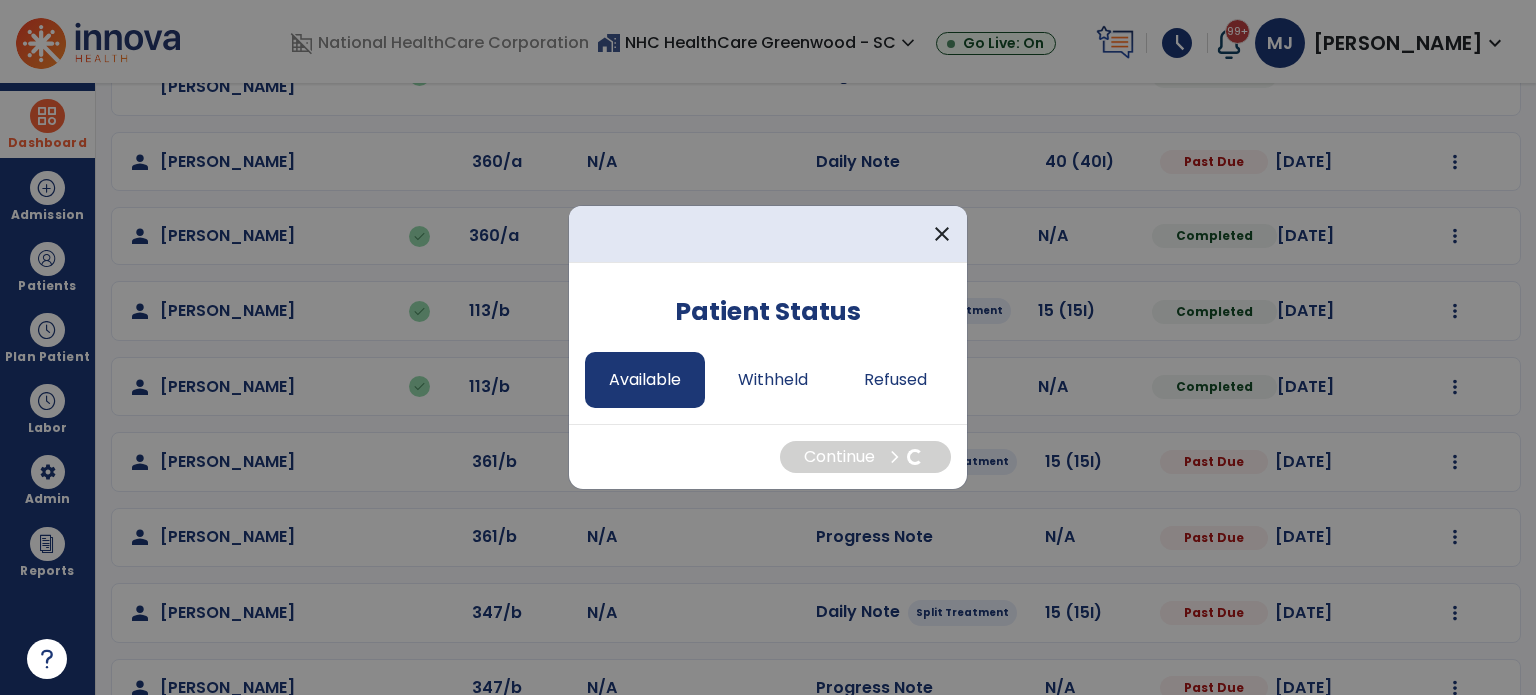 select on "*" 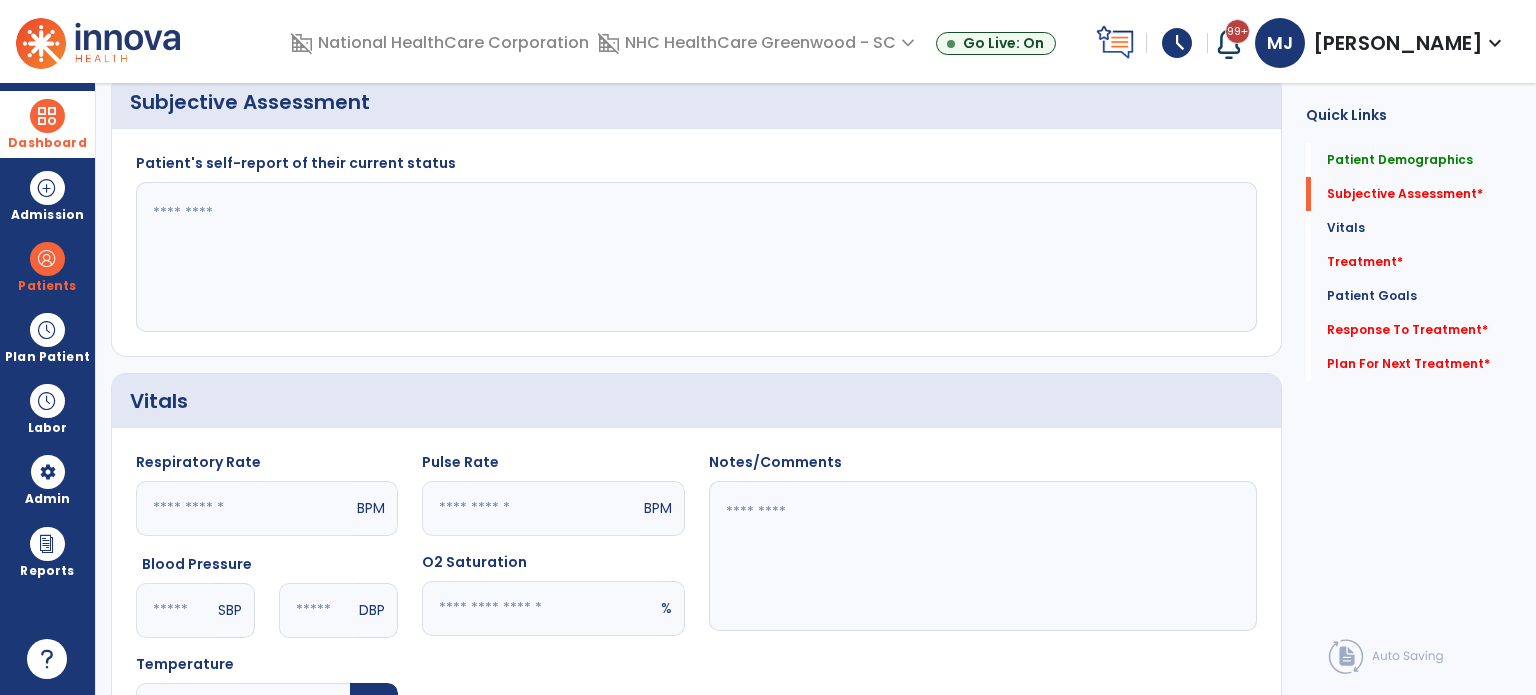 click 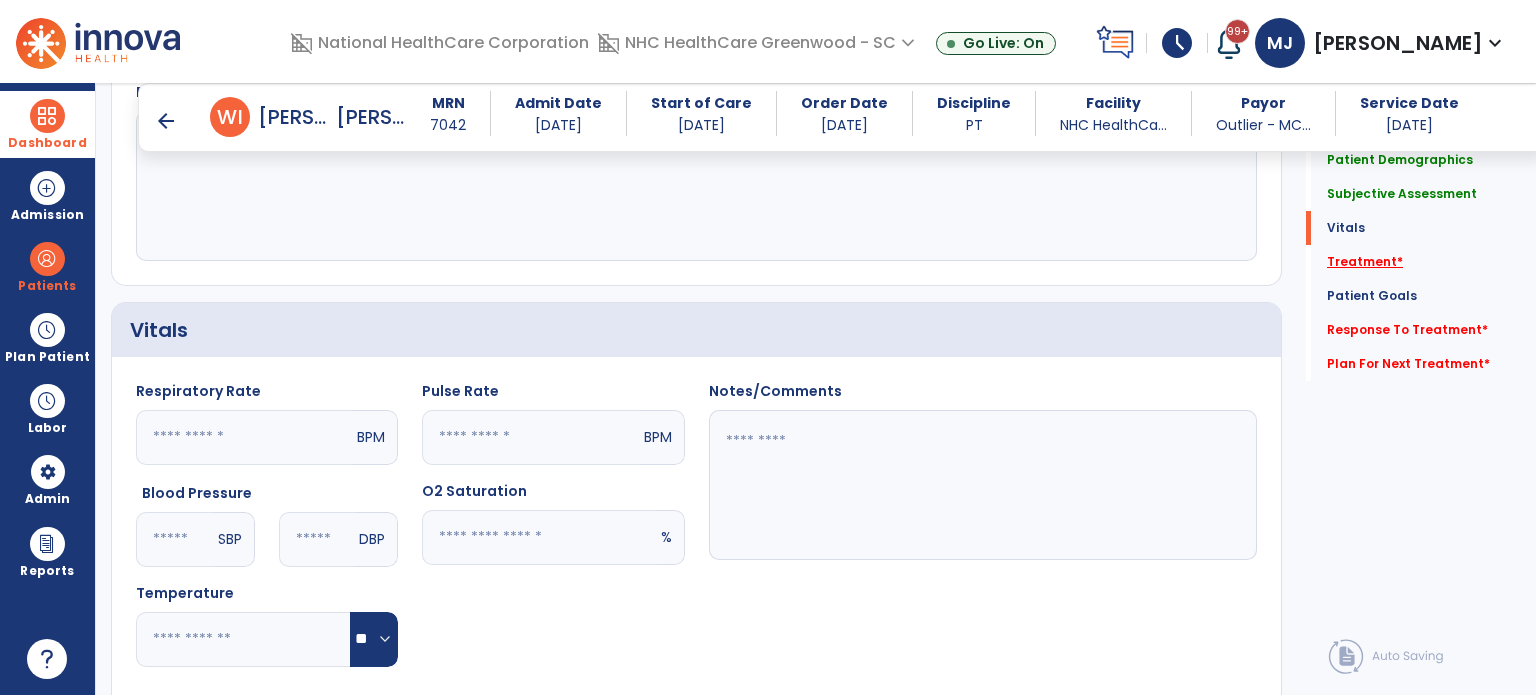 type on "**********" 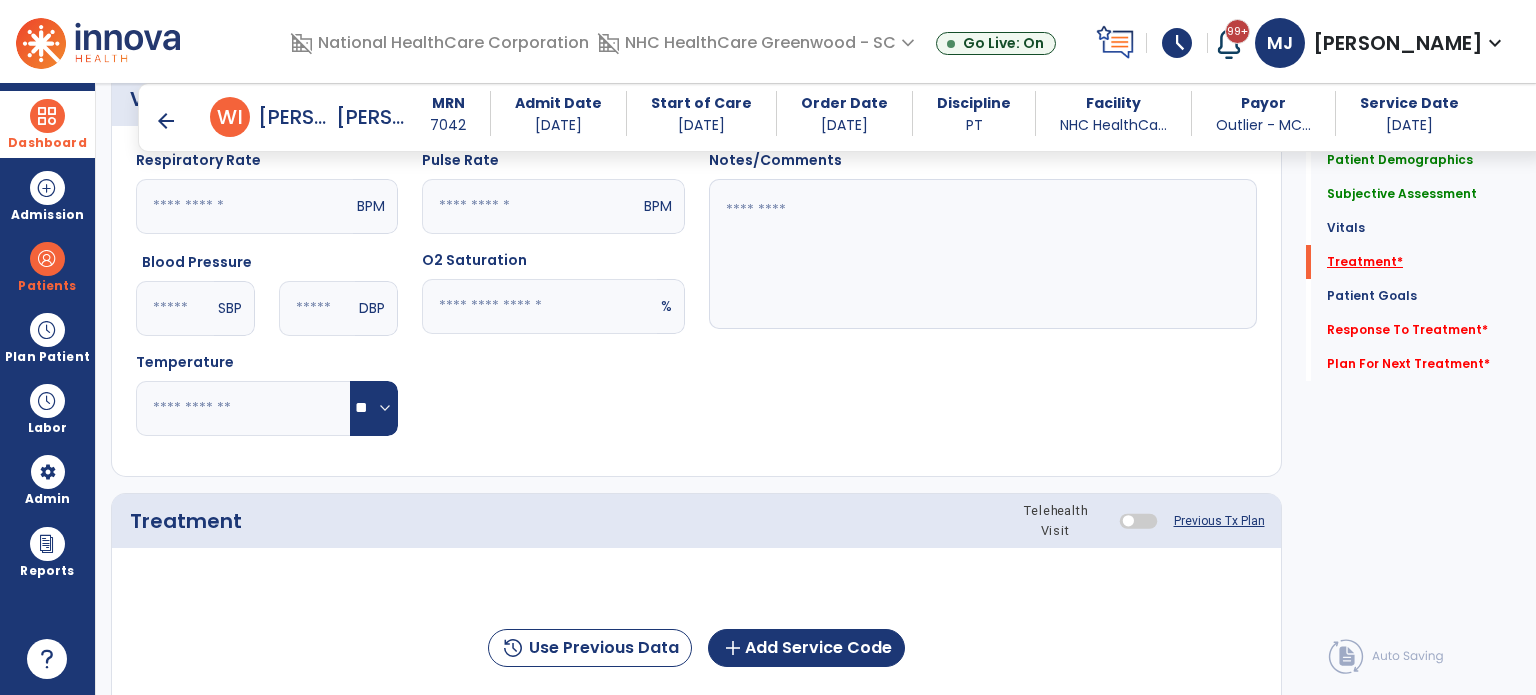 scroll, scrollTop: 987, scrollLeft: 0, axis: vertical 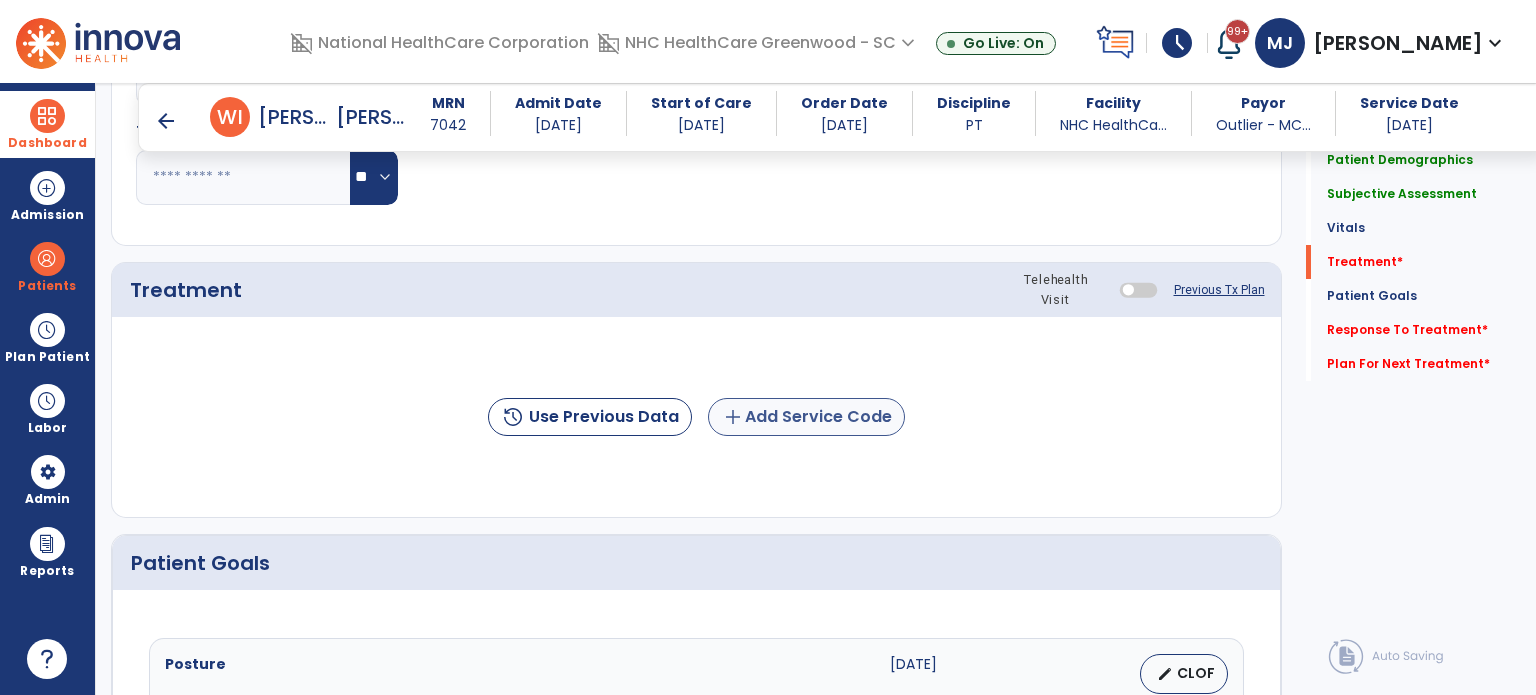click on "add  Add Service Code" 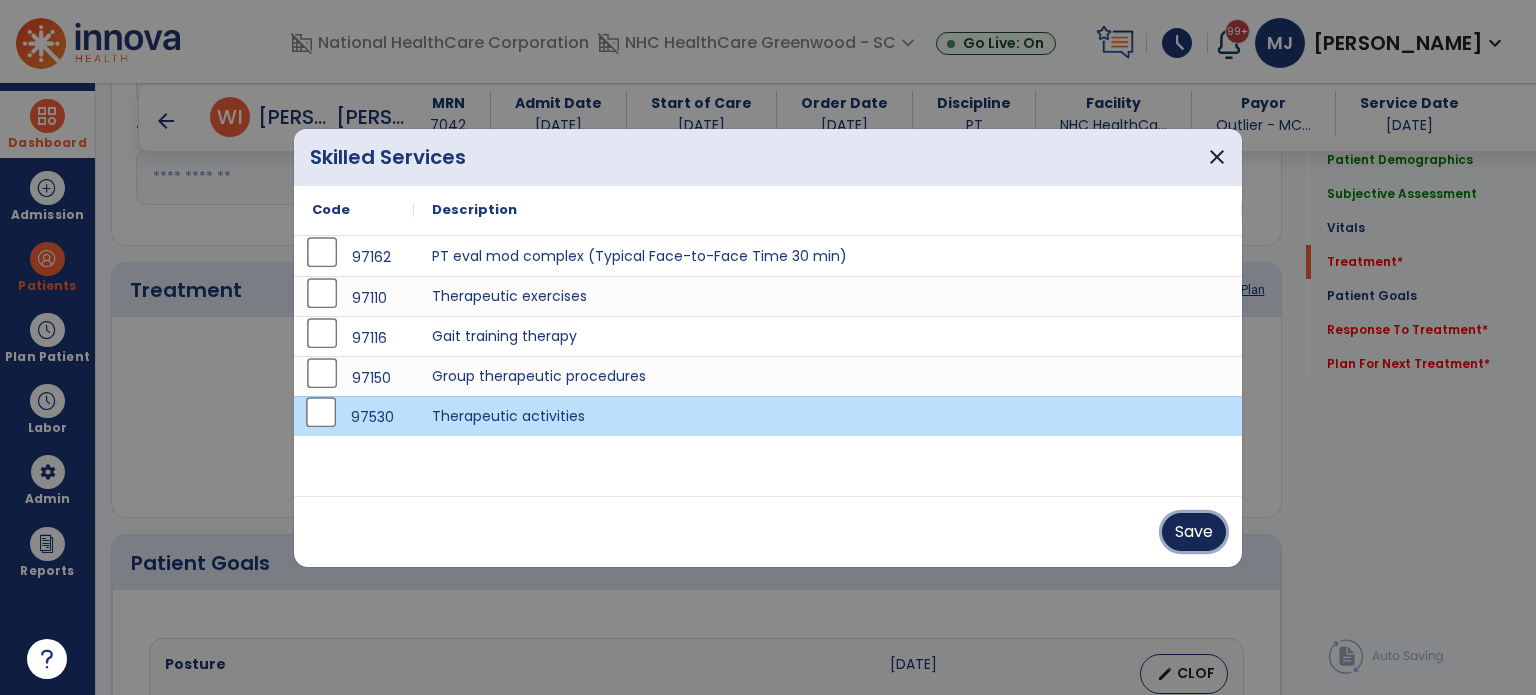 click on "Save" at bounding box center [1194, 532] 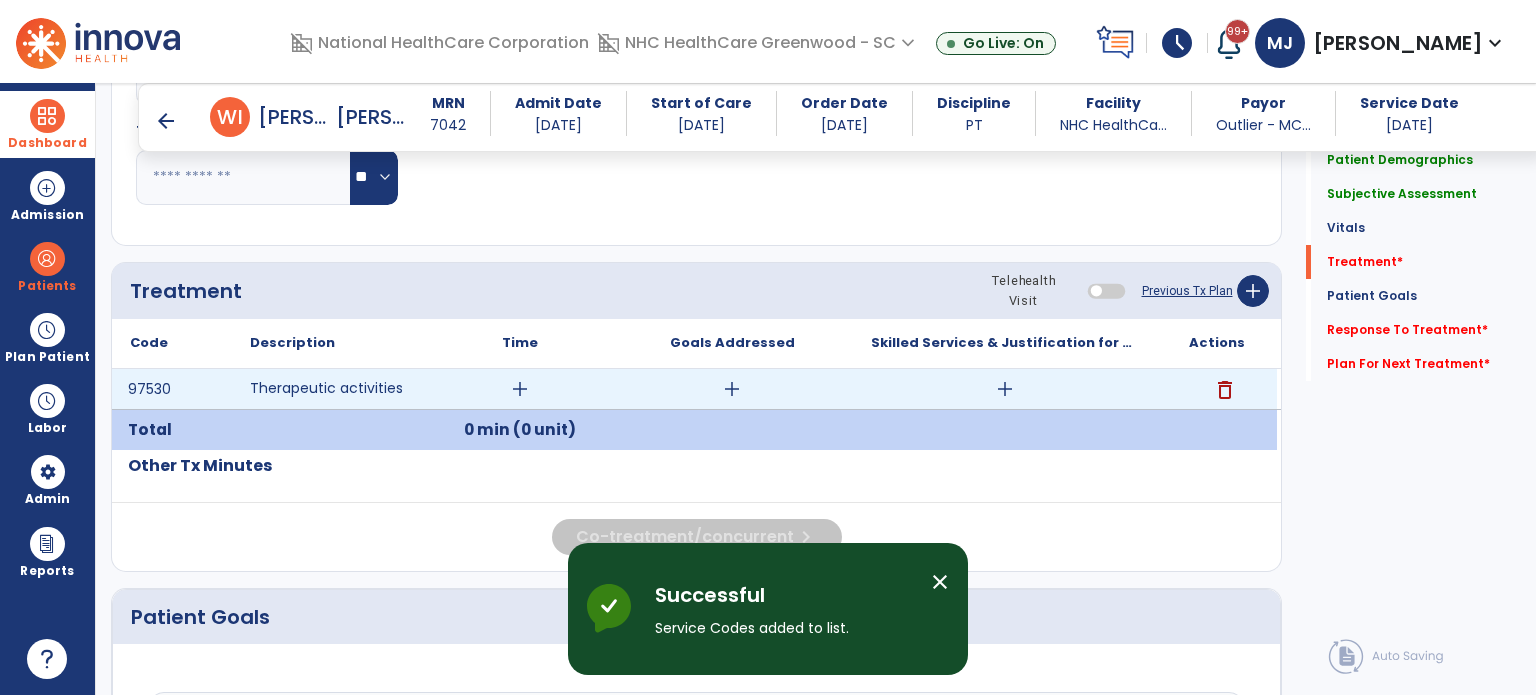 click on "add" at bounding box center [520, 389] 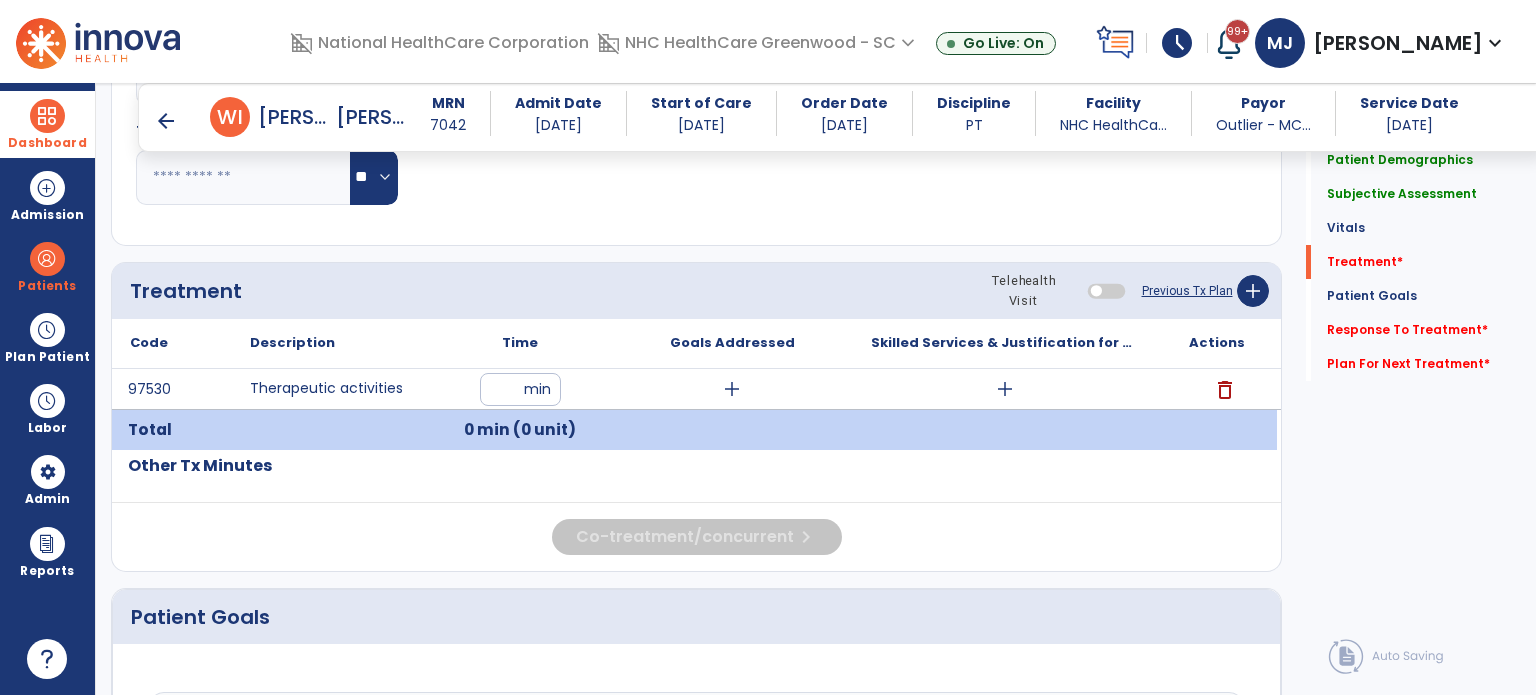 type on "**" 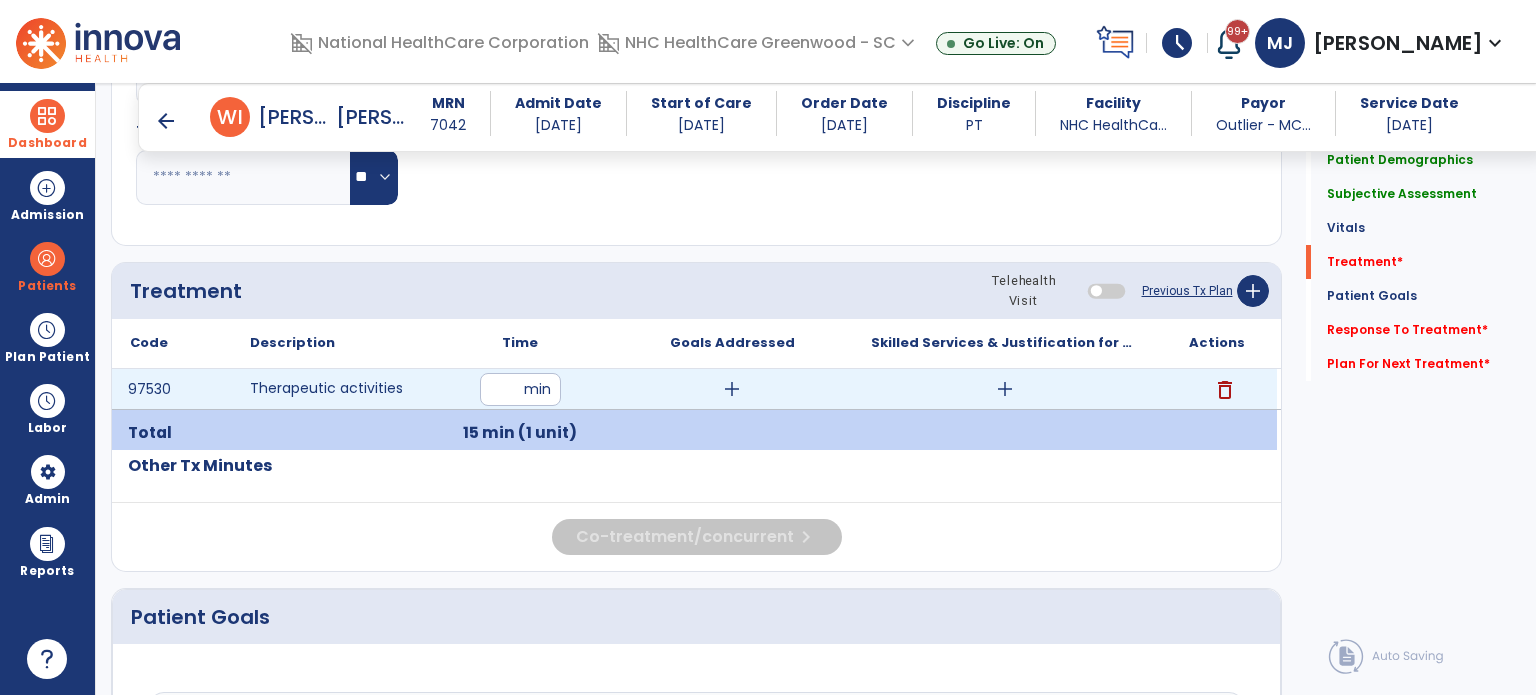 click on "add" at bounding box center (1005, 389) 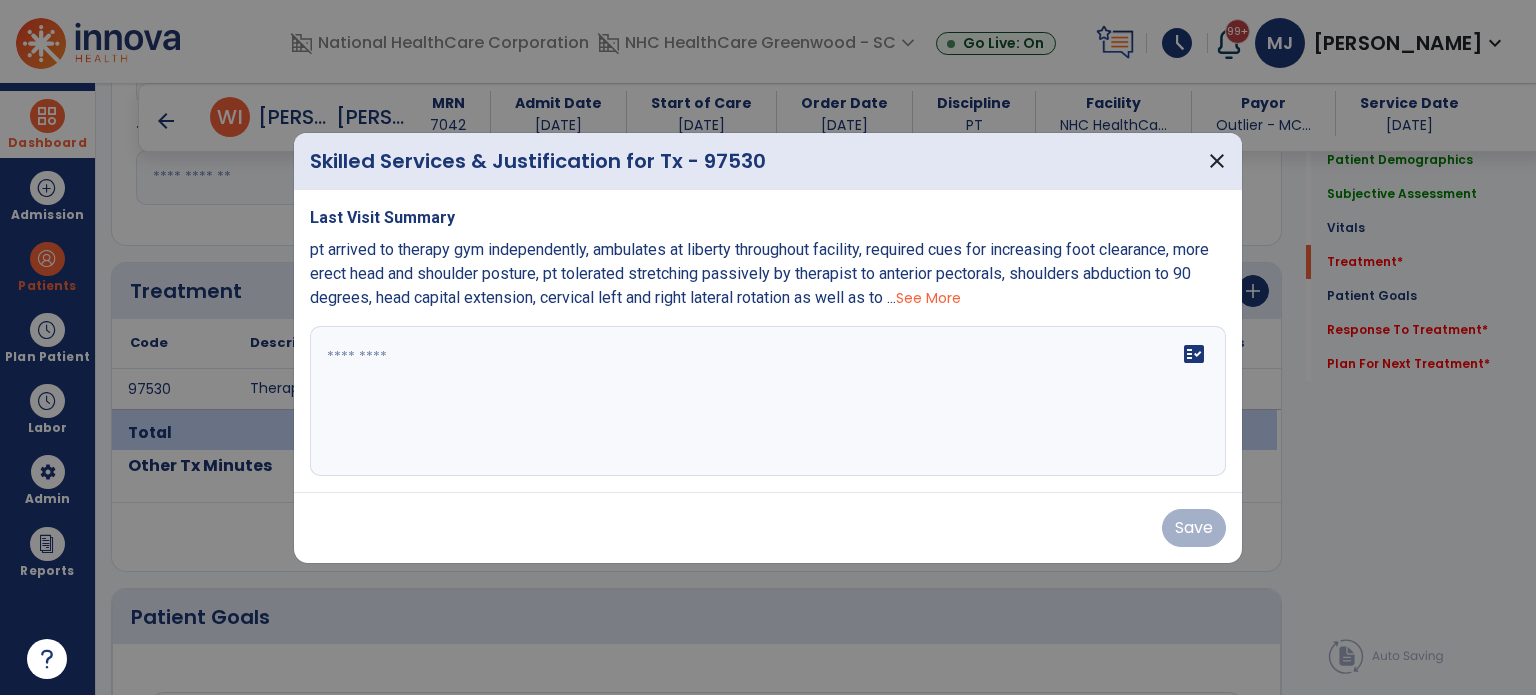 click on "fact_check" at bounding box center (768, 401) 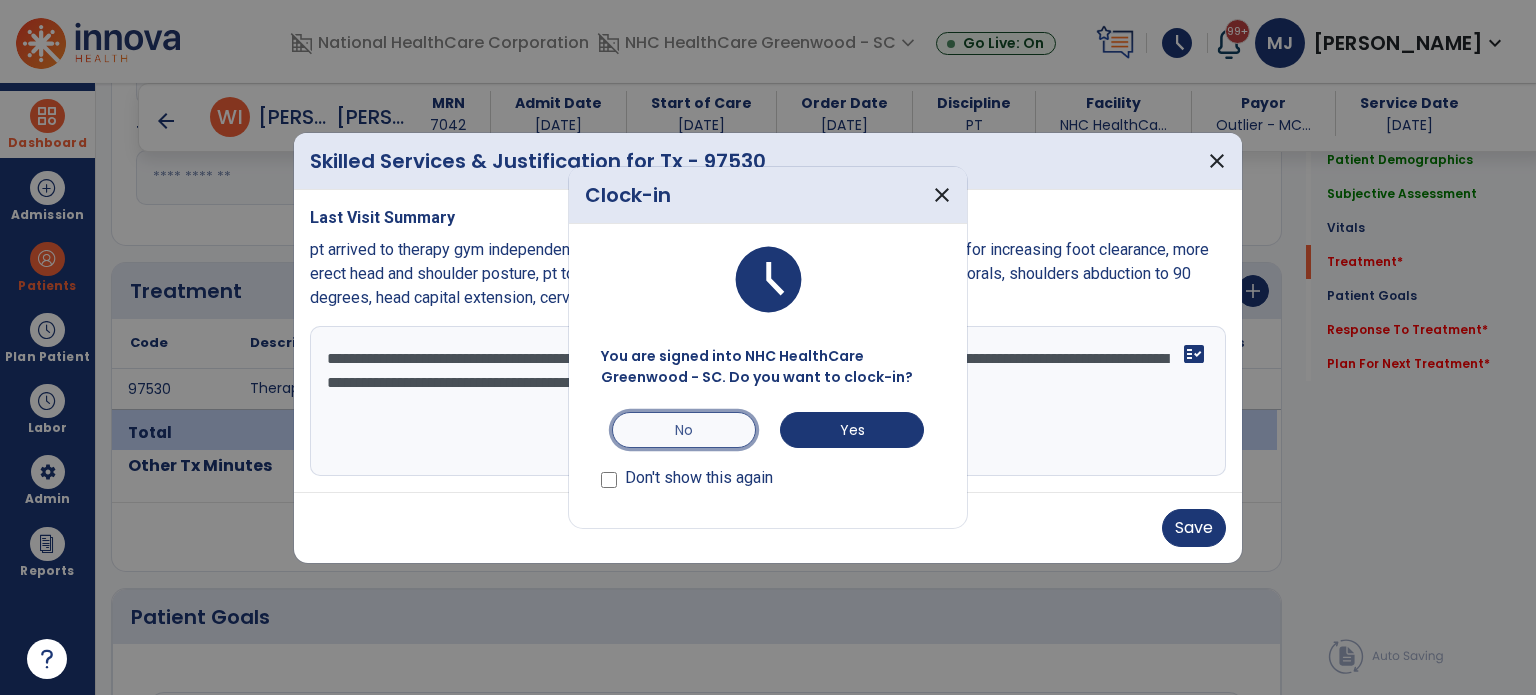 click on "No" at bounding box center [684, 430] 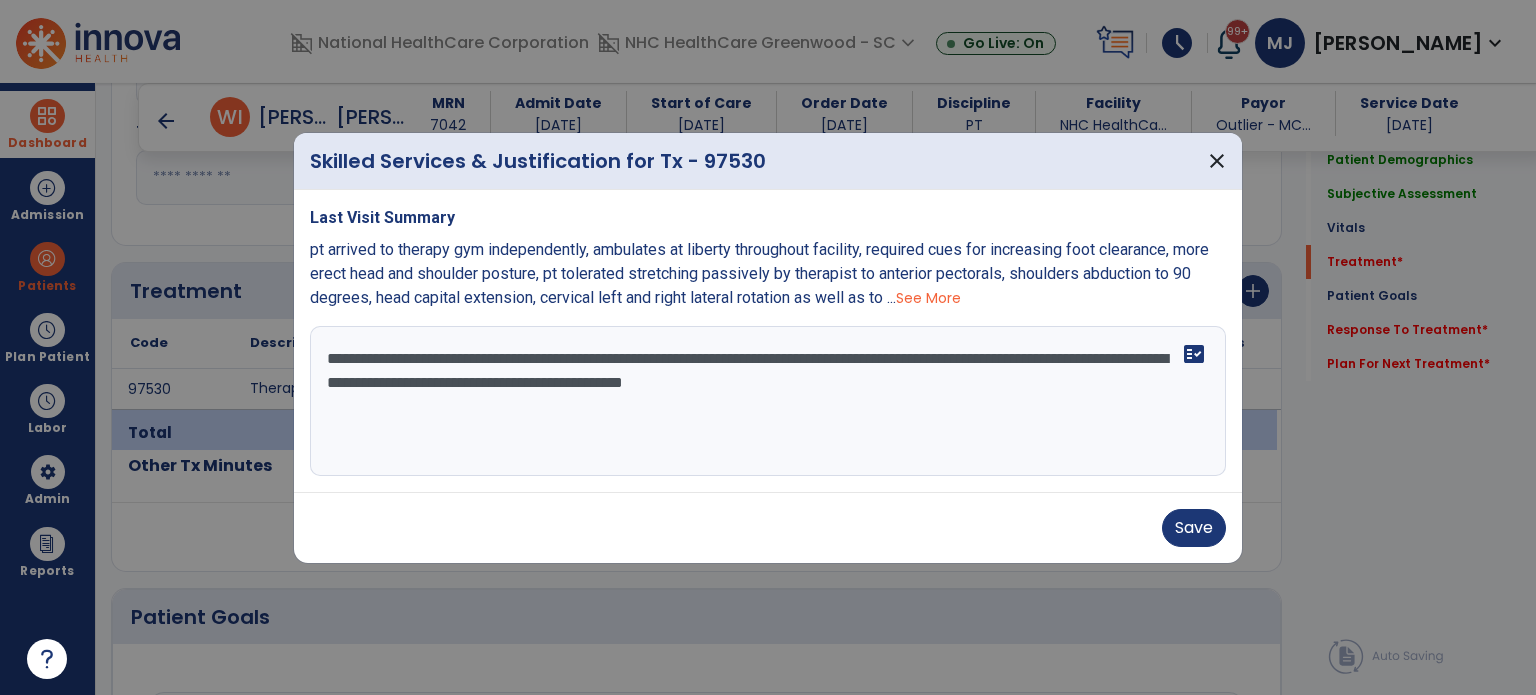 click on "**********" at bounding box center (768, 401) 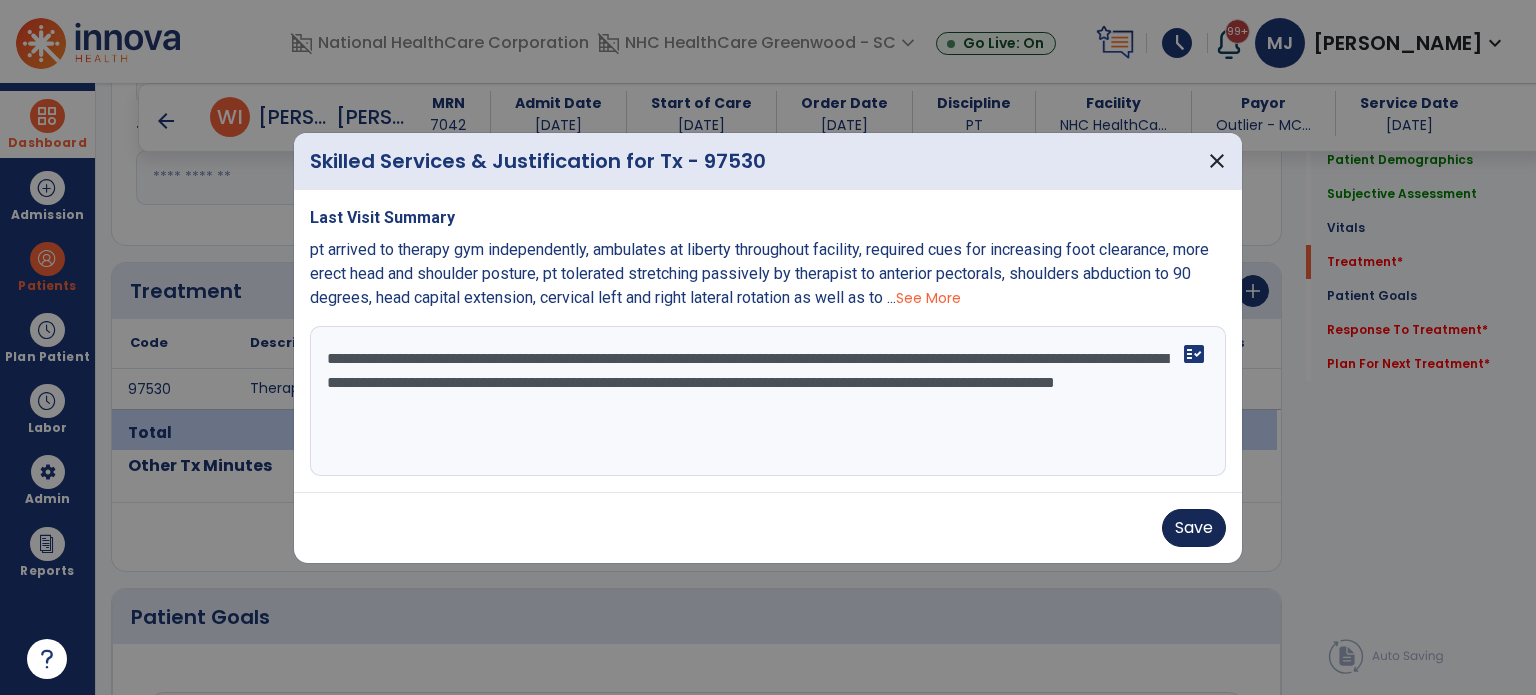 type on "**********" 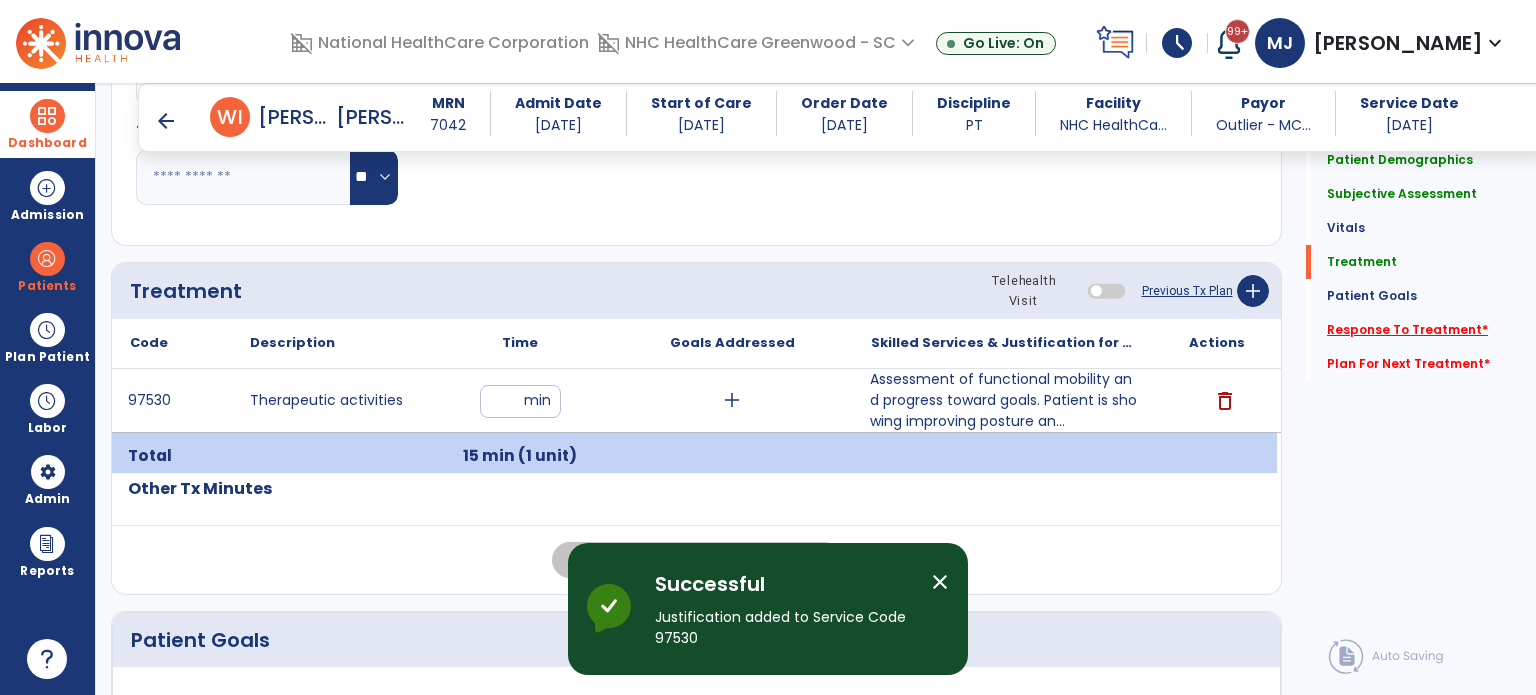 click on "Response To Treatment   *" 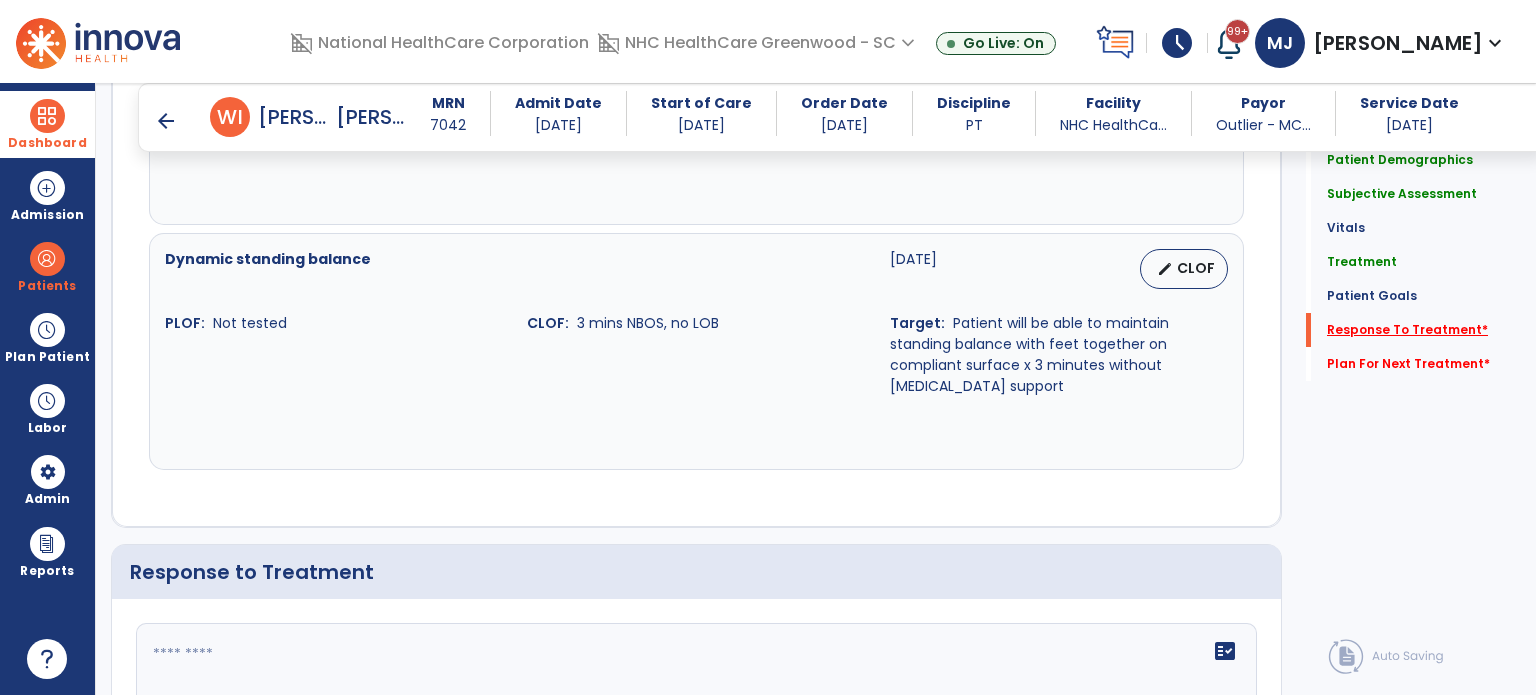 scroll, scrollTop: 2195, scrollLeft: 0, axis: vertical 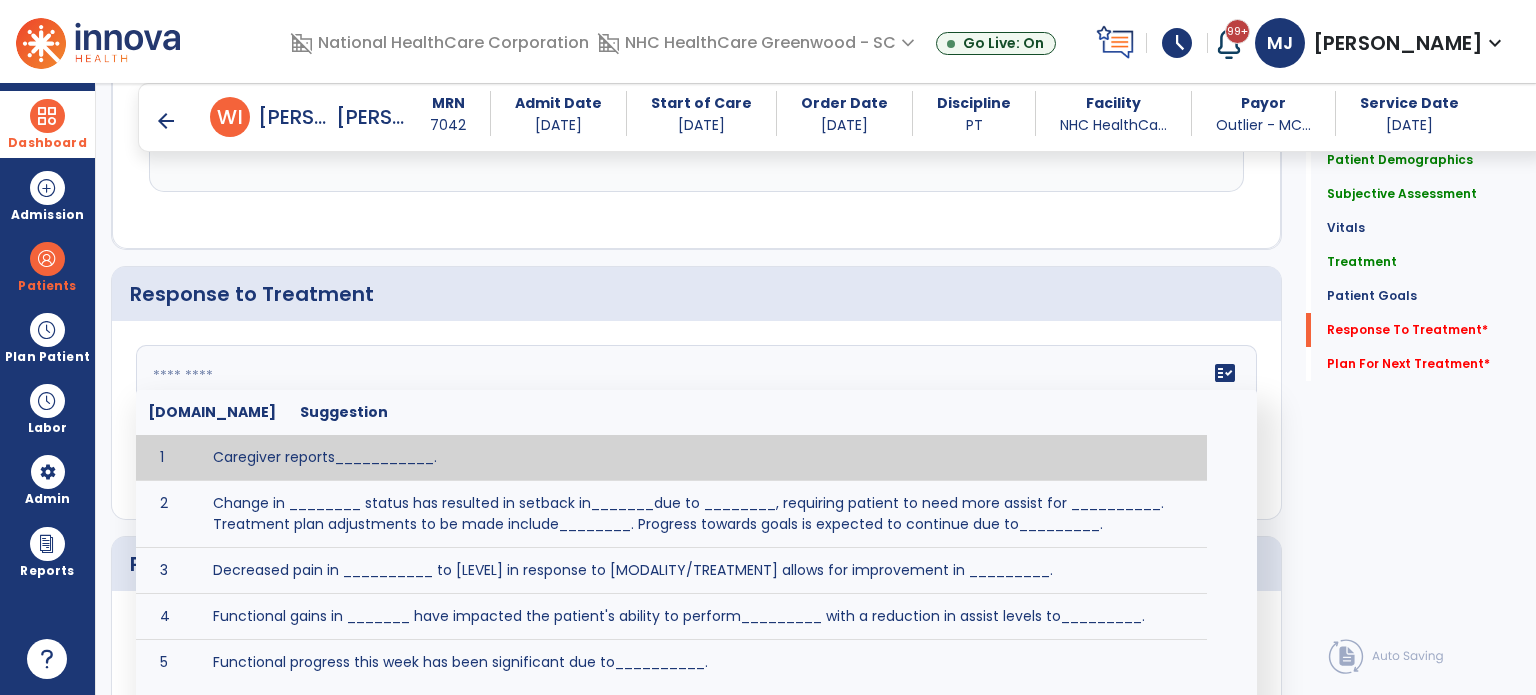 click on "fact_check  [DOMAIN_NAME] Suggestion 1 Caregiver reports___________. 2 Change in ________ status has resulted in setback in_______due to ________, requiring patient to need more assist for __________.   Treatment plan adjustments to be made include________.  Progress towards goals is expected to continue due to_________. 3 Decreased pain in __________ to [LEVEL] in response to [MODALITY/TREATMENT] allows for improvement in _________. 4 Functional gains in _______ have impacted the patient's ability to perform_________ with a reduction in assist levels to_________. 5 Functional progress this week has been significant due to__________. 6 Gains in ________ have improved the patient's ability to perform ______with decreased levels of assist to___________. 7 Improvement in ________allows patient to tolerate higher levels of challenges in_________. 8 Pain in [AREA] has decreased to [LEVEL] in response to [TREATMENT/MODALITY], allowing fore ease in completing__________. 9 10 11 12 13 14 15 16 17 18 19 20 21" 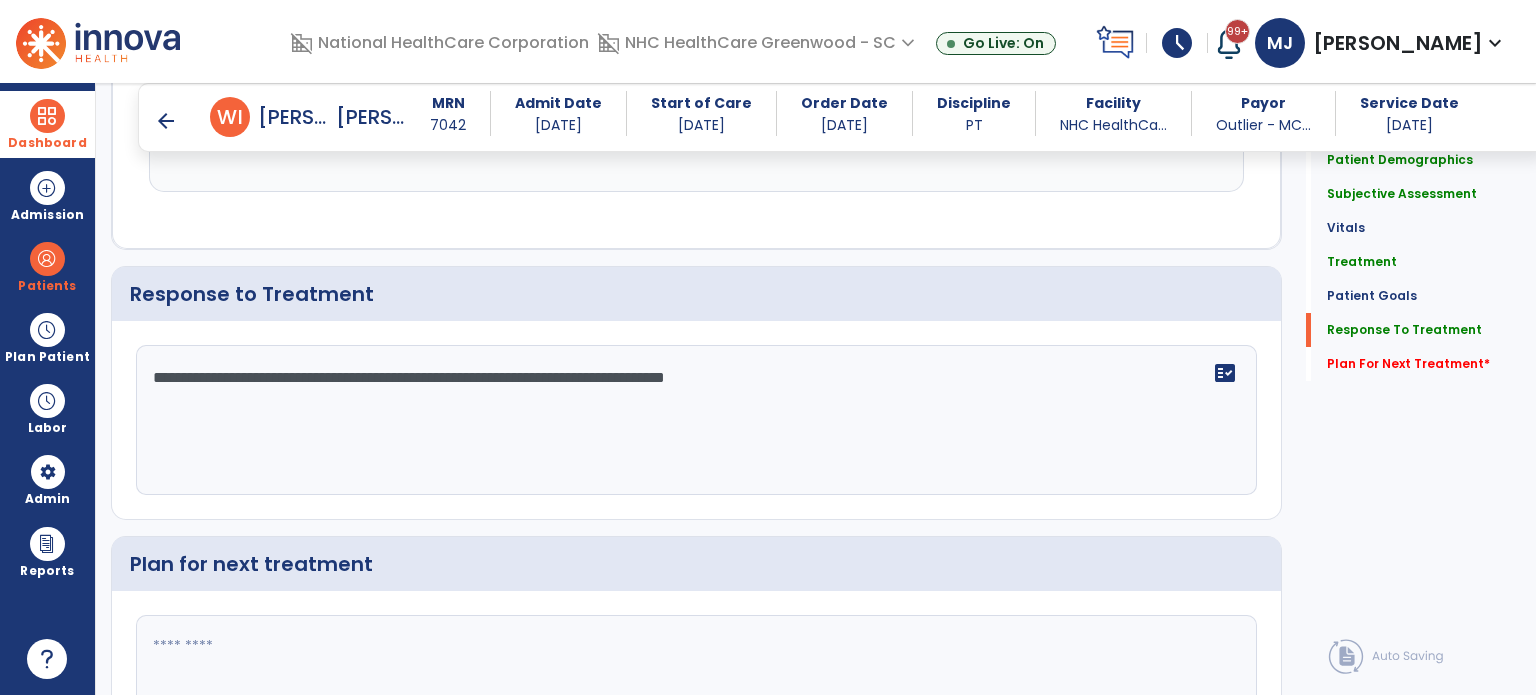 scroll, scrollTop: 2196, scrollLeft: 0, axis: vertical 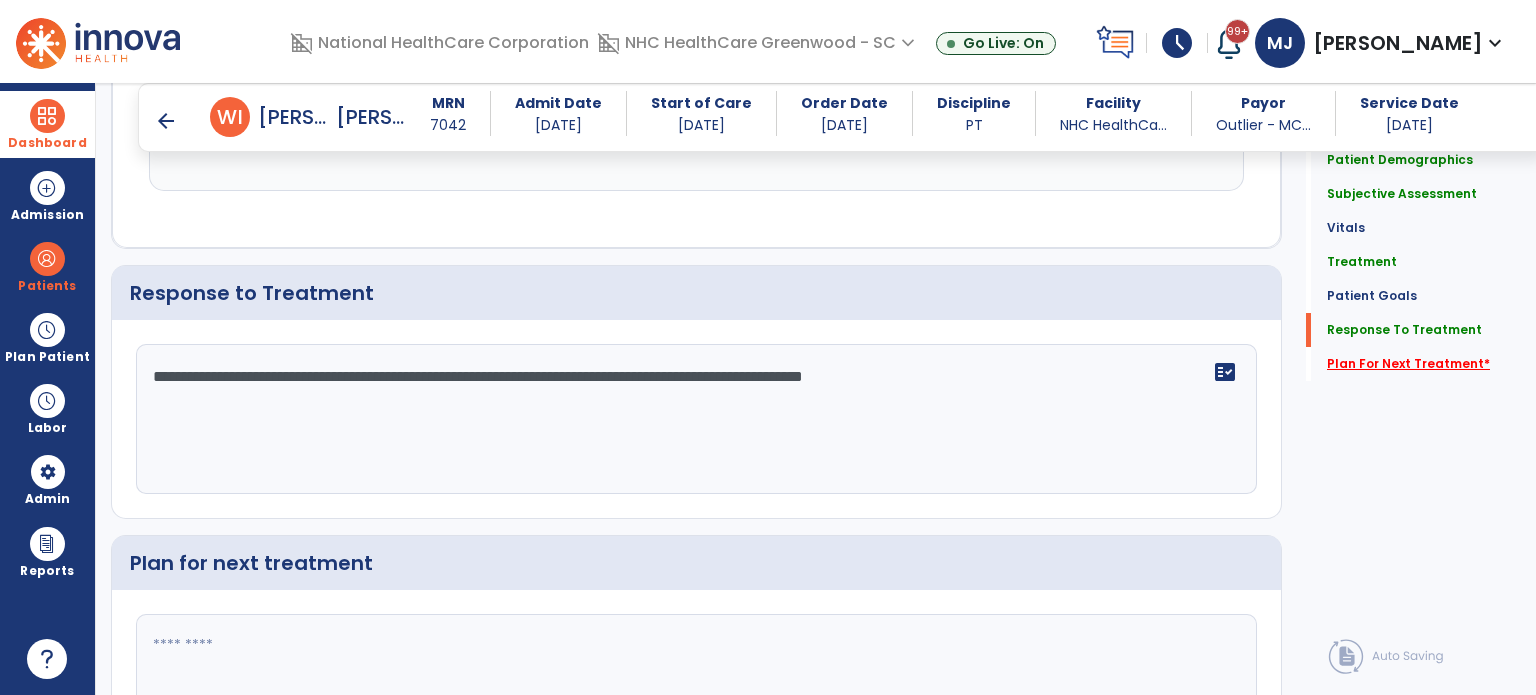 type on "**********" 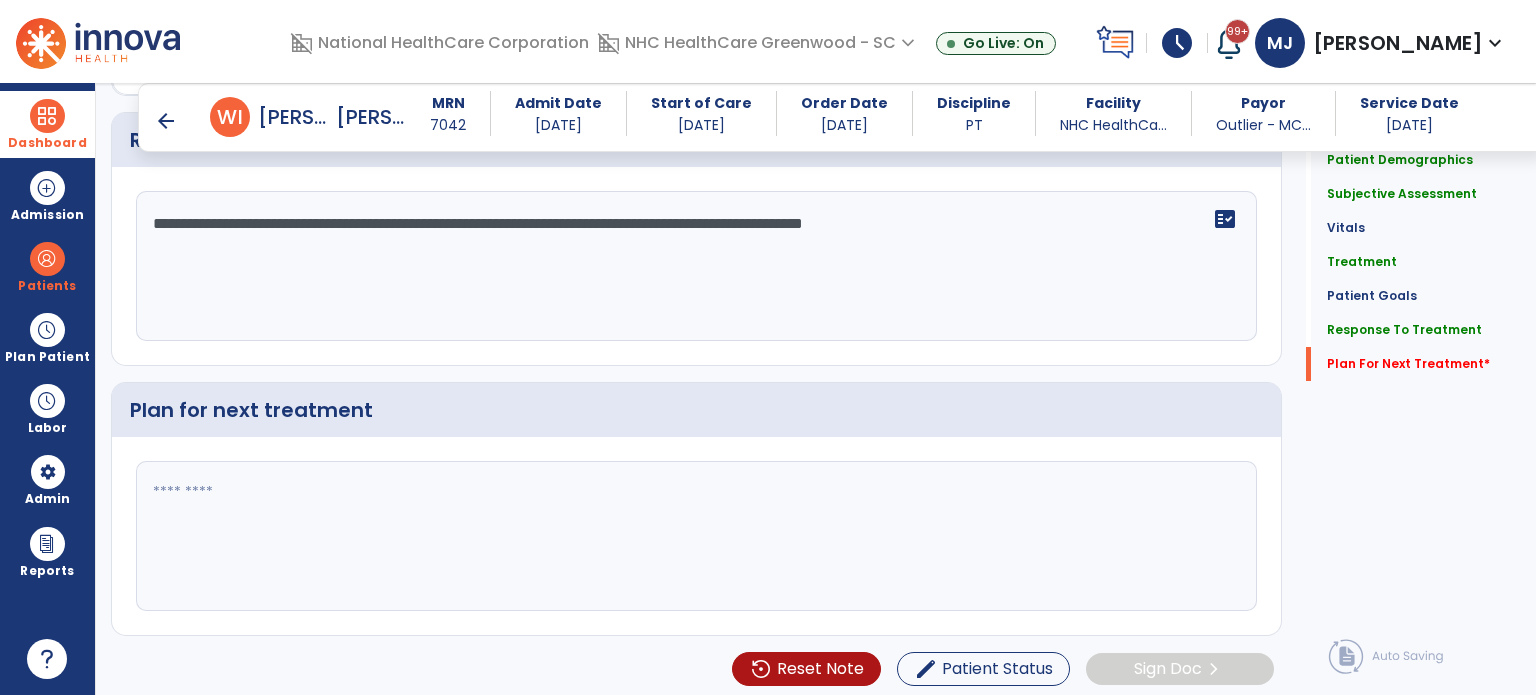 click 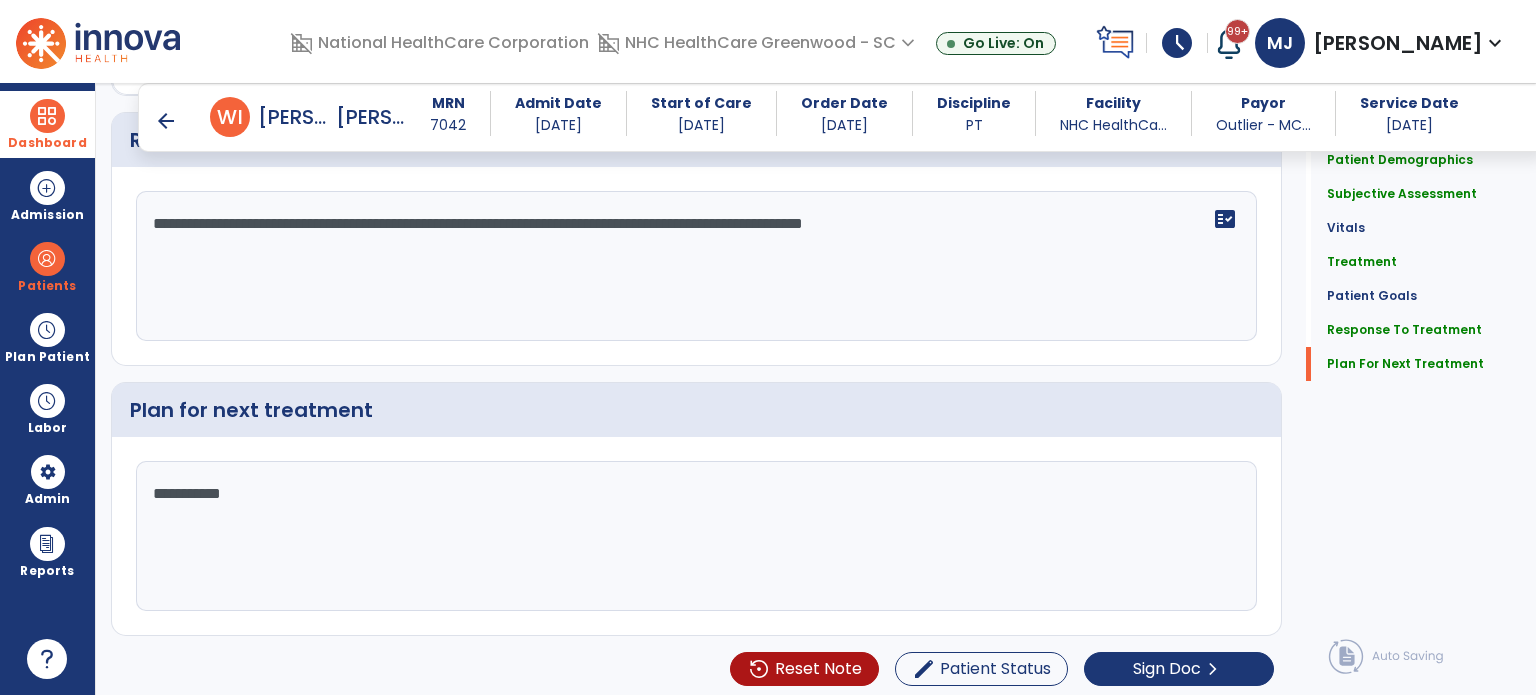 scroll, scrollTop: 2349, scrollLeft: 0, axis: vertical 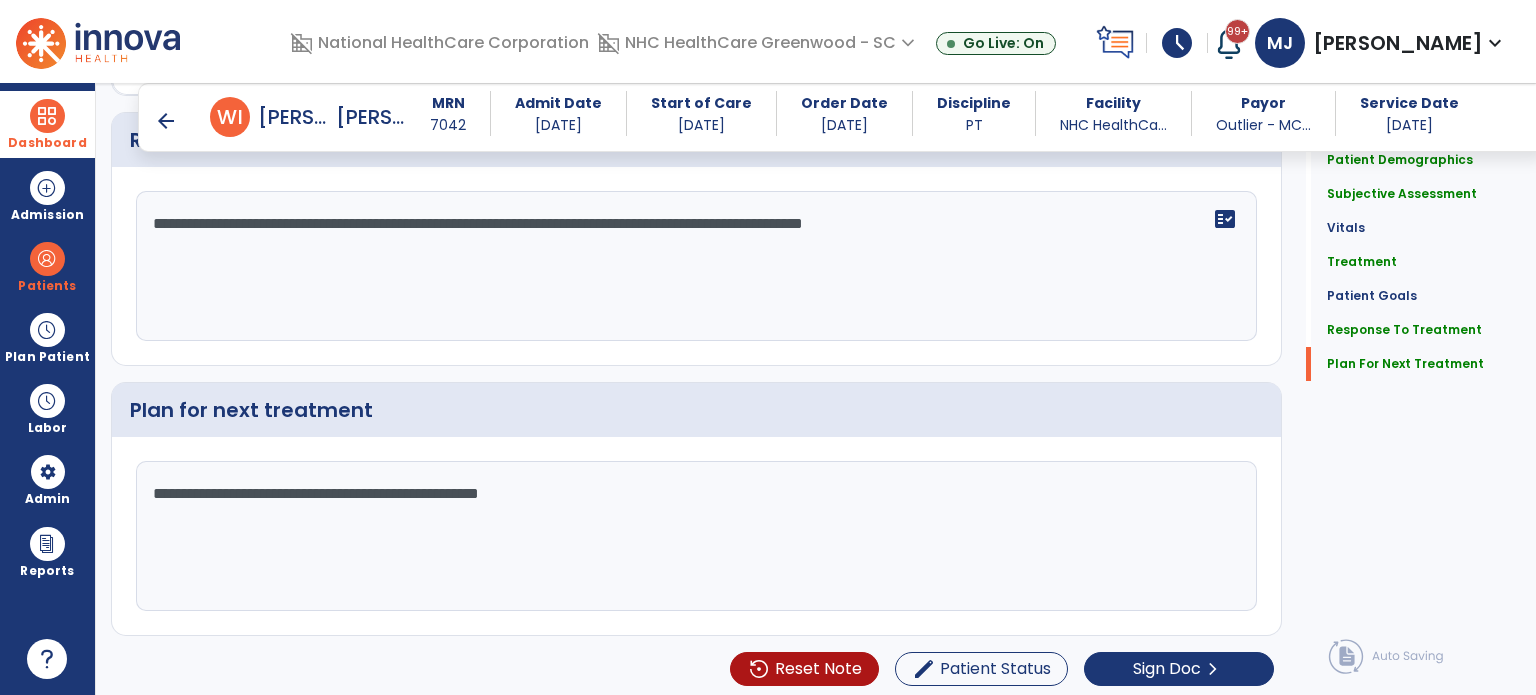 type on "**********" 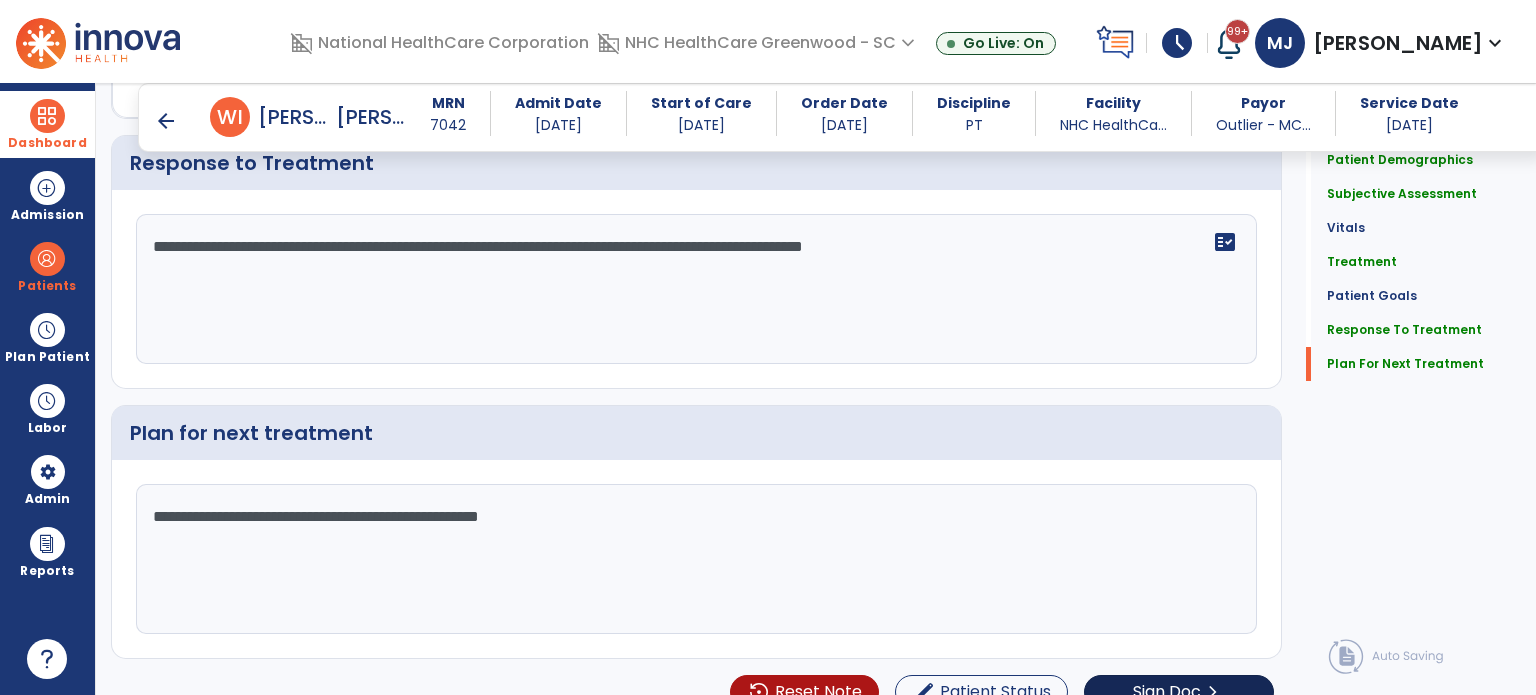 scroll, scrollTop: 2349, scrollLeft: 0, axis: vertical 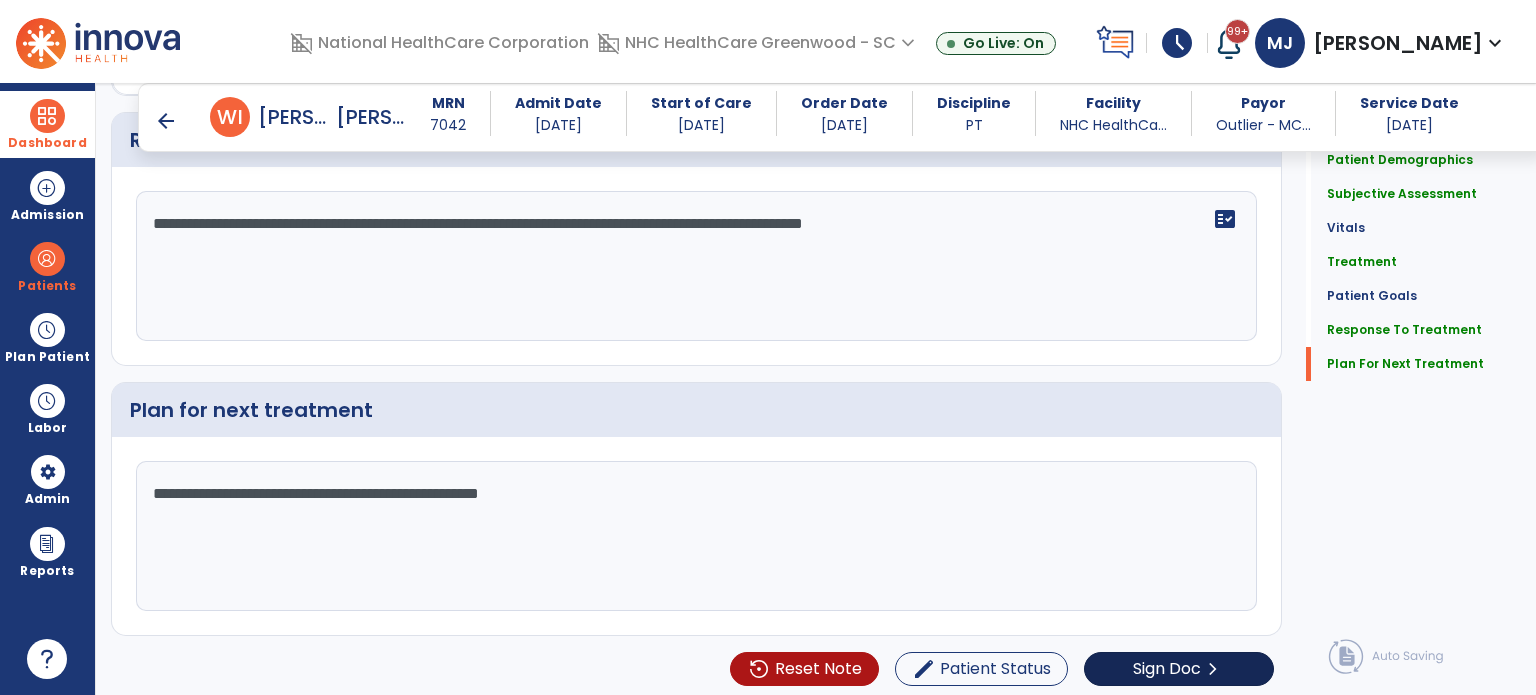 click on "Sign Doc" 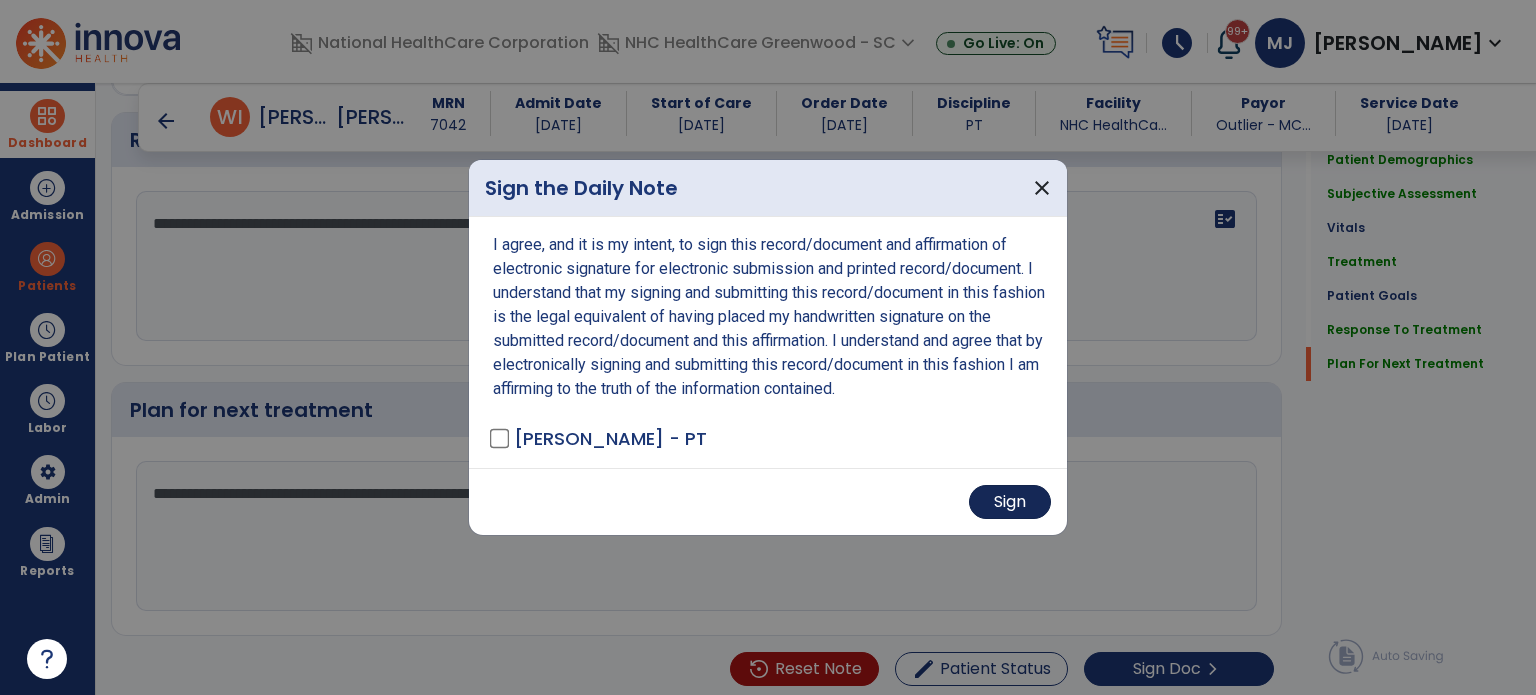 click on "Sign" at bounding box center [1010, 502] 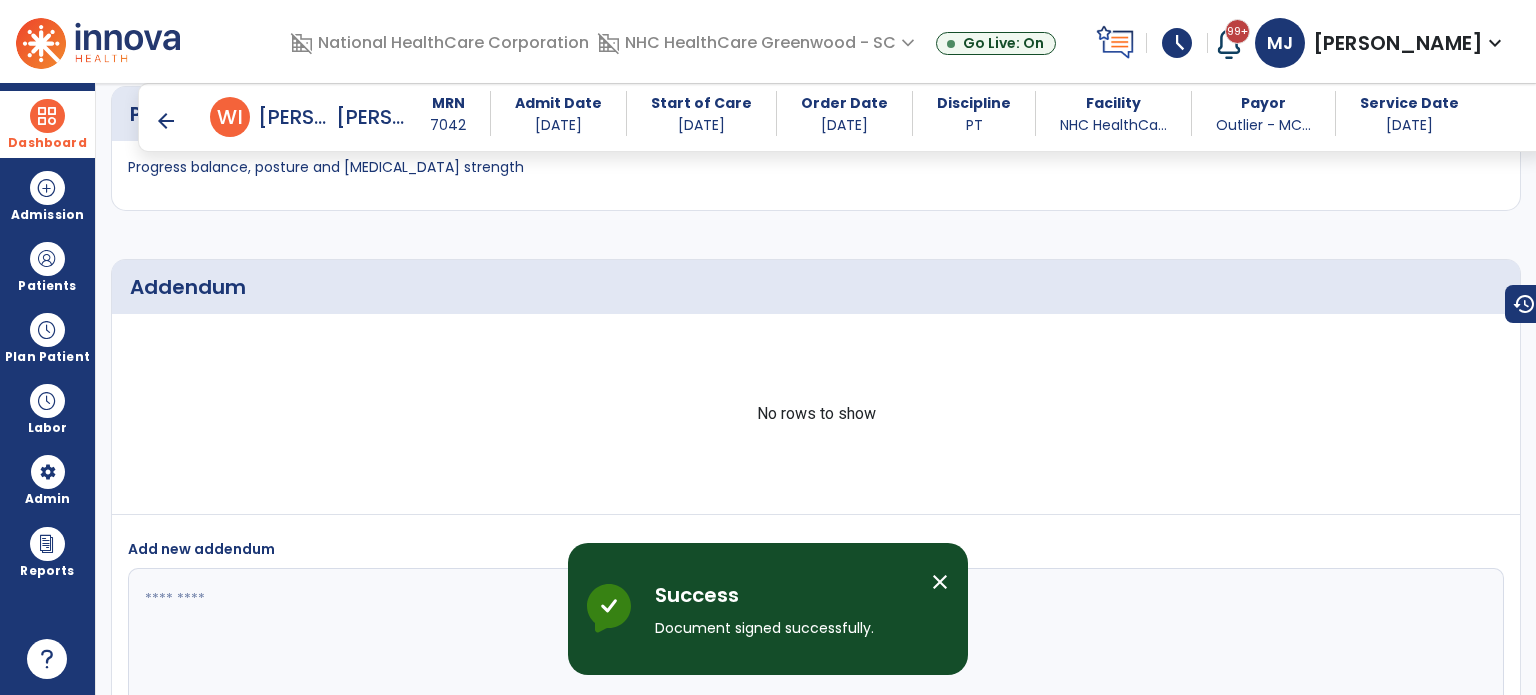 scroll, scrollTop: 2964, scrollLeft: 0, axis: vertical 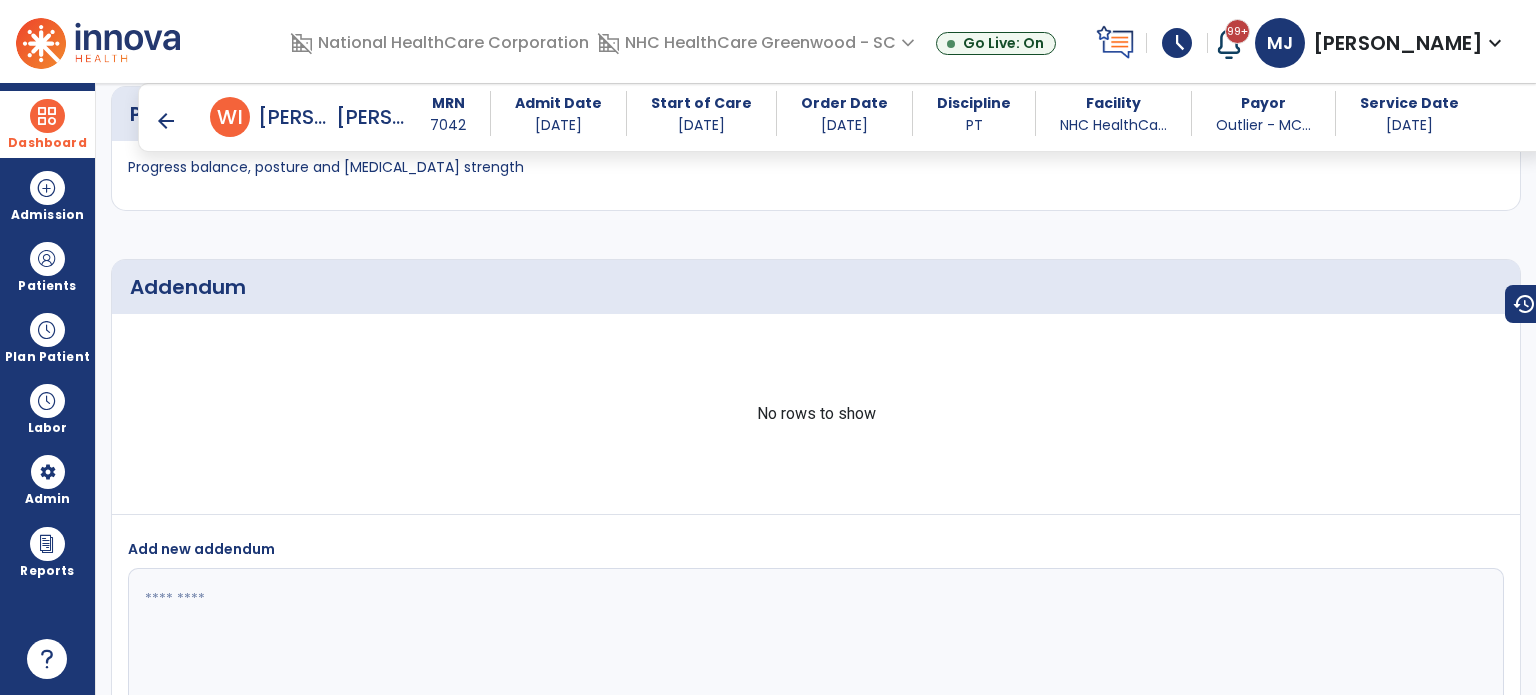 click on "arrow_back" at bounding box center (166, 121) 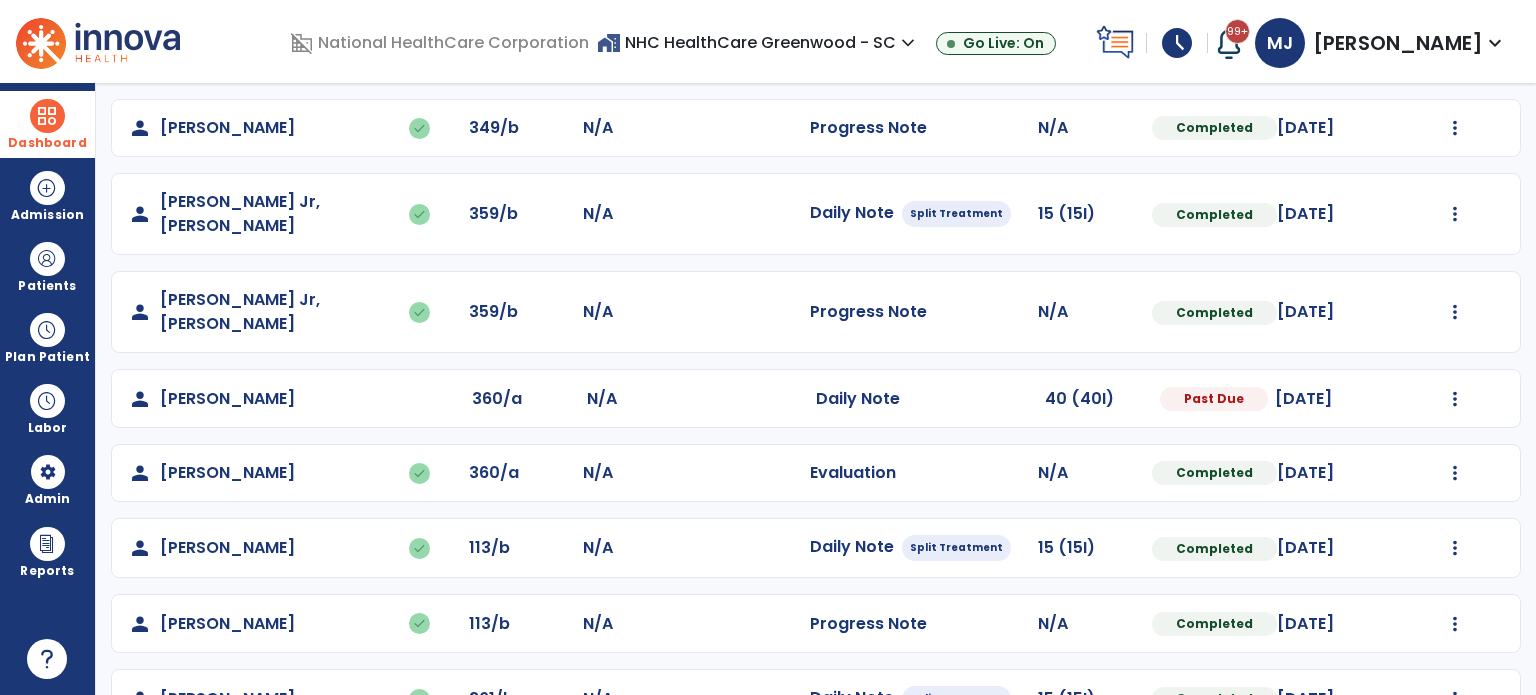 scroll, scrollTop: 473, scrollLeft: 0, axis: vertical 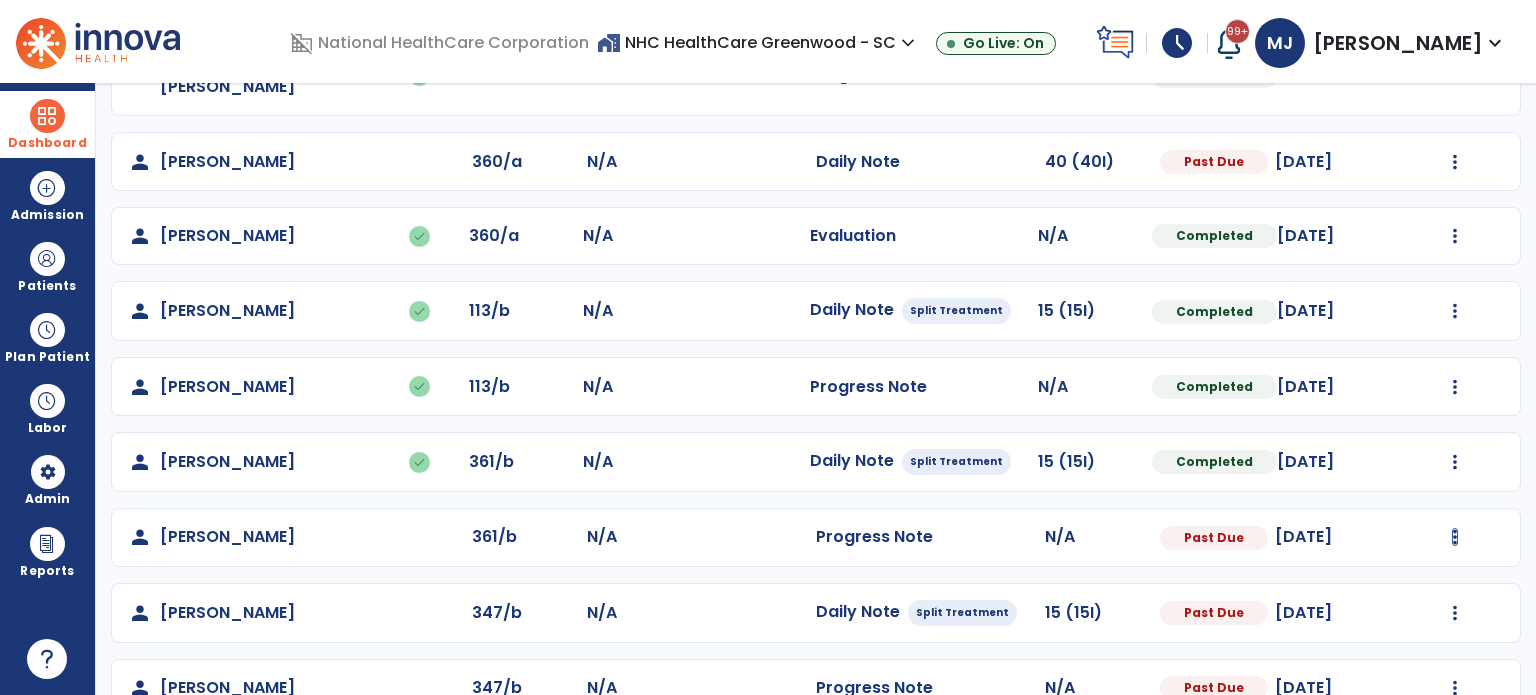 click at bounding box center [1455, -184] 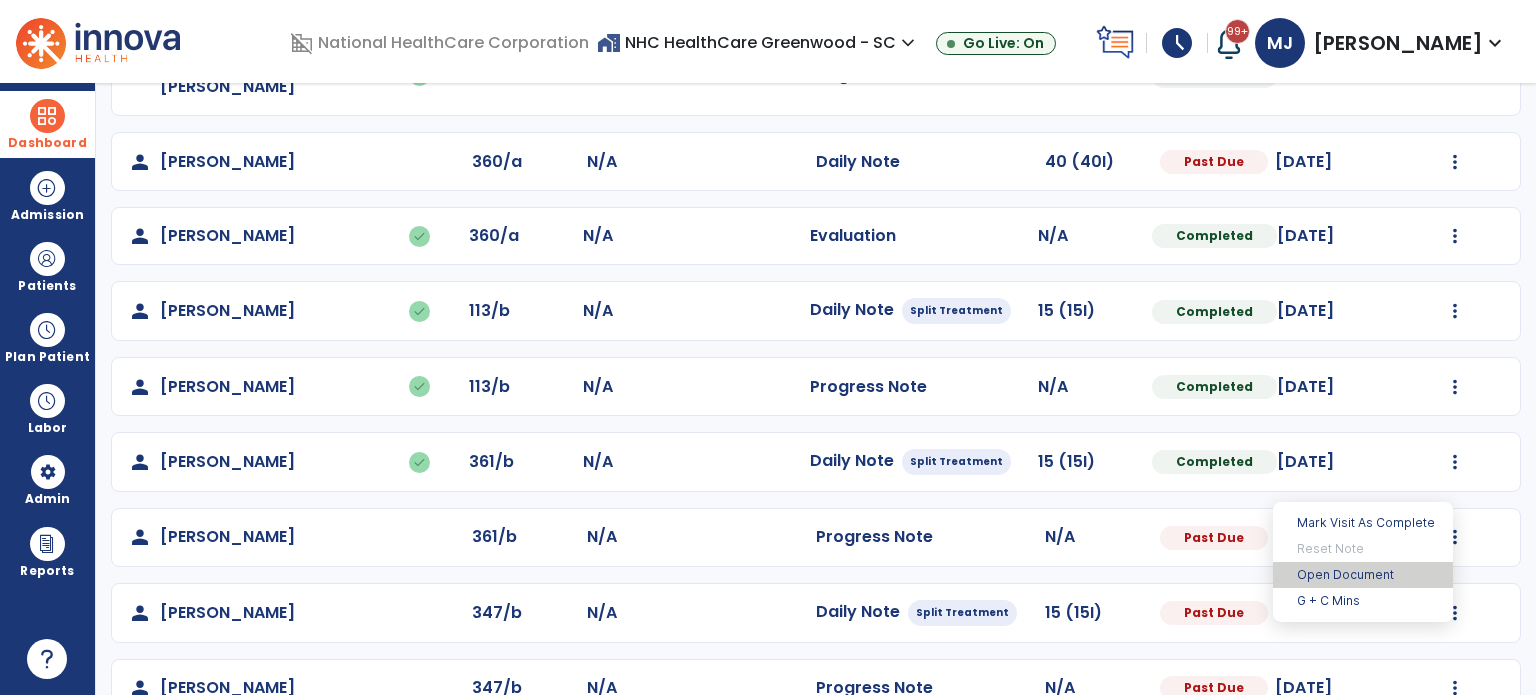 click on "Open Document" at bounding box center [1363, 575] 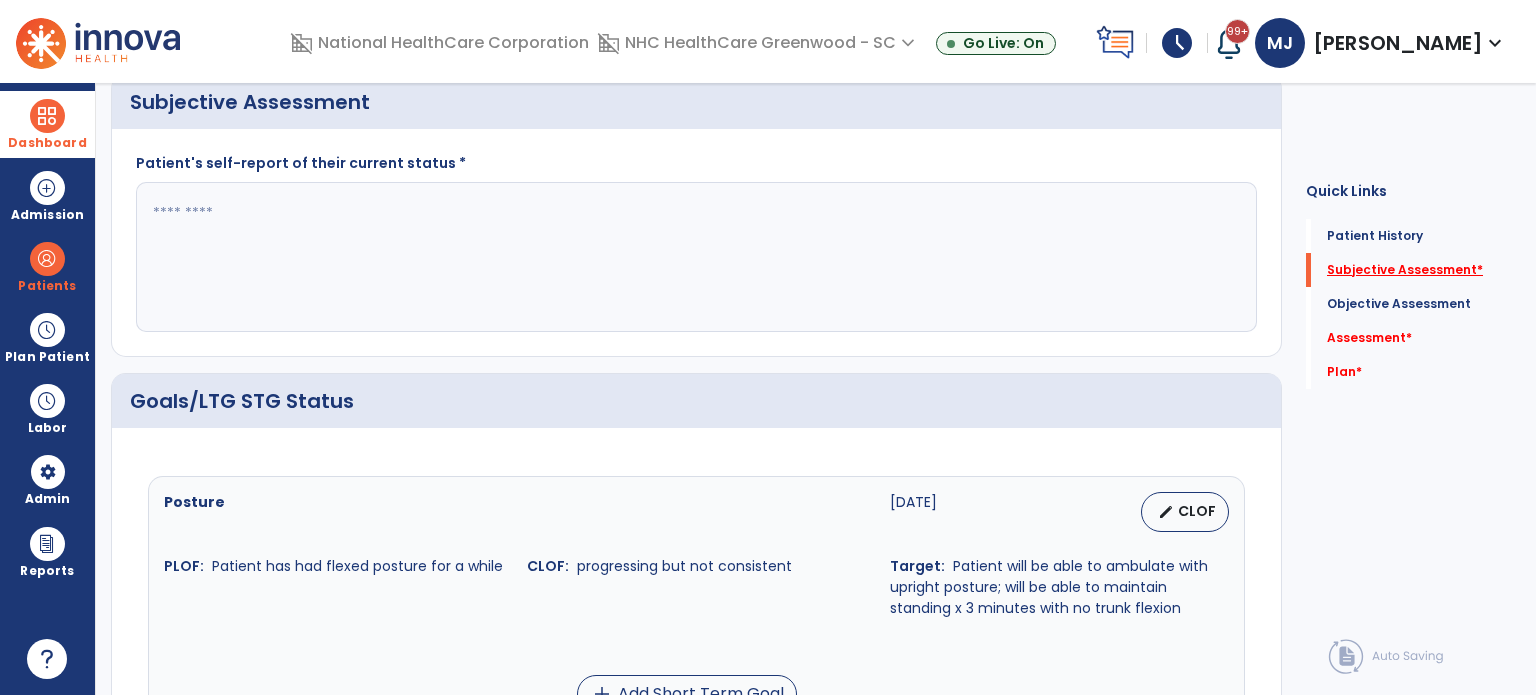 click on "Subjective Assessment   *" 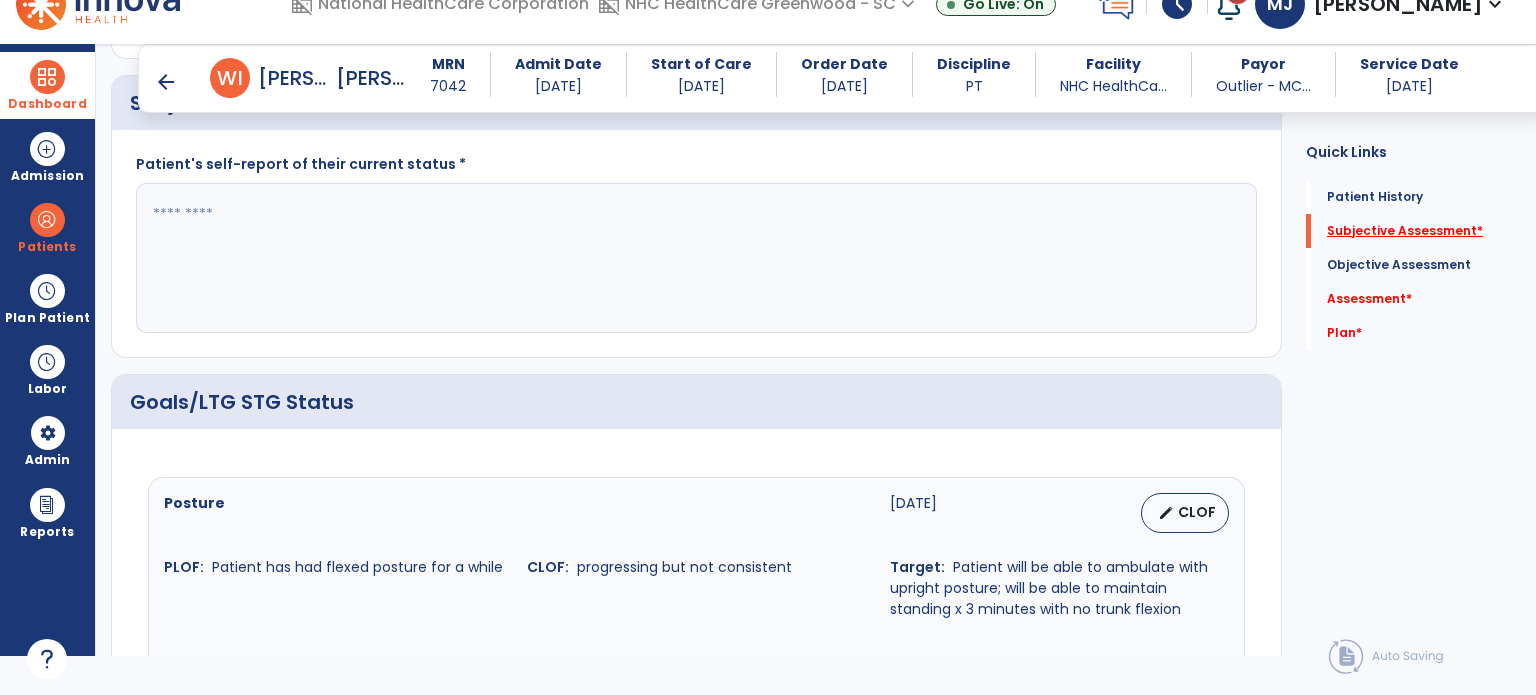 scroll, scrollTop: 40, scrollLeft: 0, axis: vertical 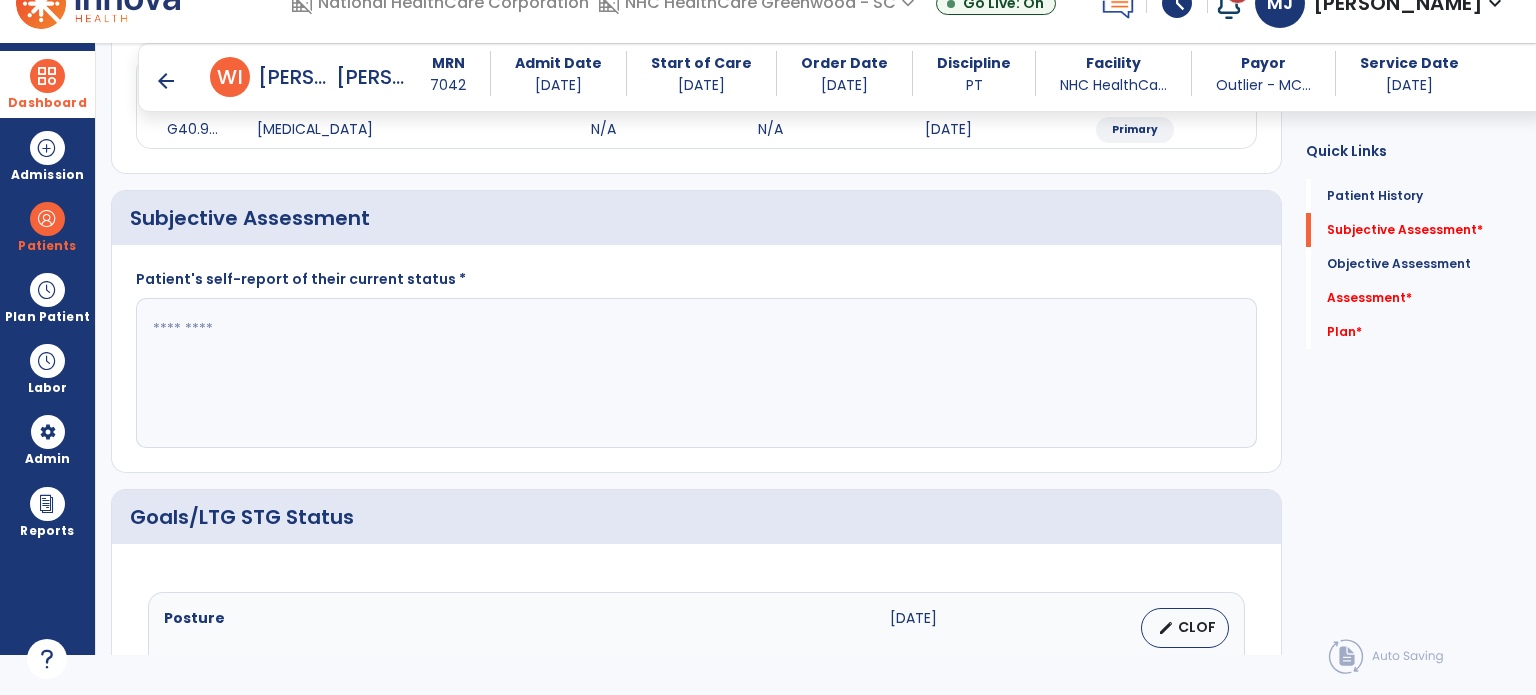 click 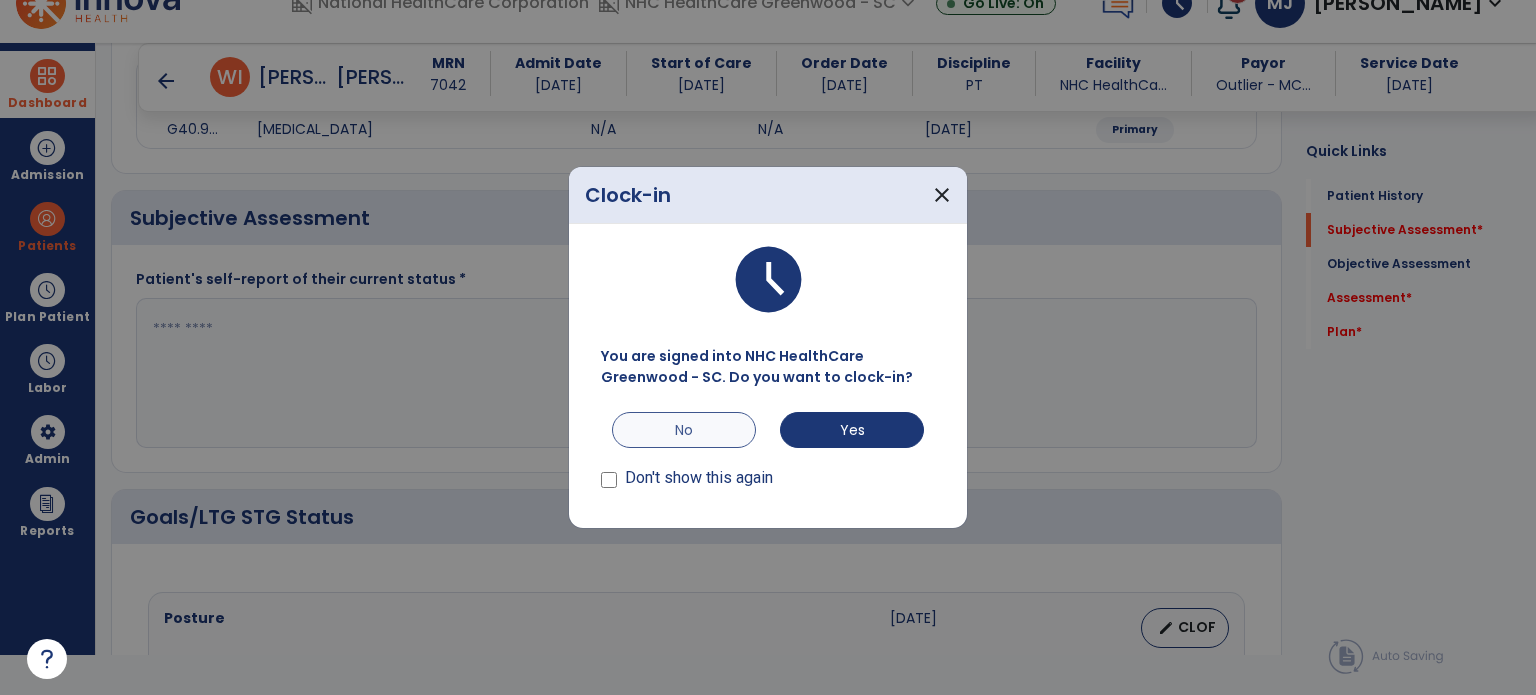click on "No" at bounding box center [684, 430] 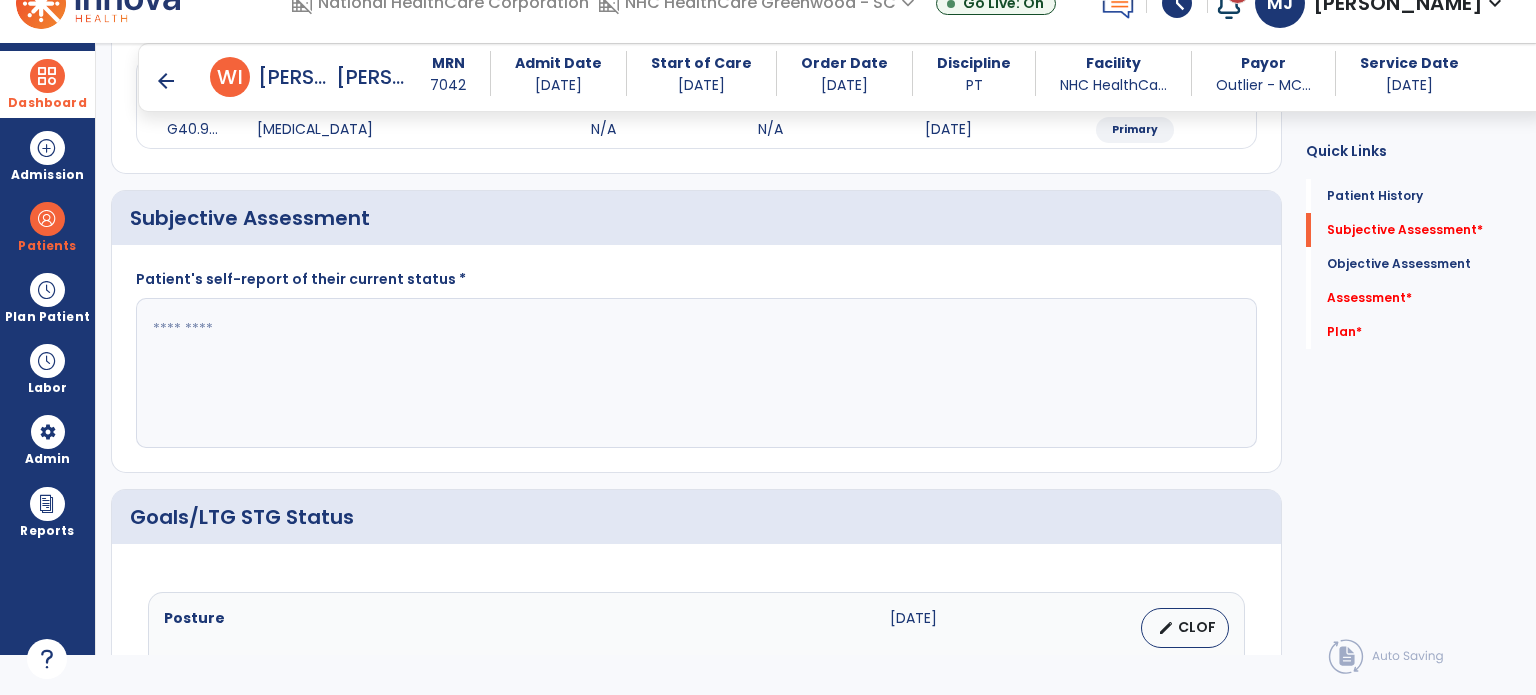 click 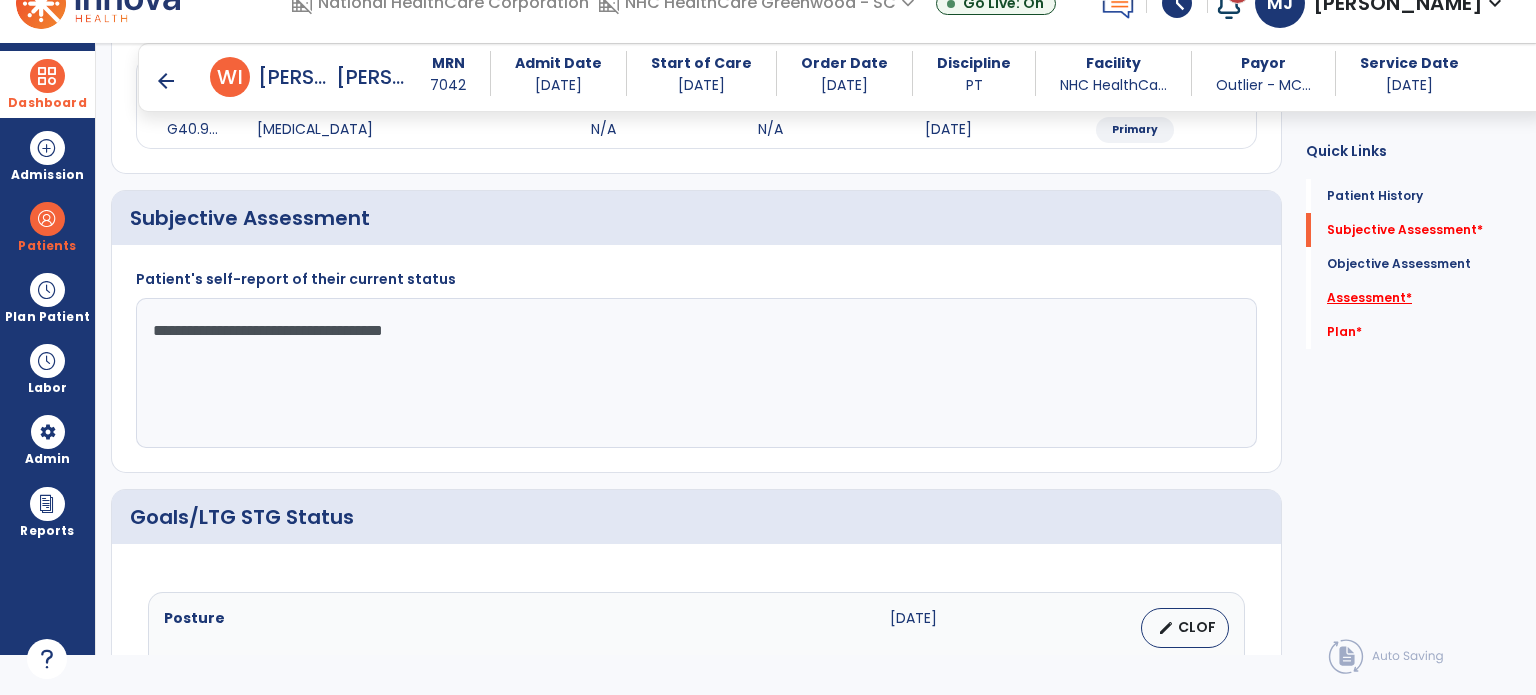 type on "**********" 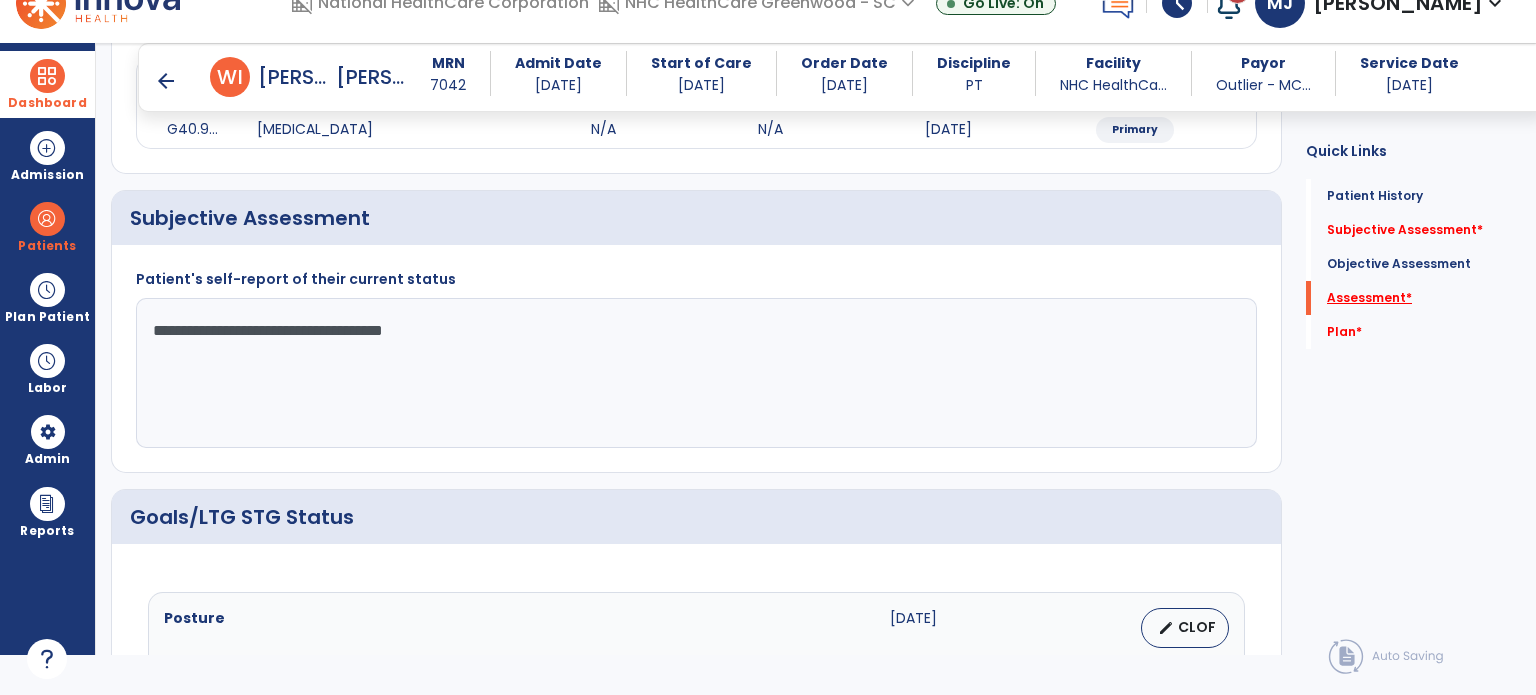 scroll, scrollTop: 41, scrollLeft: 0, axis: vertical 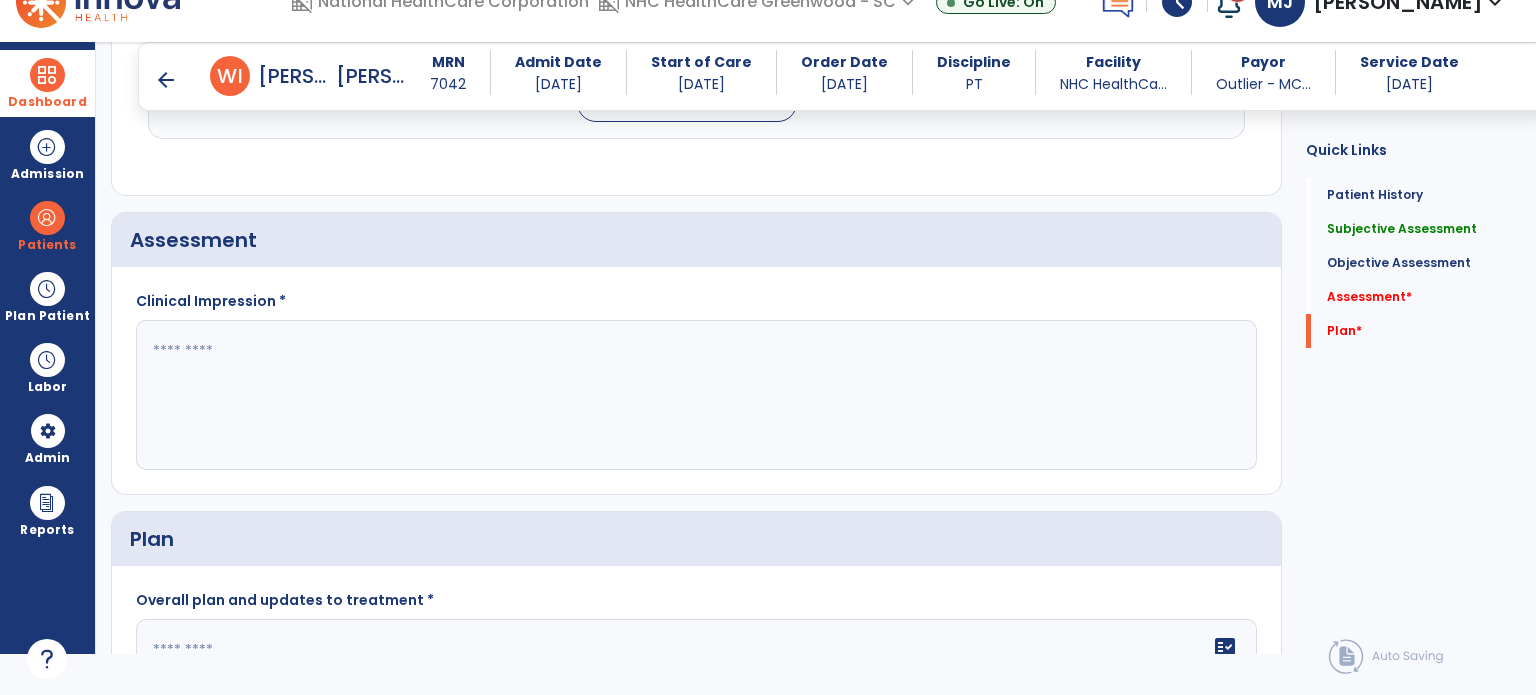 click 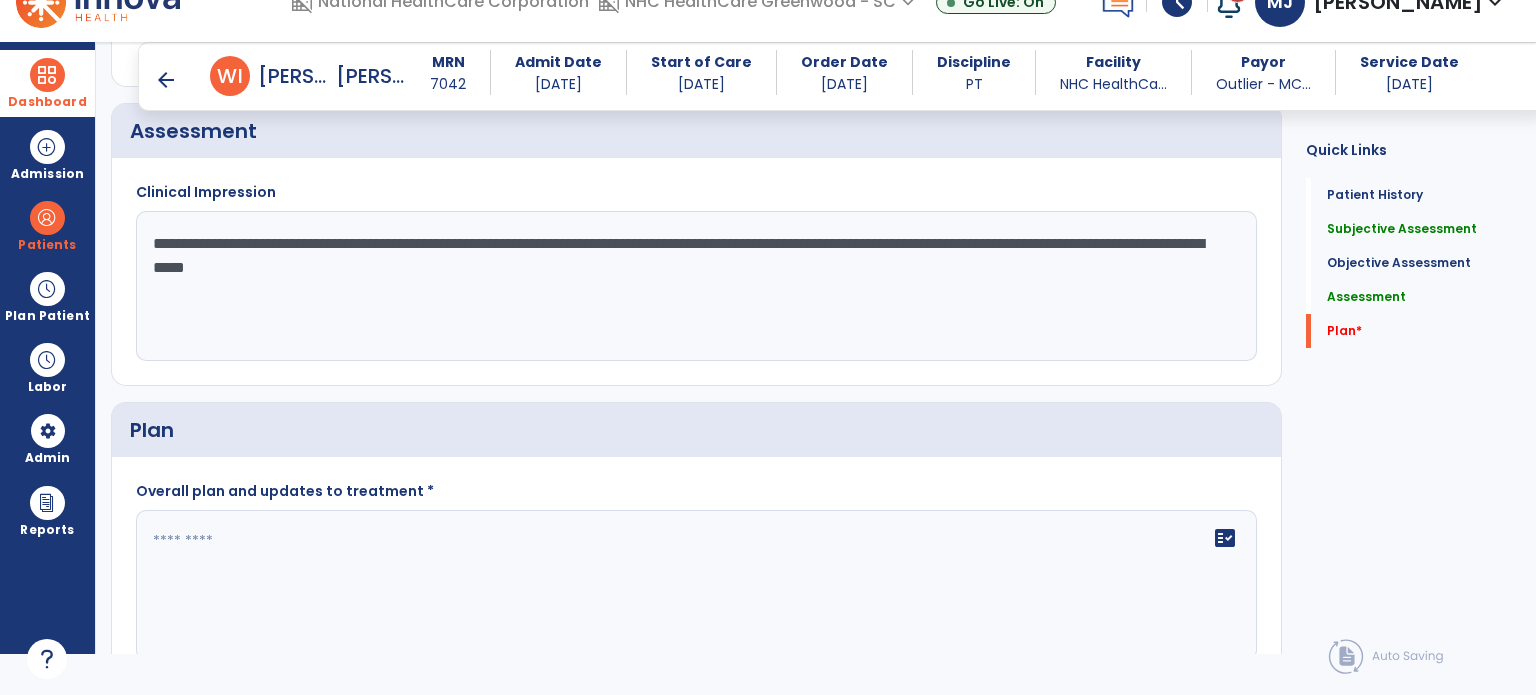scroll, scrollTop: 1744, scrollLeft: 0, axis: vertical 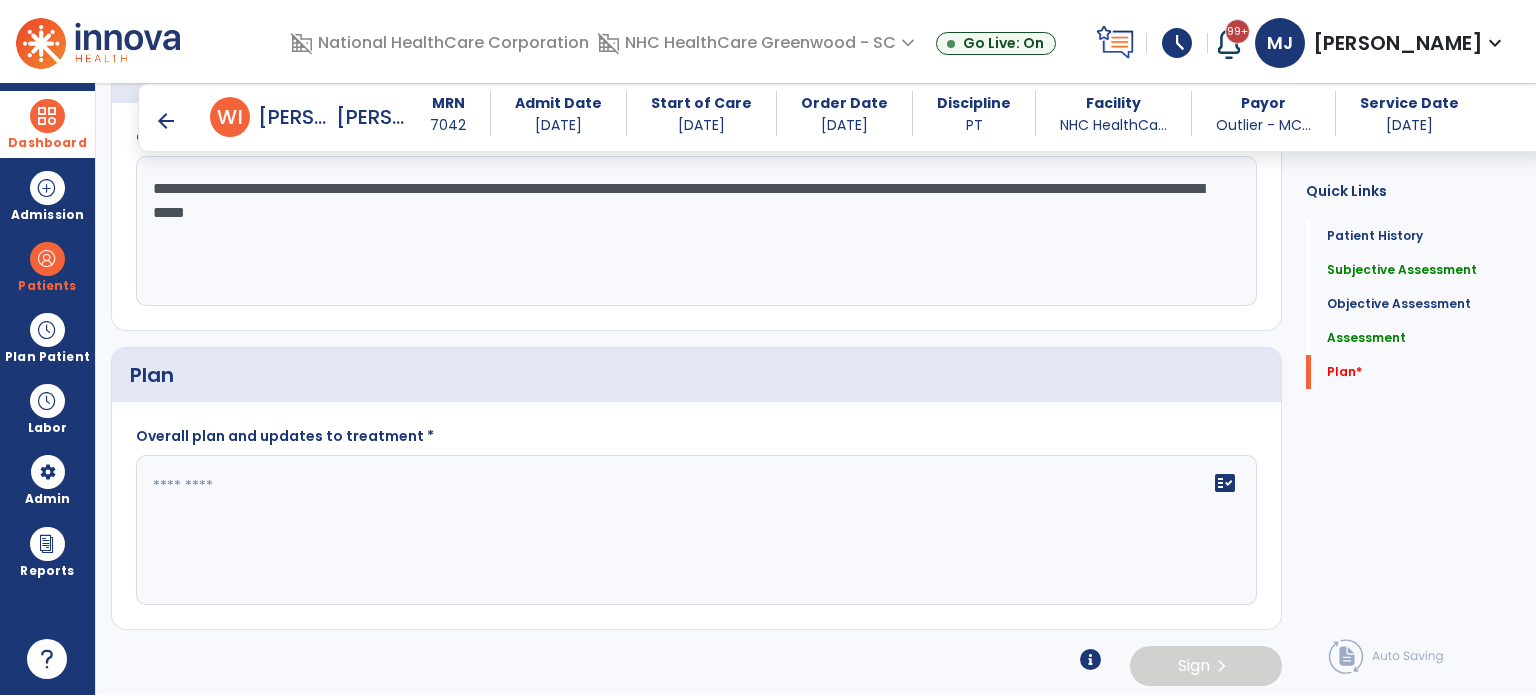 type on "**********" 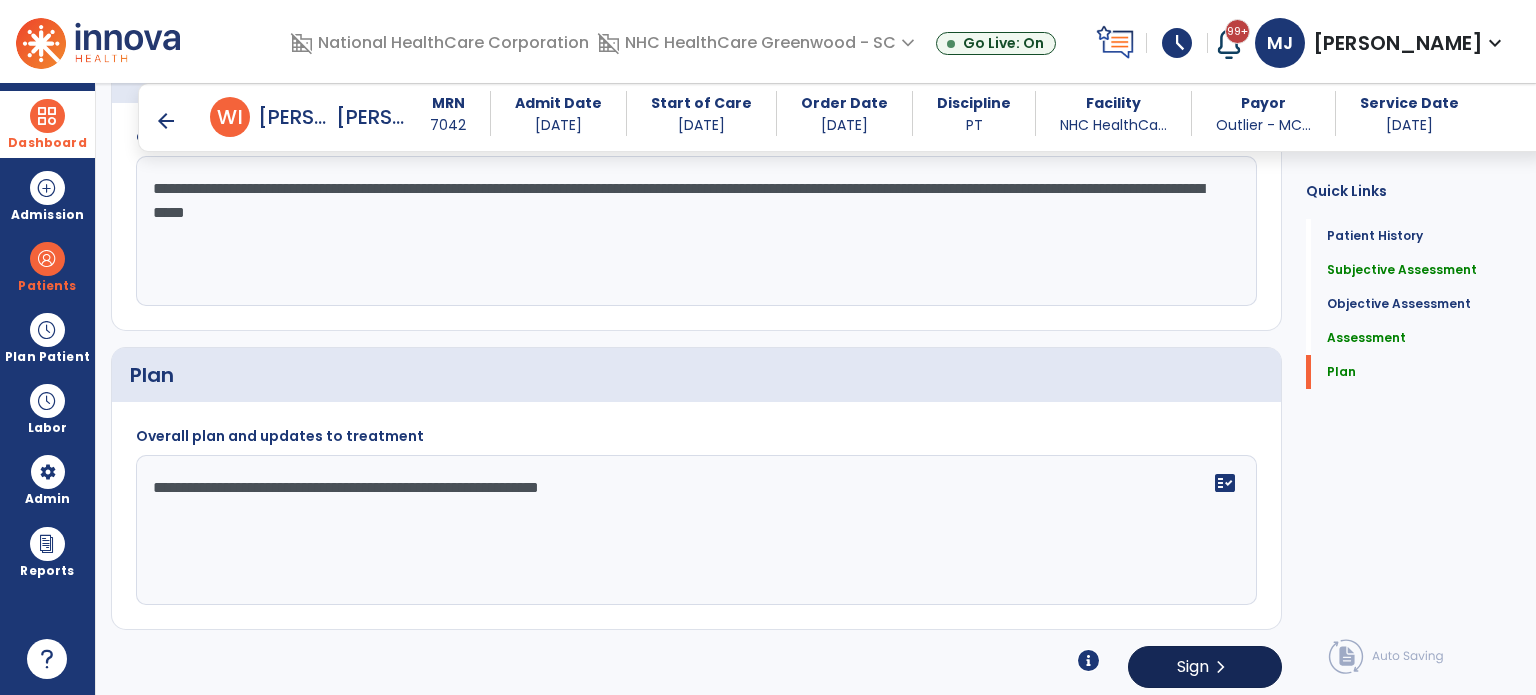 type on "**********" 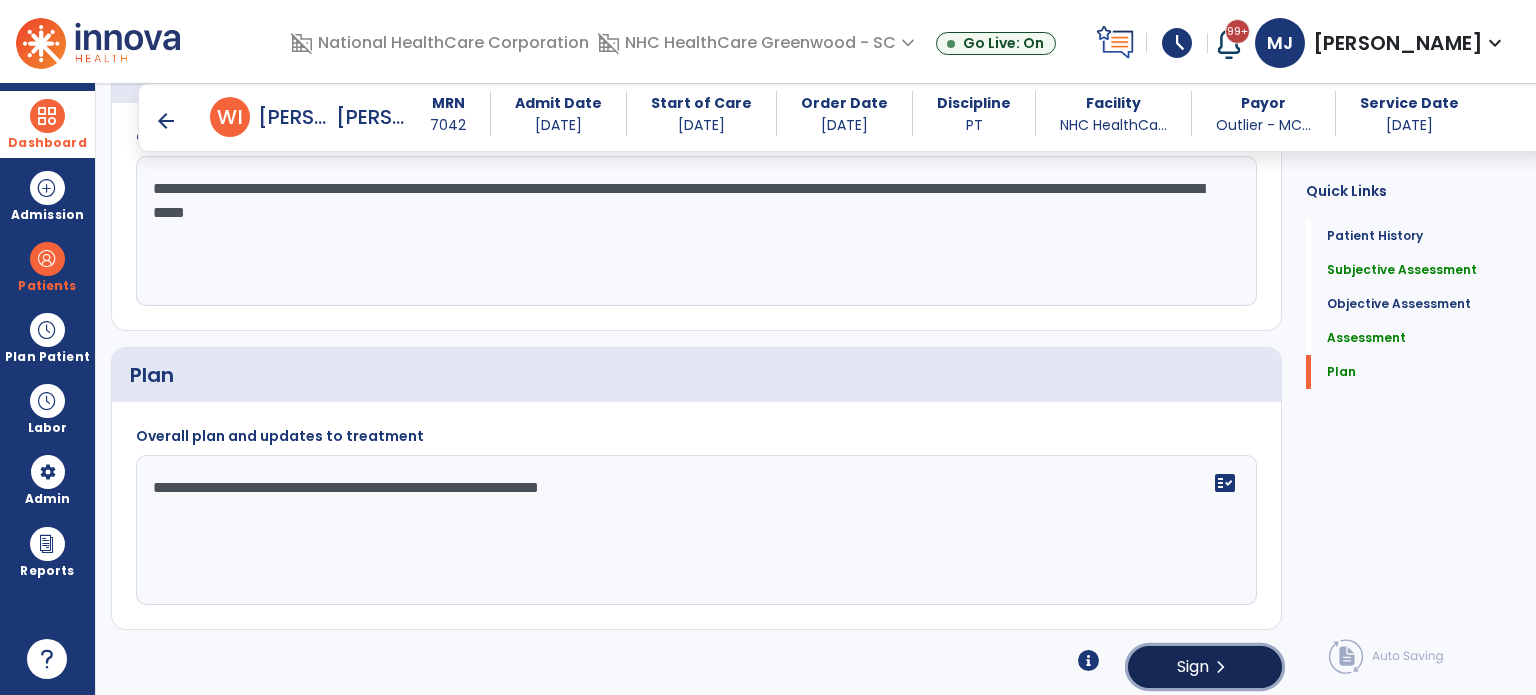 click on "Sign" 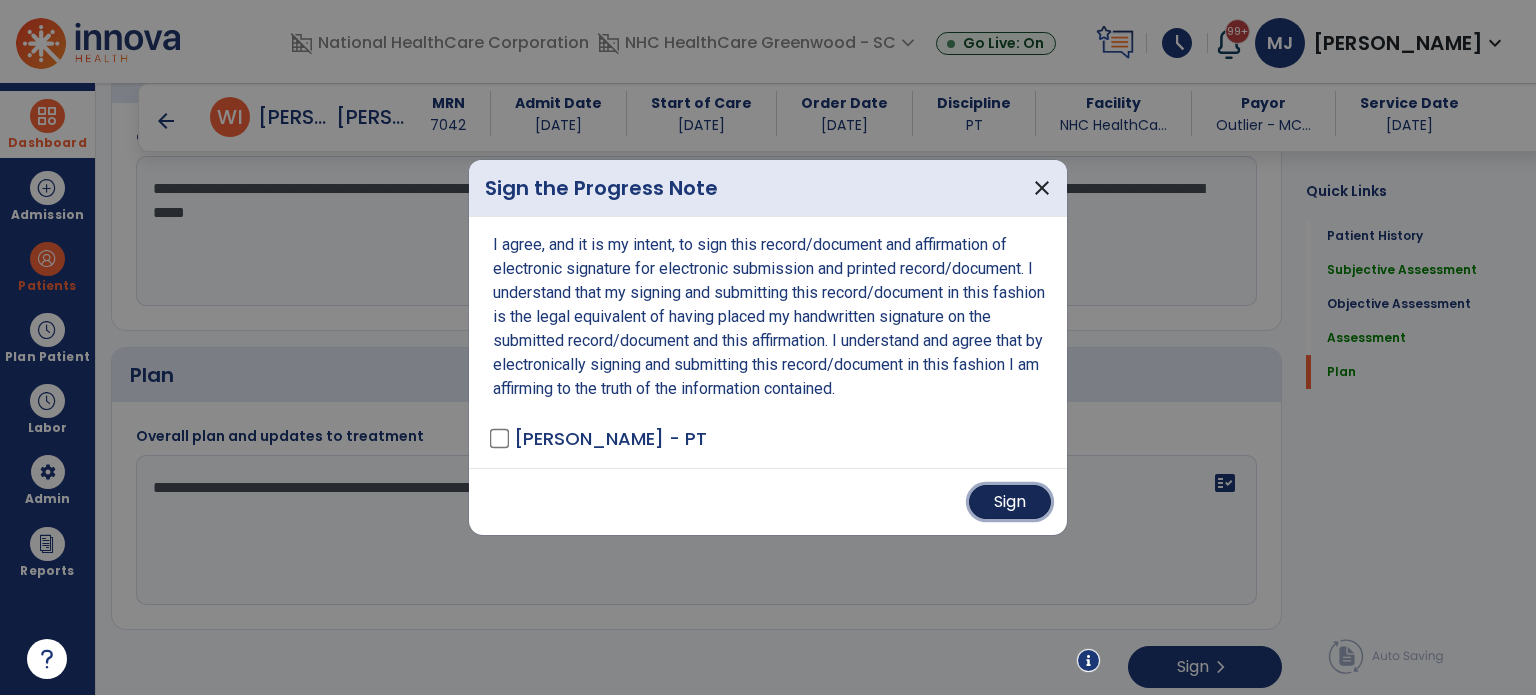 click on "Sign" at bounding box center [1010, 502] 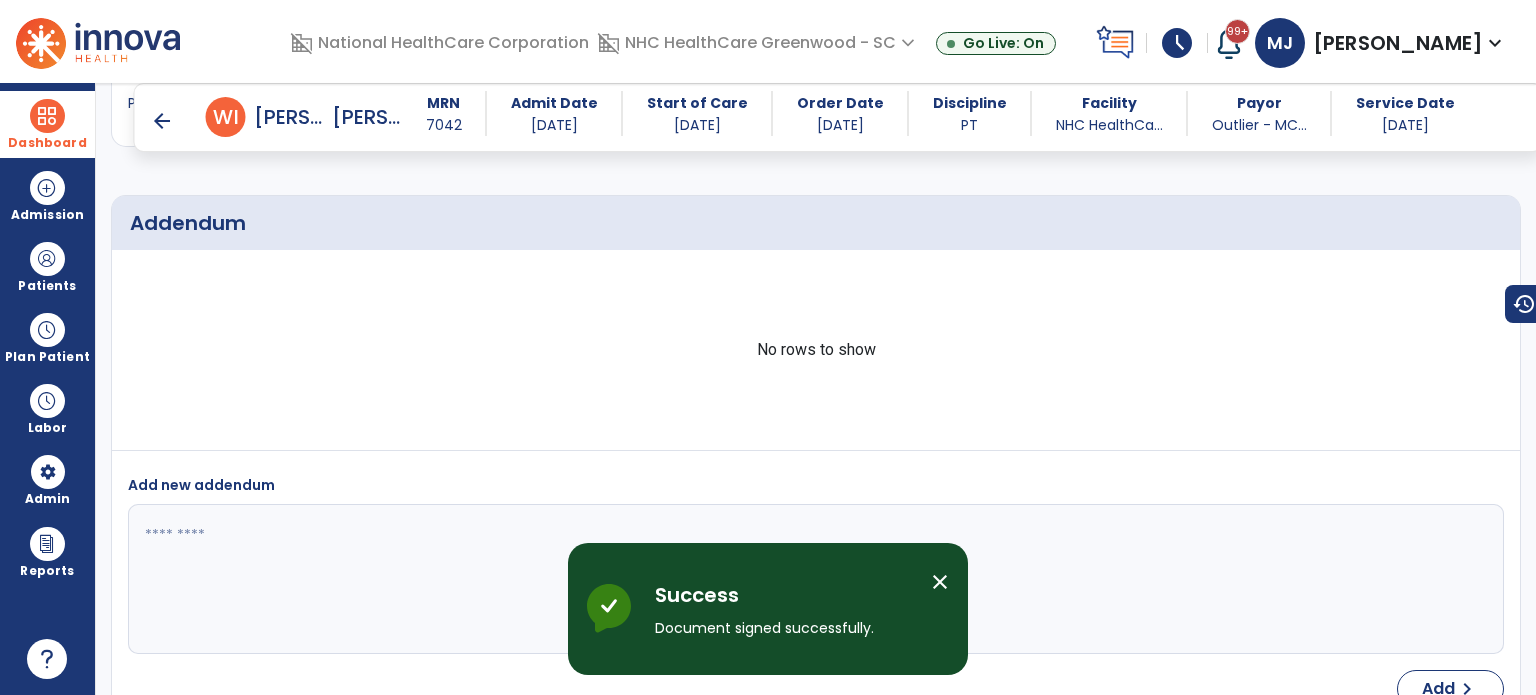 scroll, scrollTop: 2050, scrollLeft: 0, axis: vertical 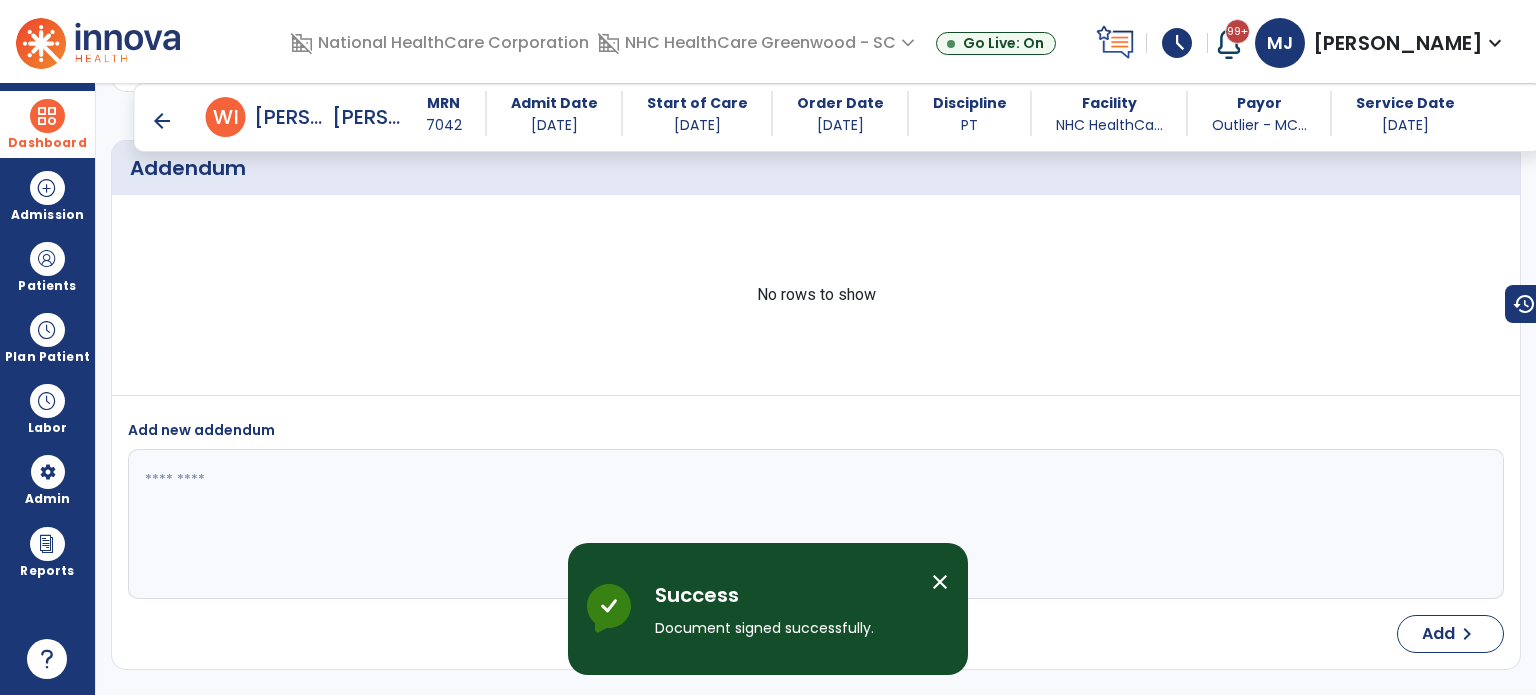 click on "arrow_back" at bounding box center [162, 121] 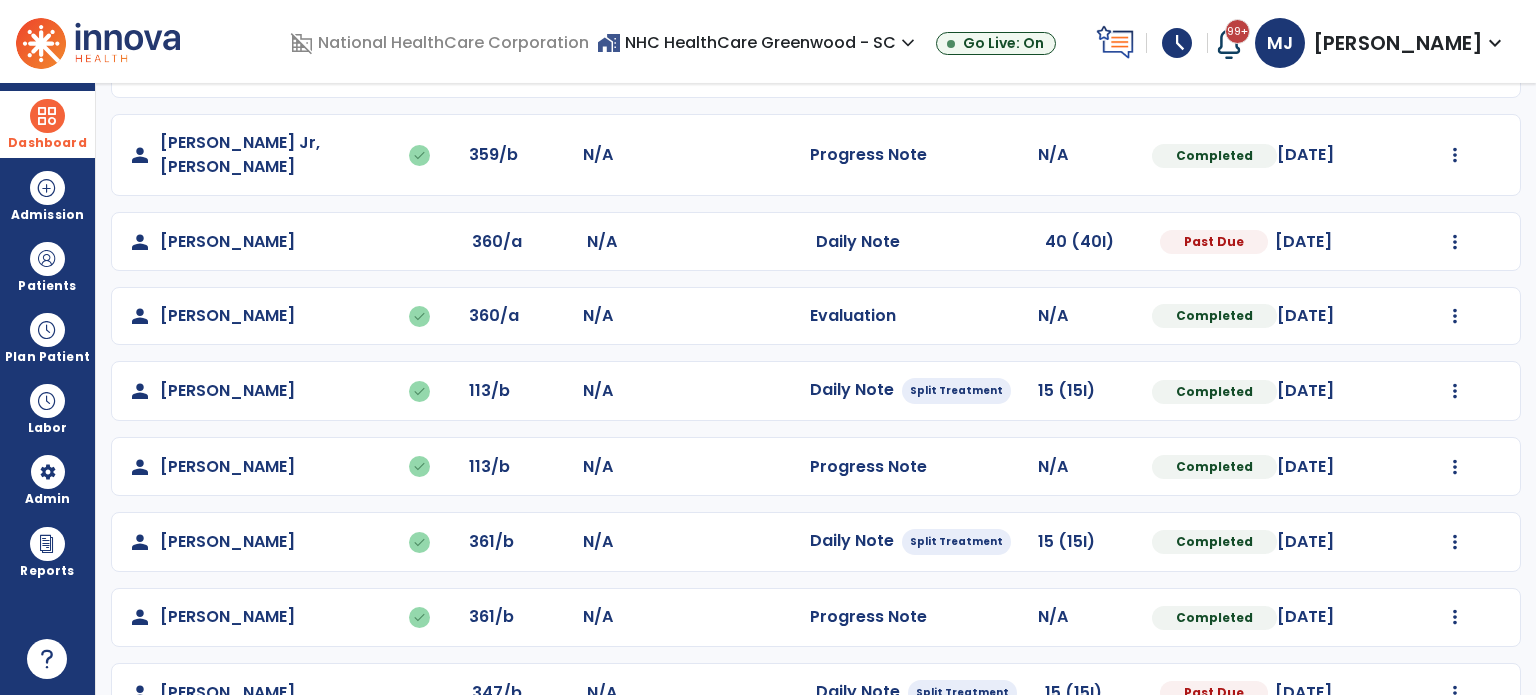 scroll, scrollTop: 473, scrollLeft: 0, axis: vertical 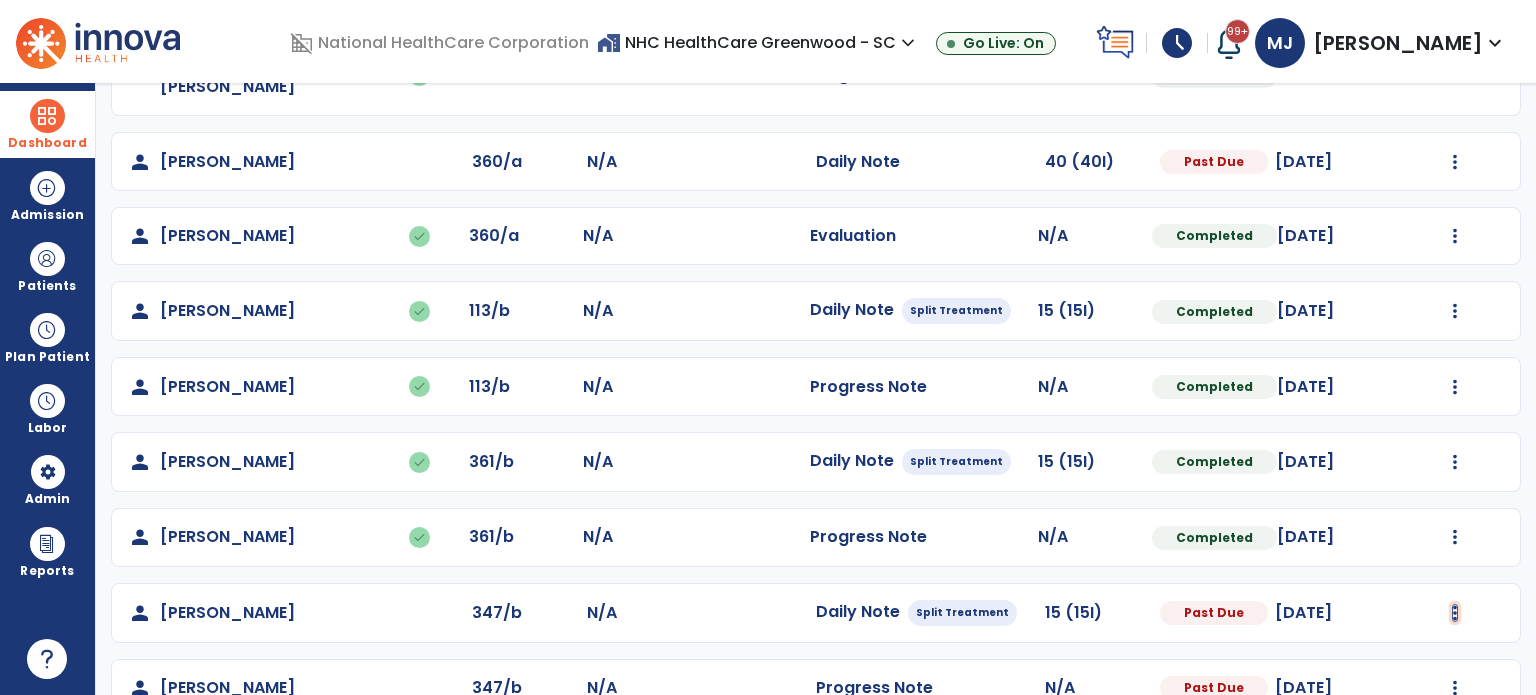 click at bounding box center [1455, -184] 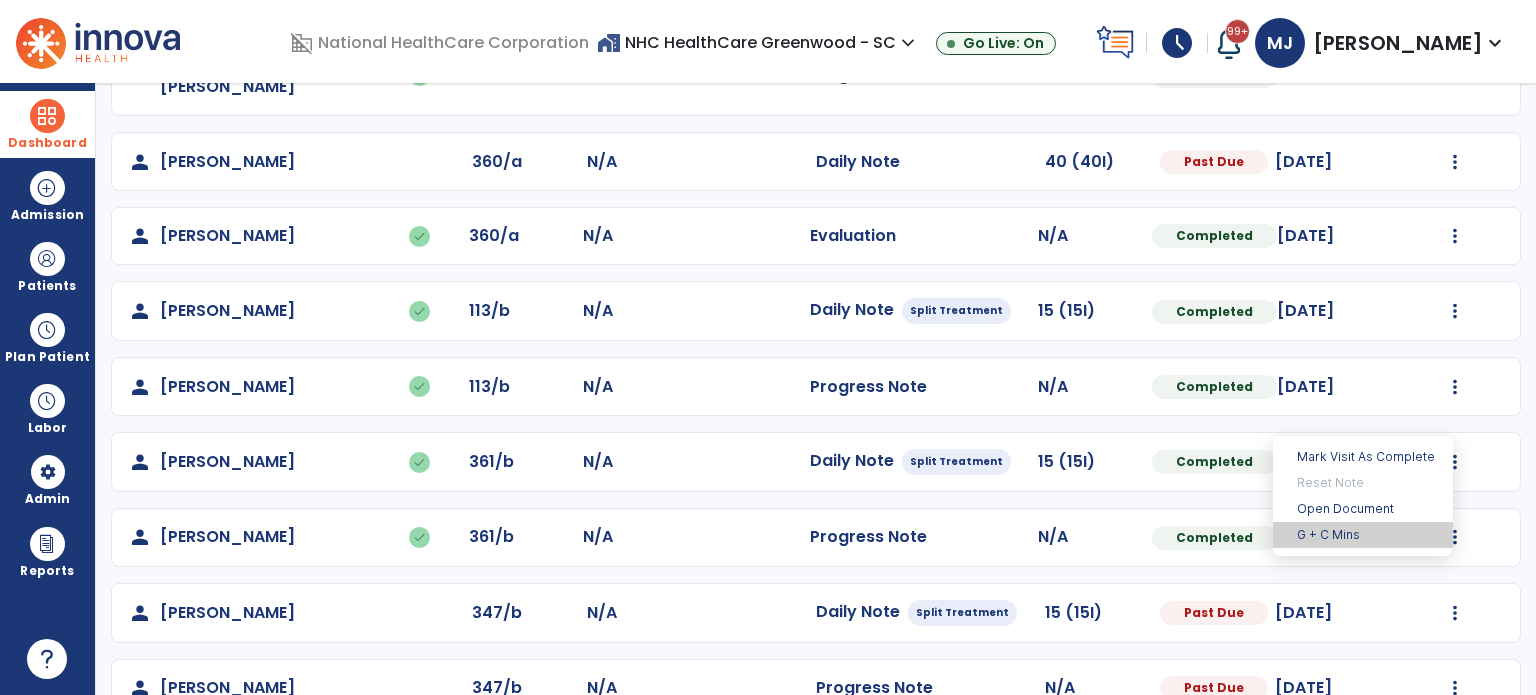 click on "G + C Mins" at bounding box center (1363, 535) 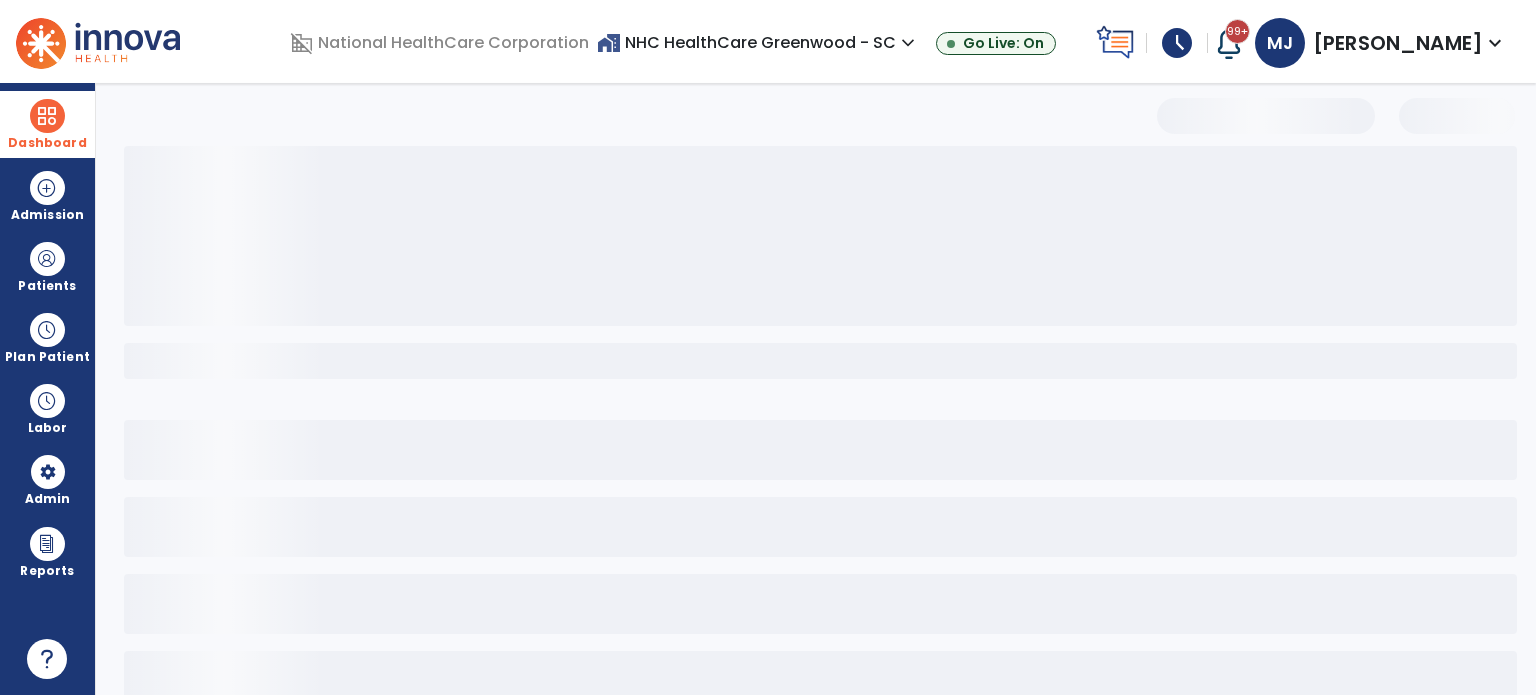 select on "***" 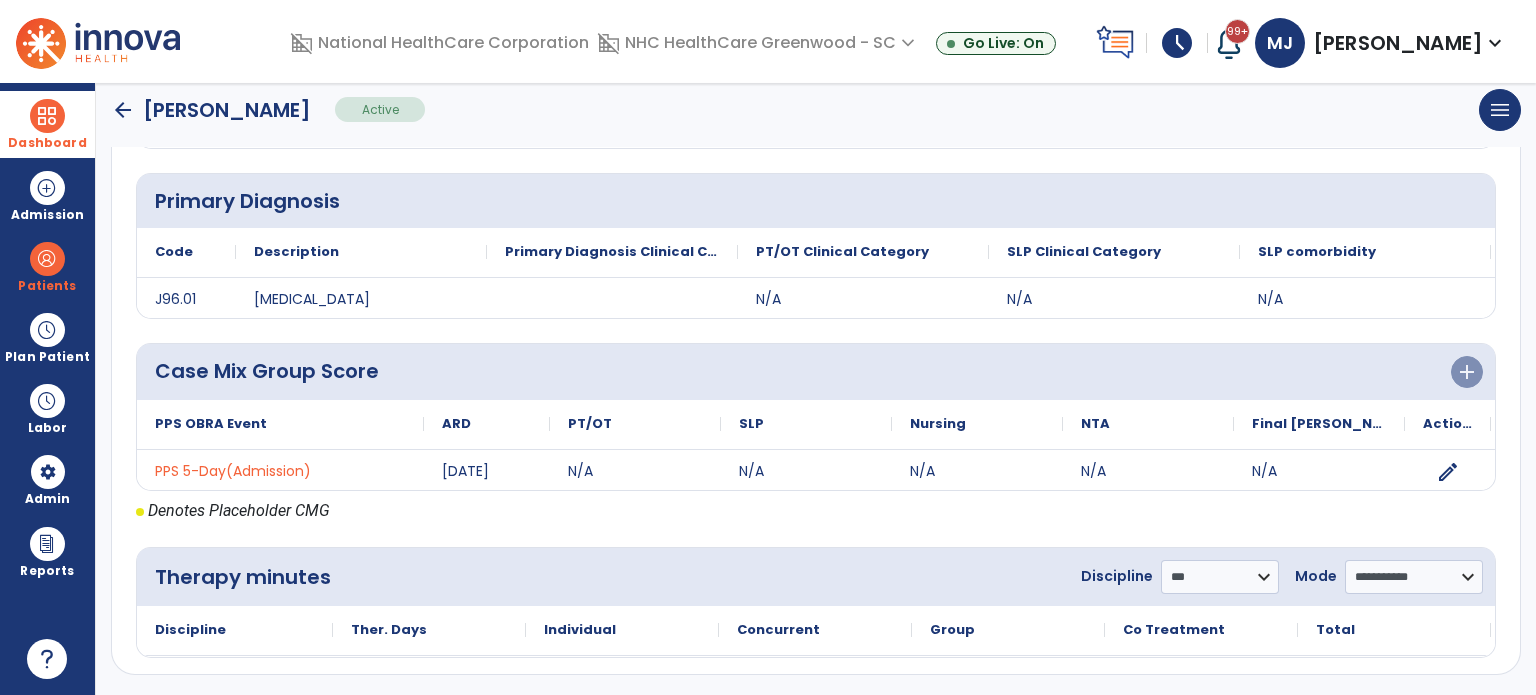 scroll, scrollTop: 432, scrollLeft: 0, axis: vertical 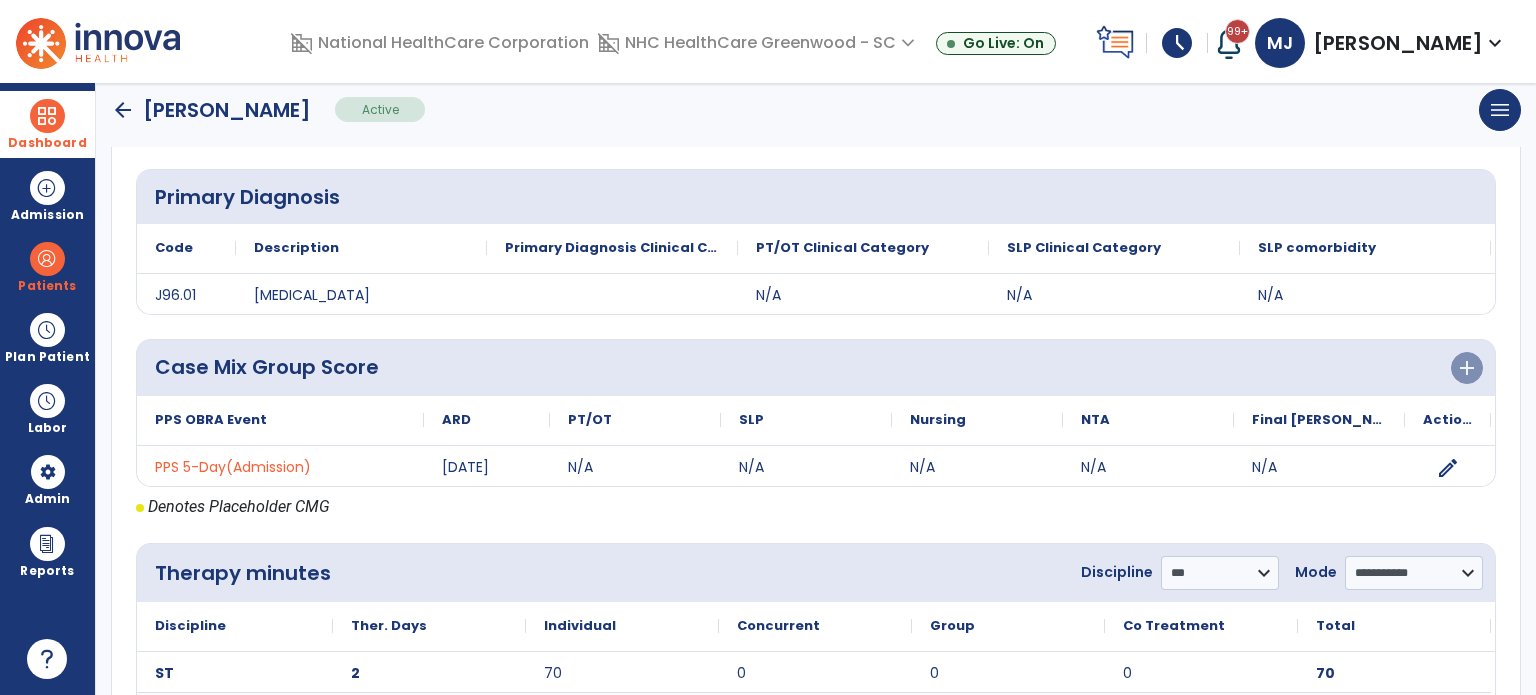 click on "arrow_back" 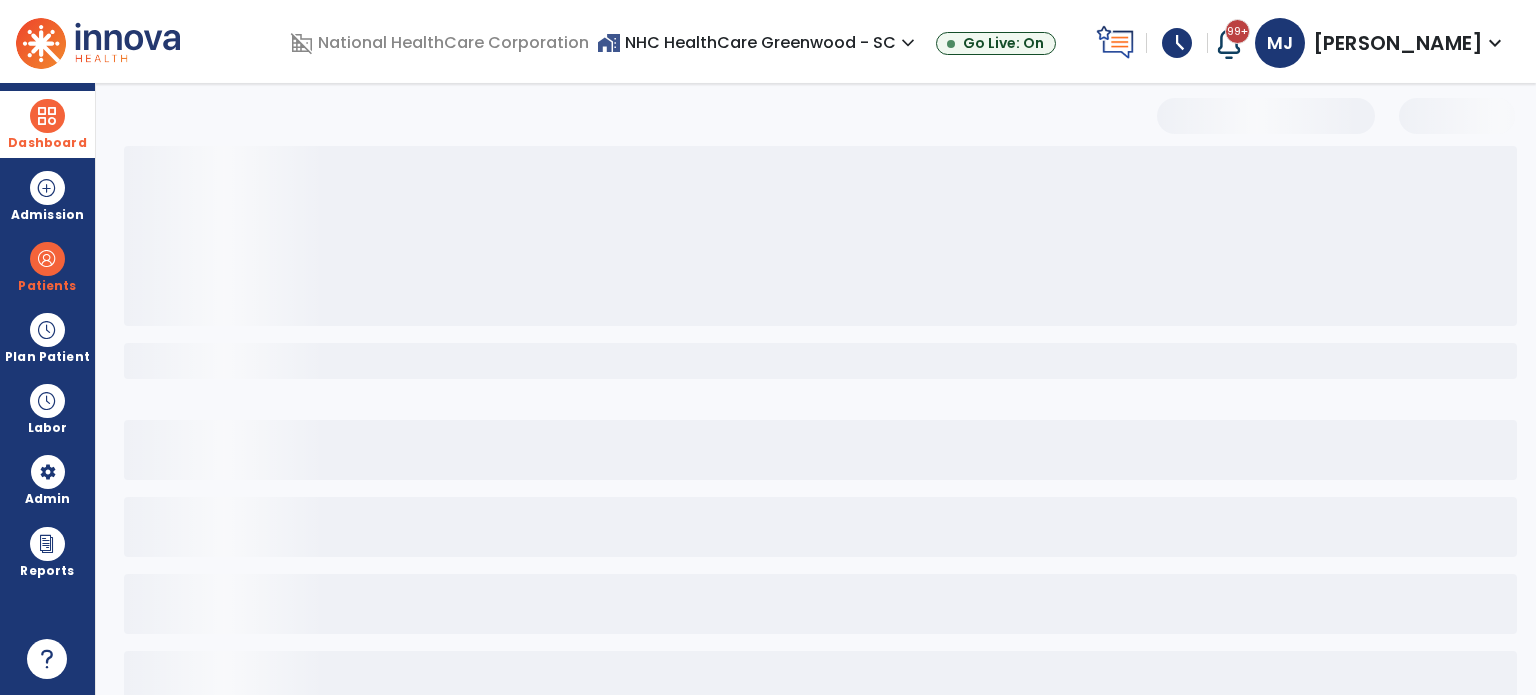 scroll, scrollTop: 0, scrollLeft: 0, axis: both 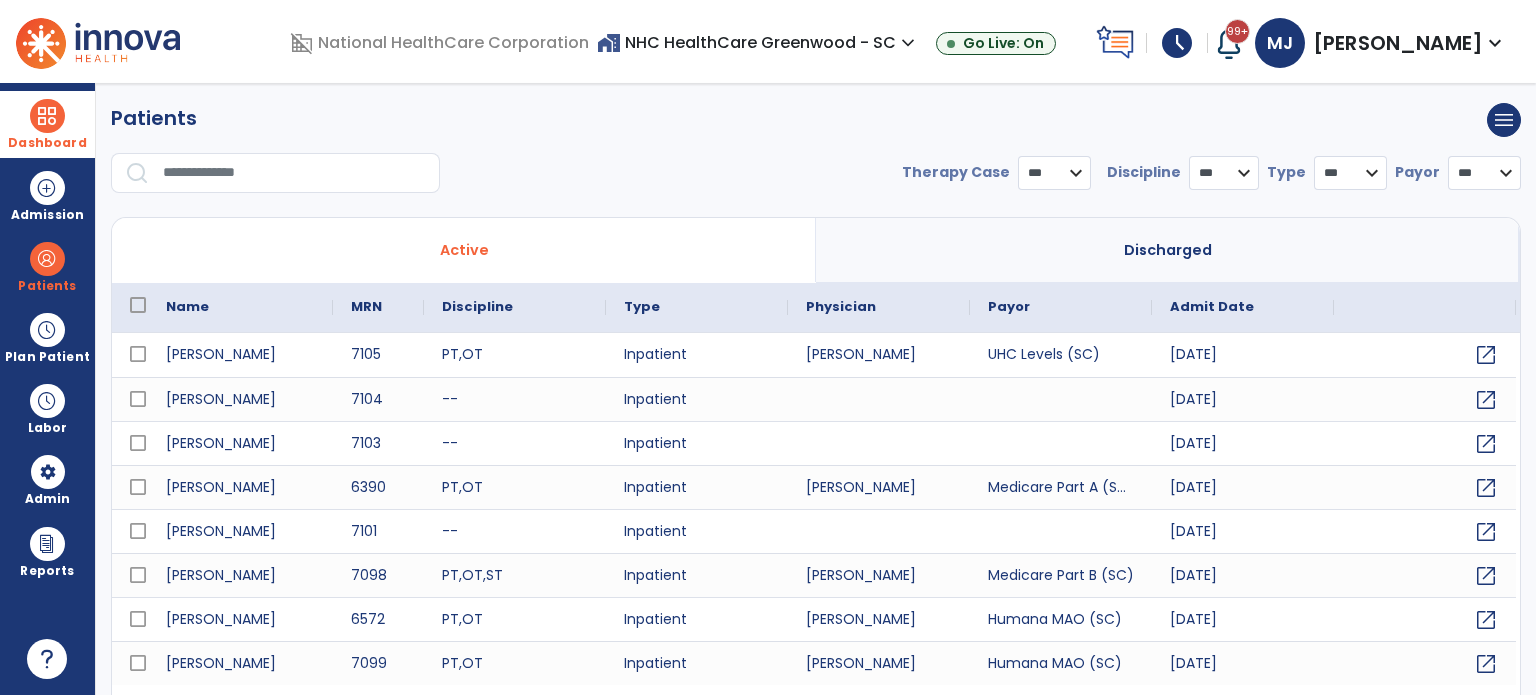 select on "***" 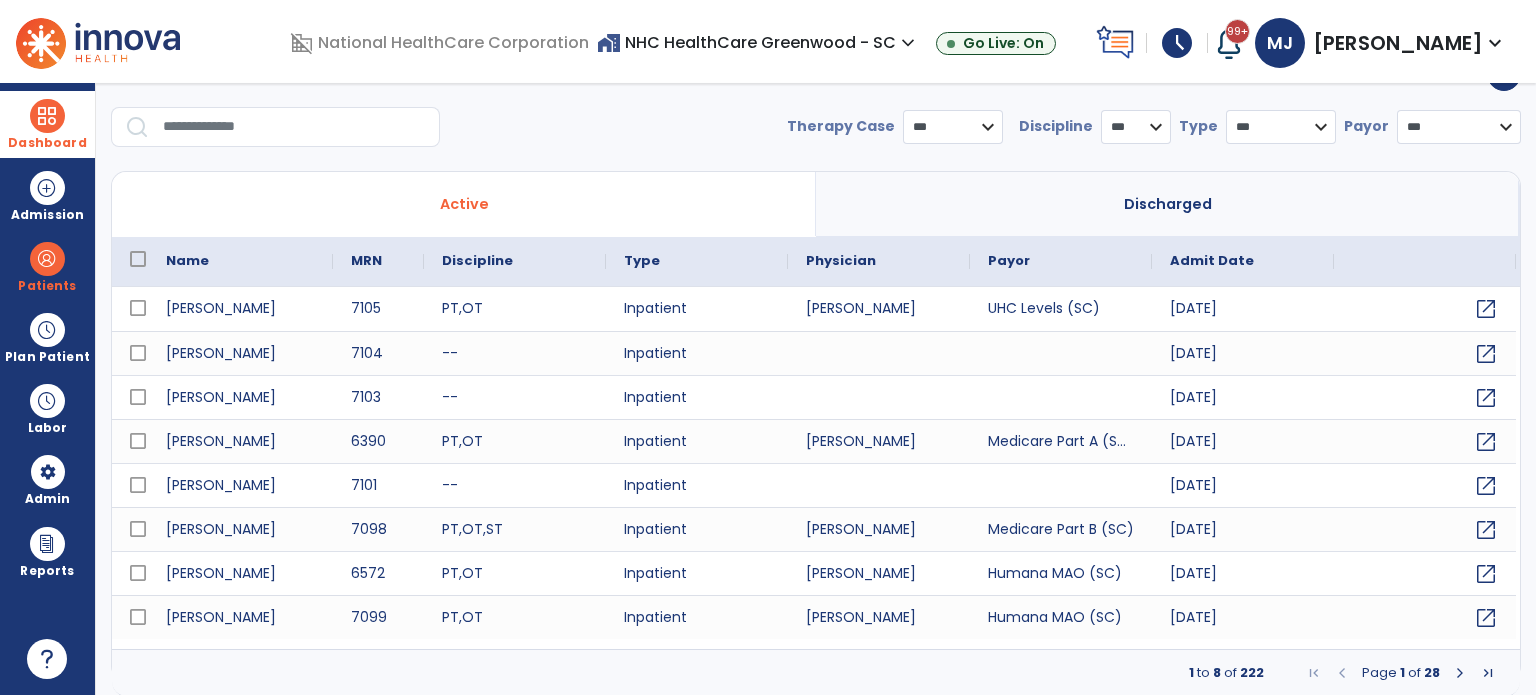 scroll, scrollTop: 0, scrollLeft: 0, axis: both 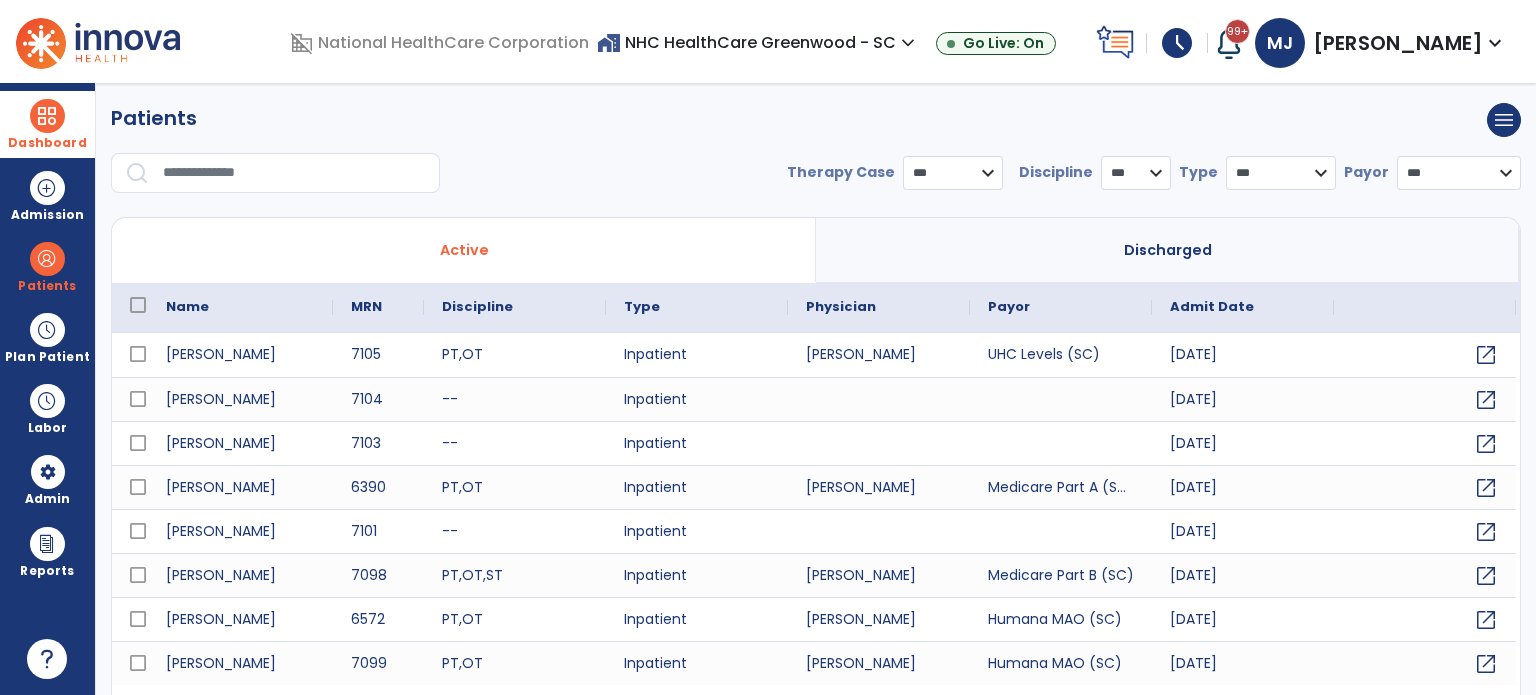 click on "Dashboard" at bounding box center (47, 124) 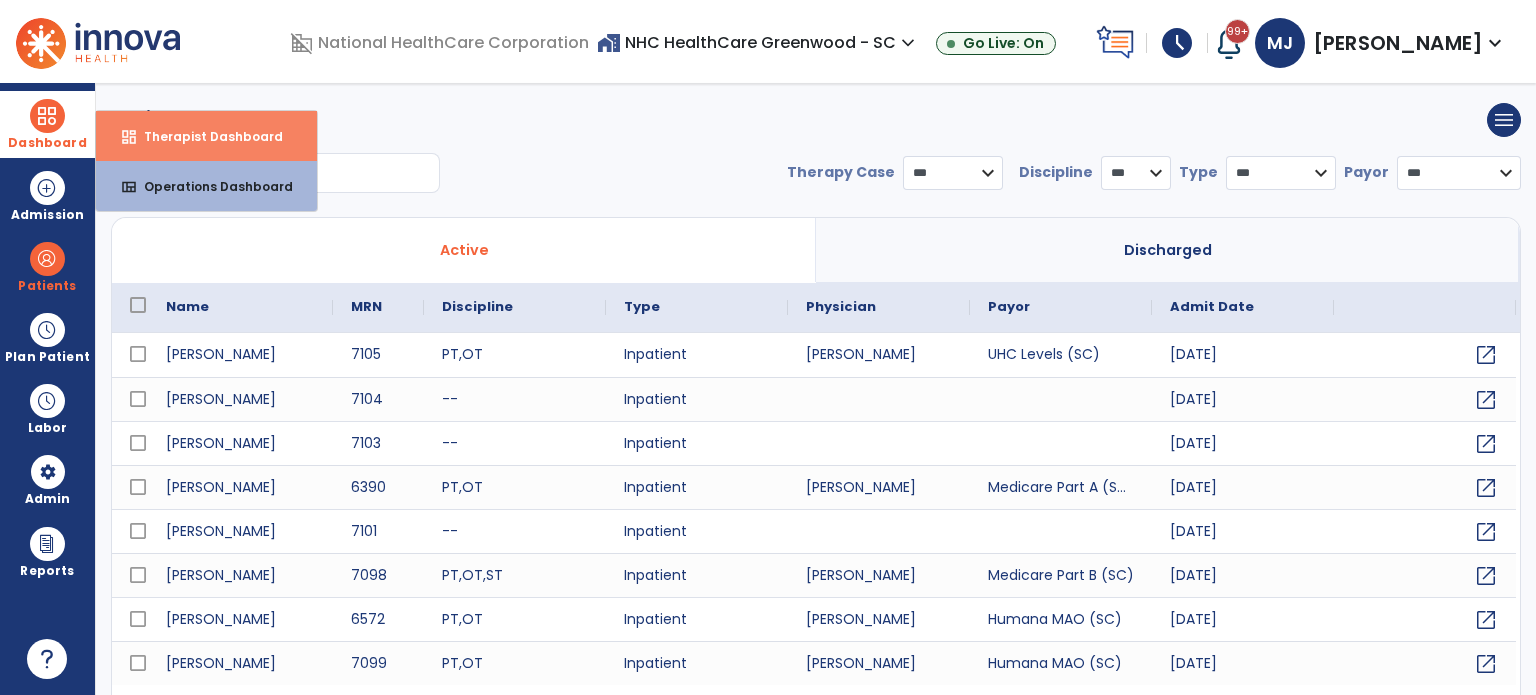 click on "dashboard  Therapist Dashboard" at bounding box center [206, 136] 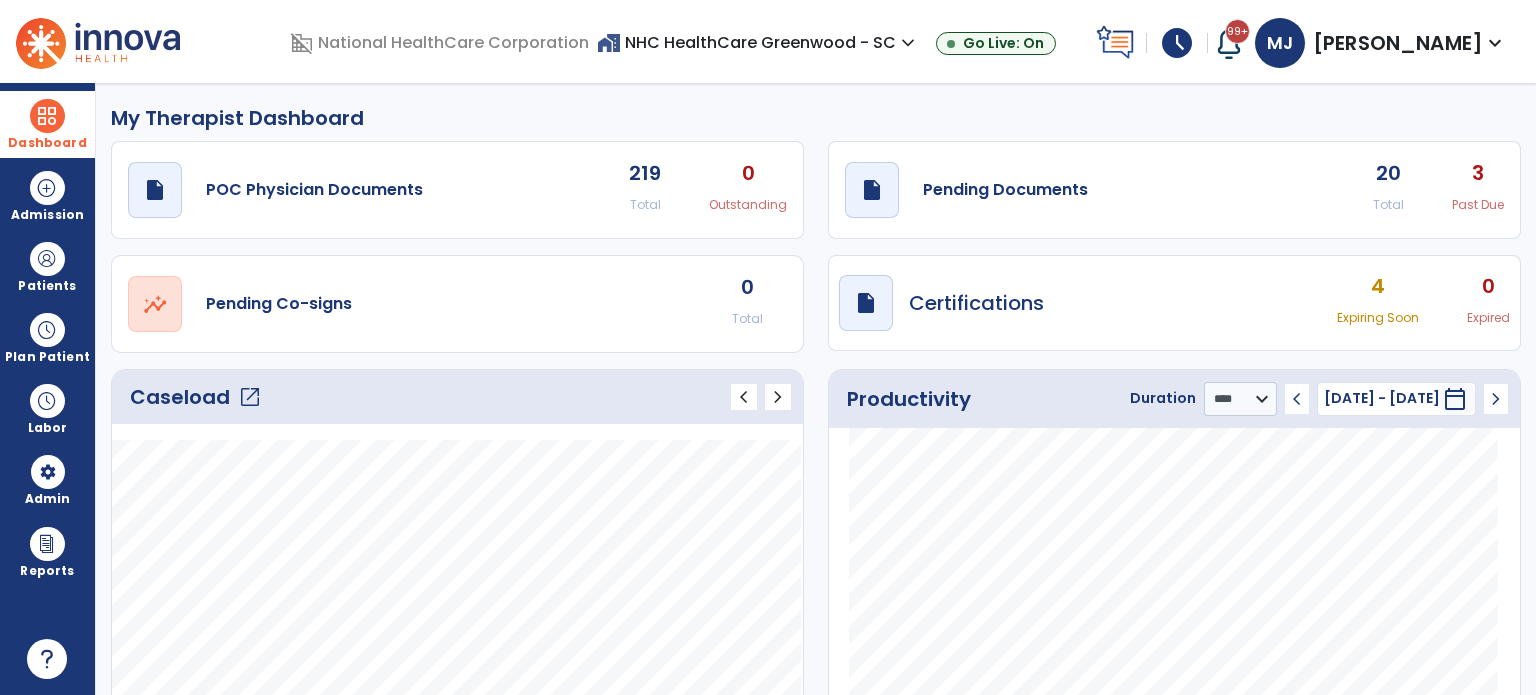 click on "open_in_new" 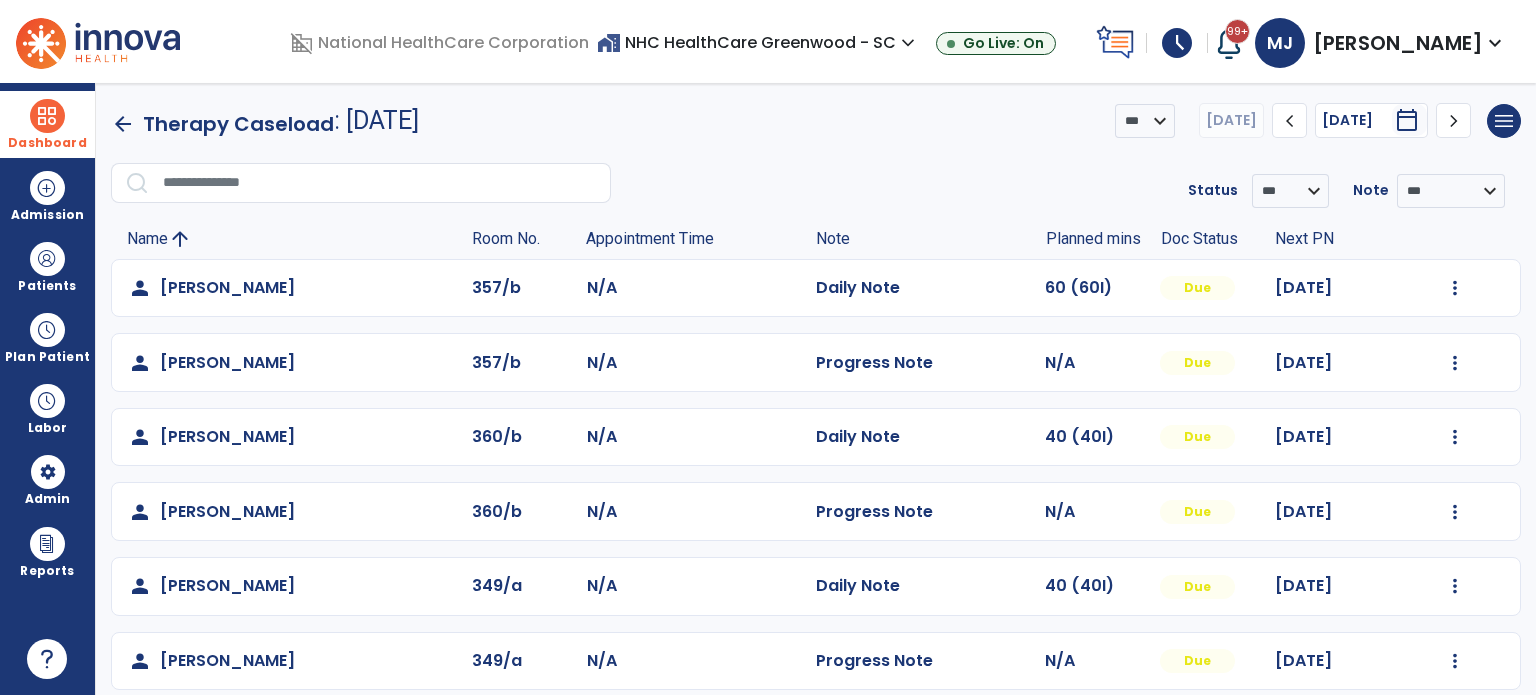 click on "chevron_left" 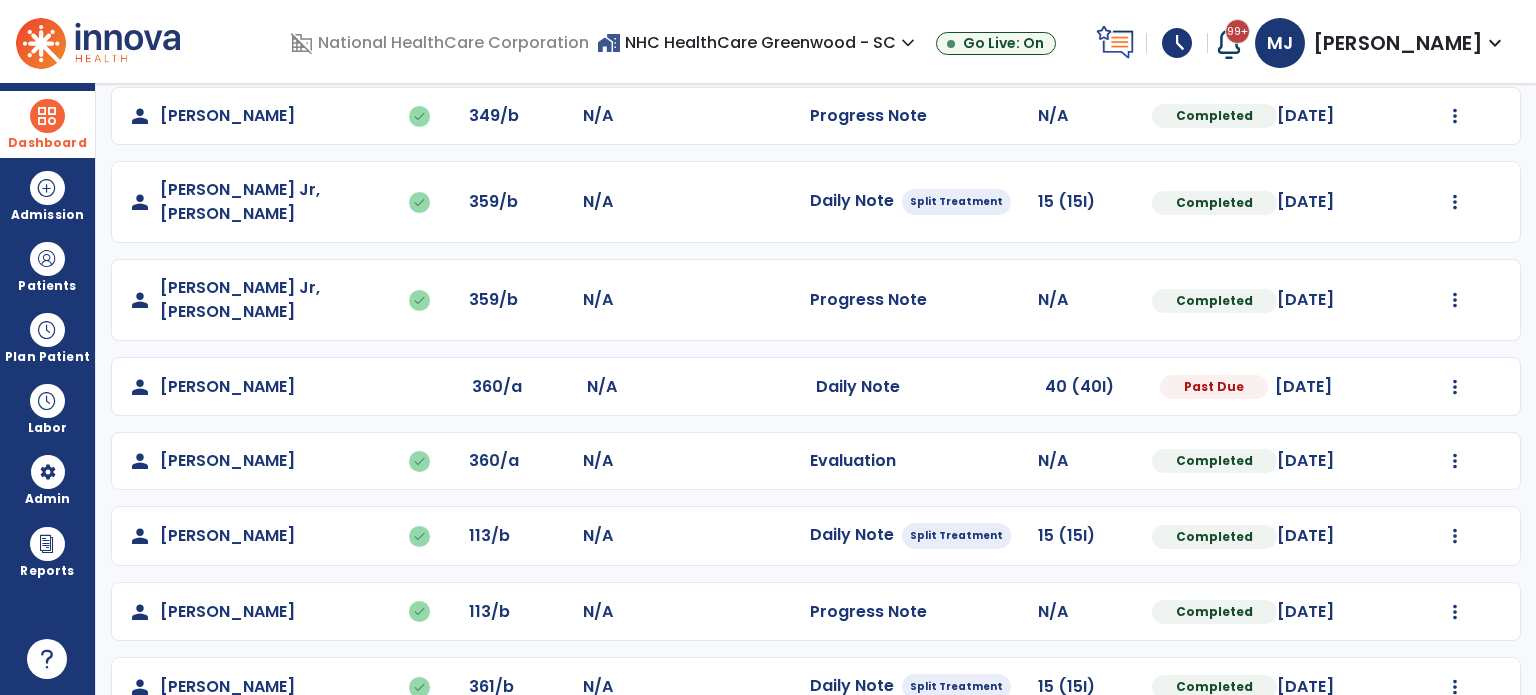 scroll, scrollTop: 473, scrollLeft: 0, axis: vertical 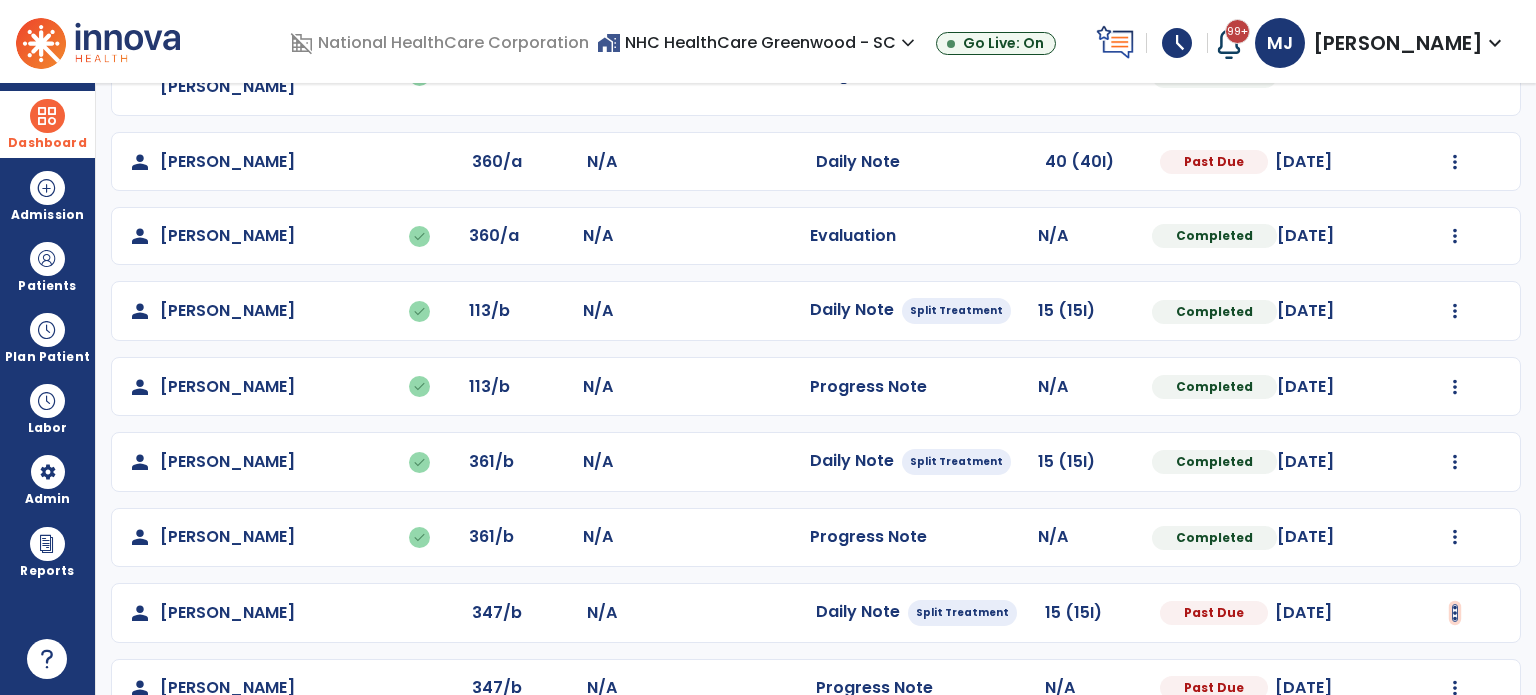 click at bounding box center [1455, -184] 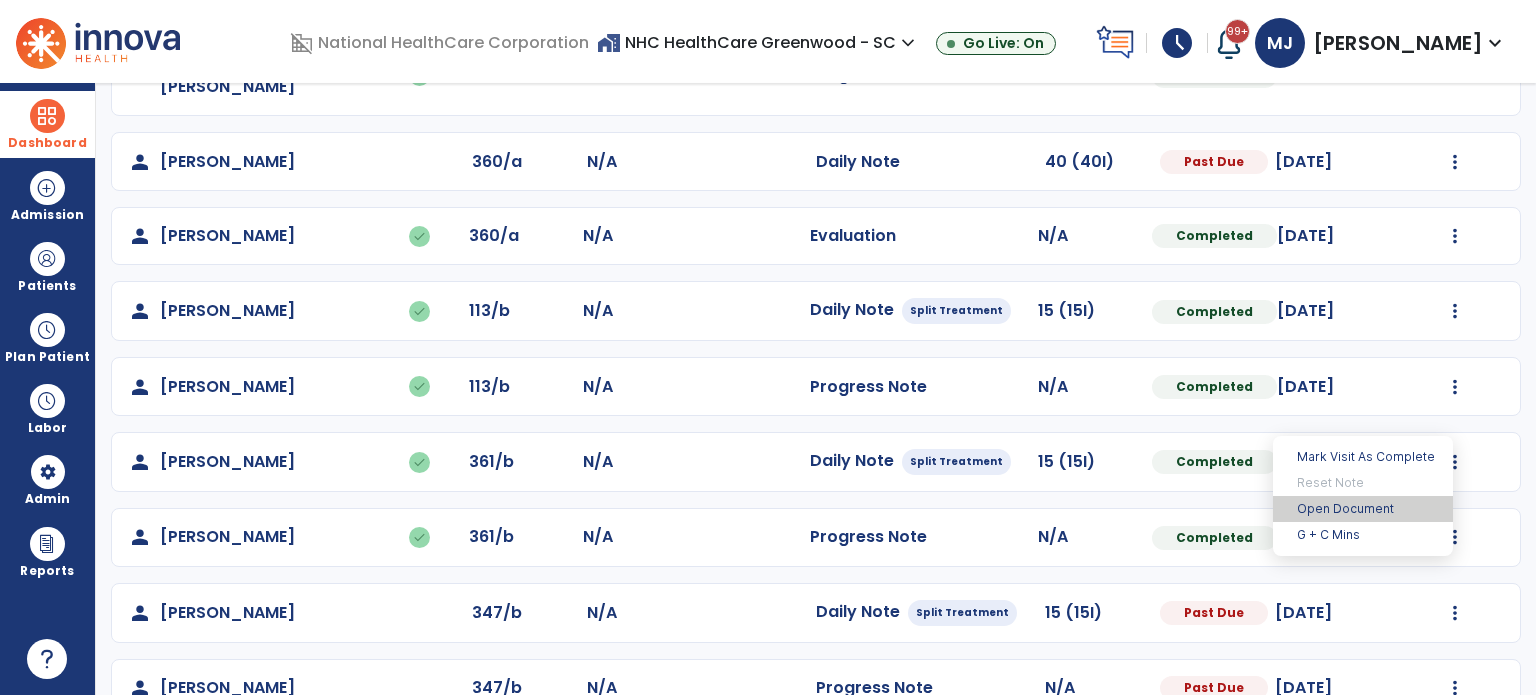 click on "Open Document" at bounding box center [1363, 509] 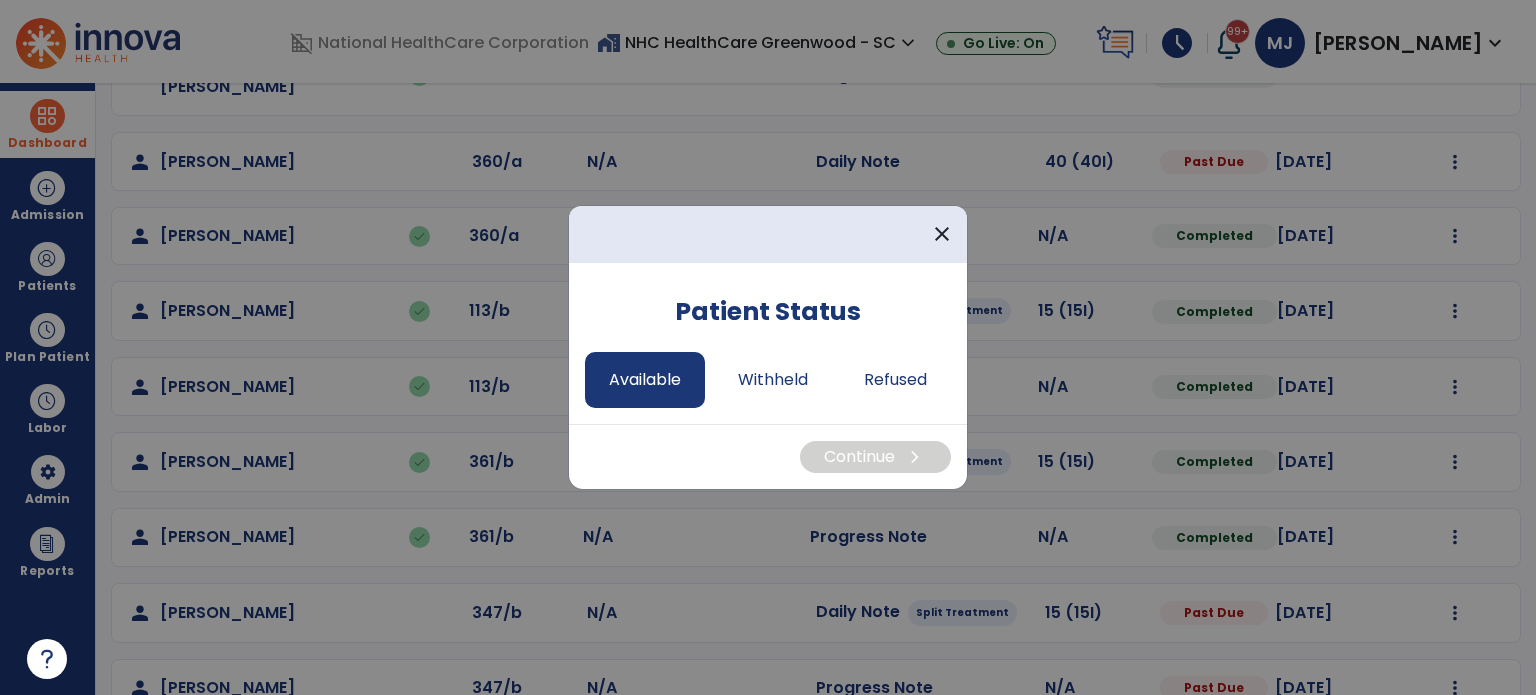 click on "Available" at bounding box center (645, 380) 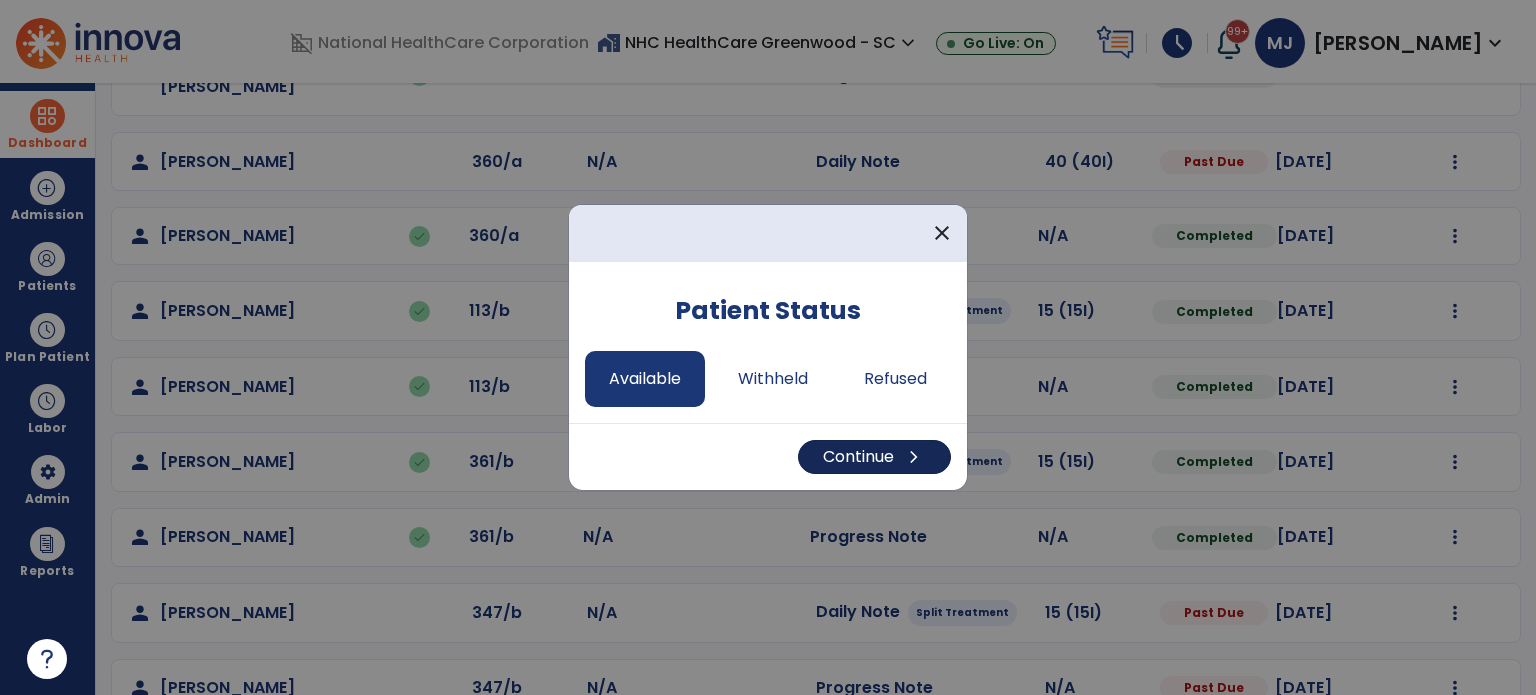 click on "chevron_right" at bounding box center [914, 457] 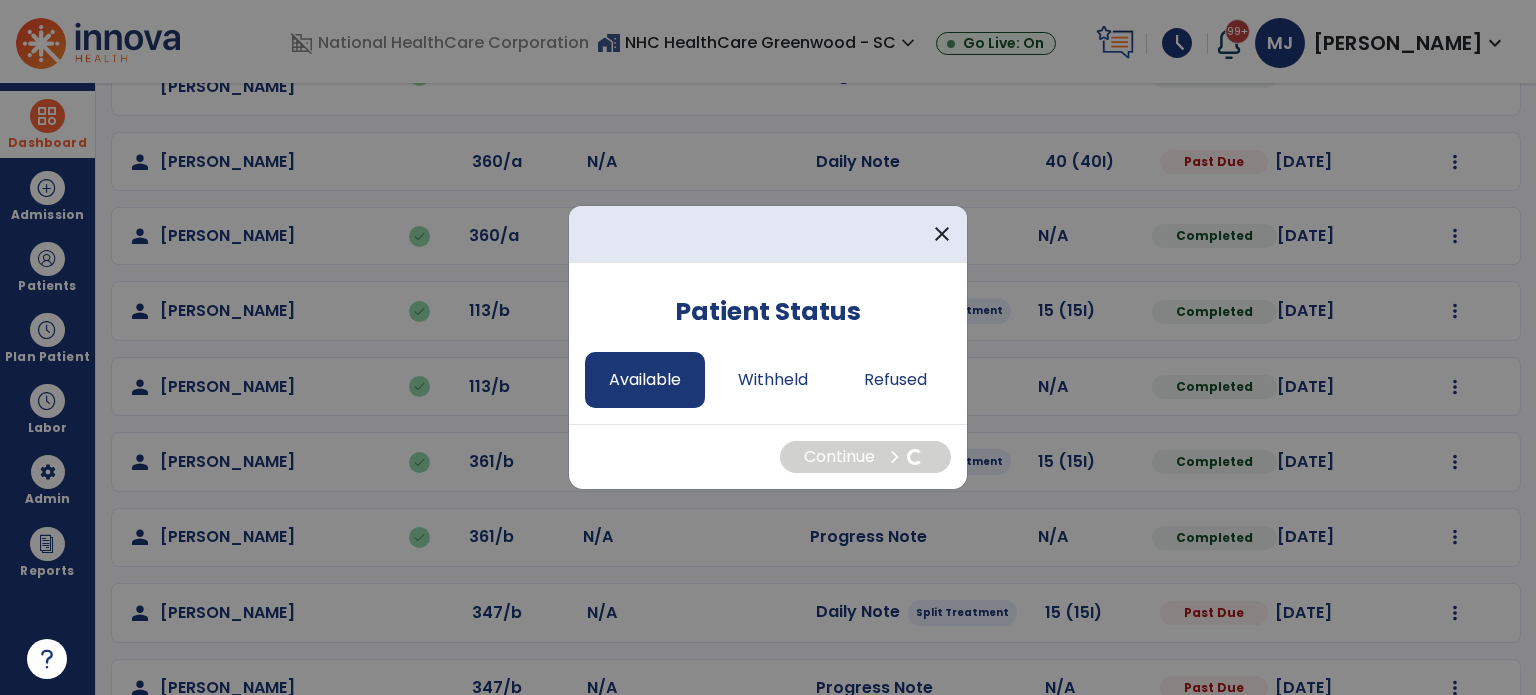 select on "*" 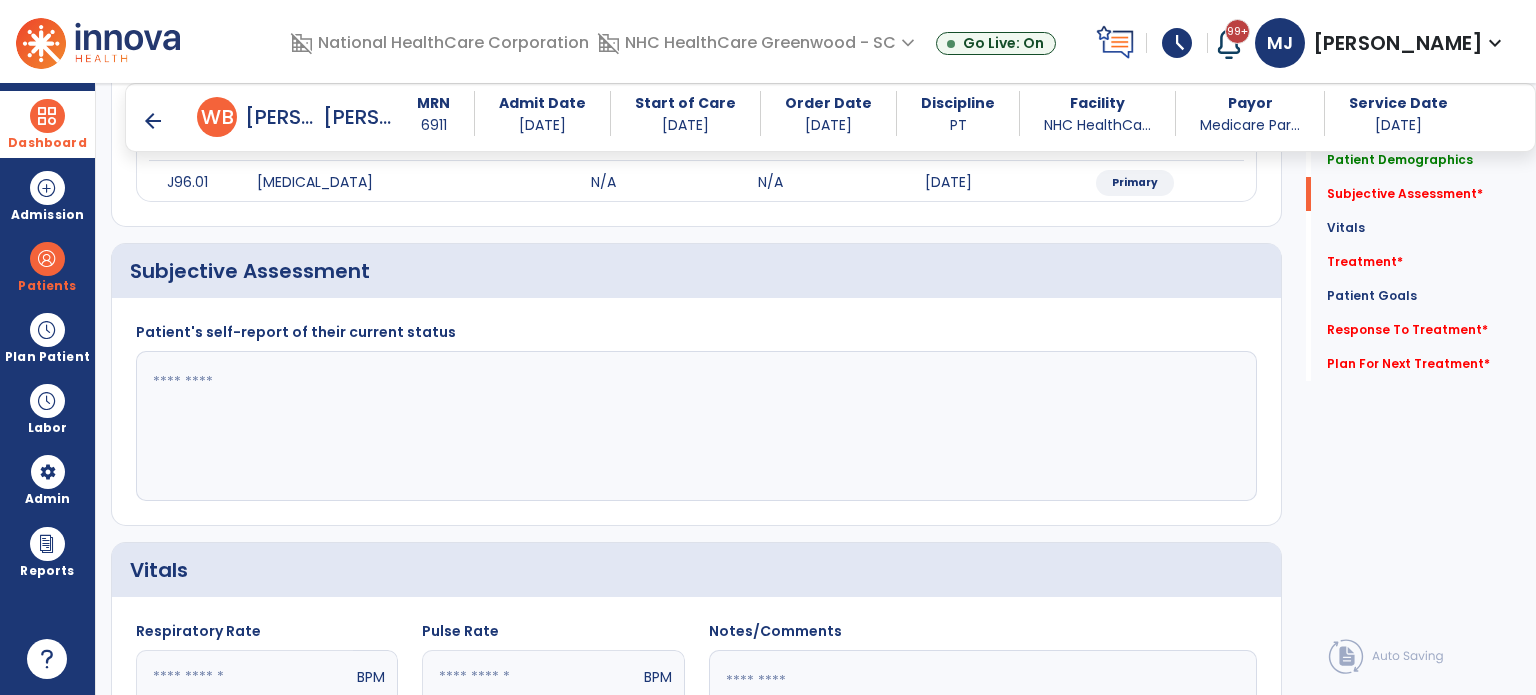 scroll, scrollTop: 271, scrollLeft: 0, axis: vertical 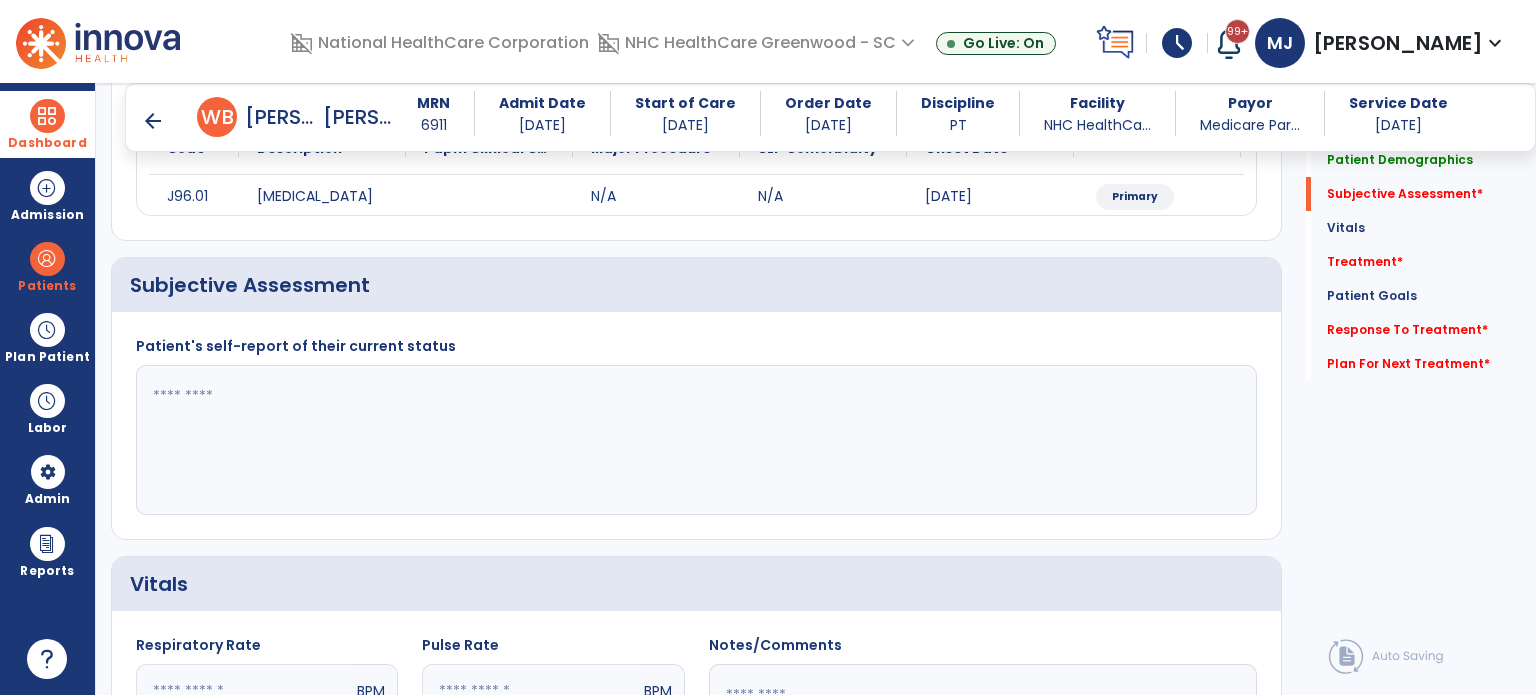 click 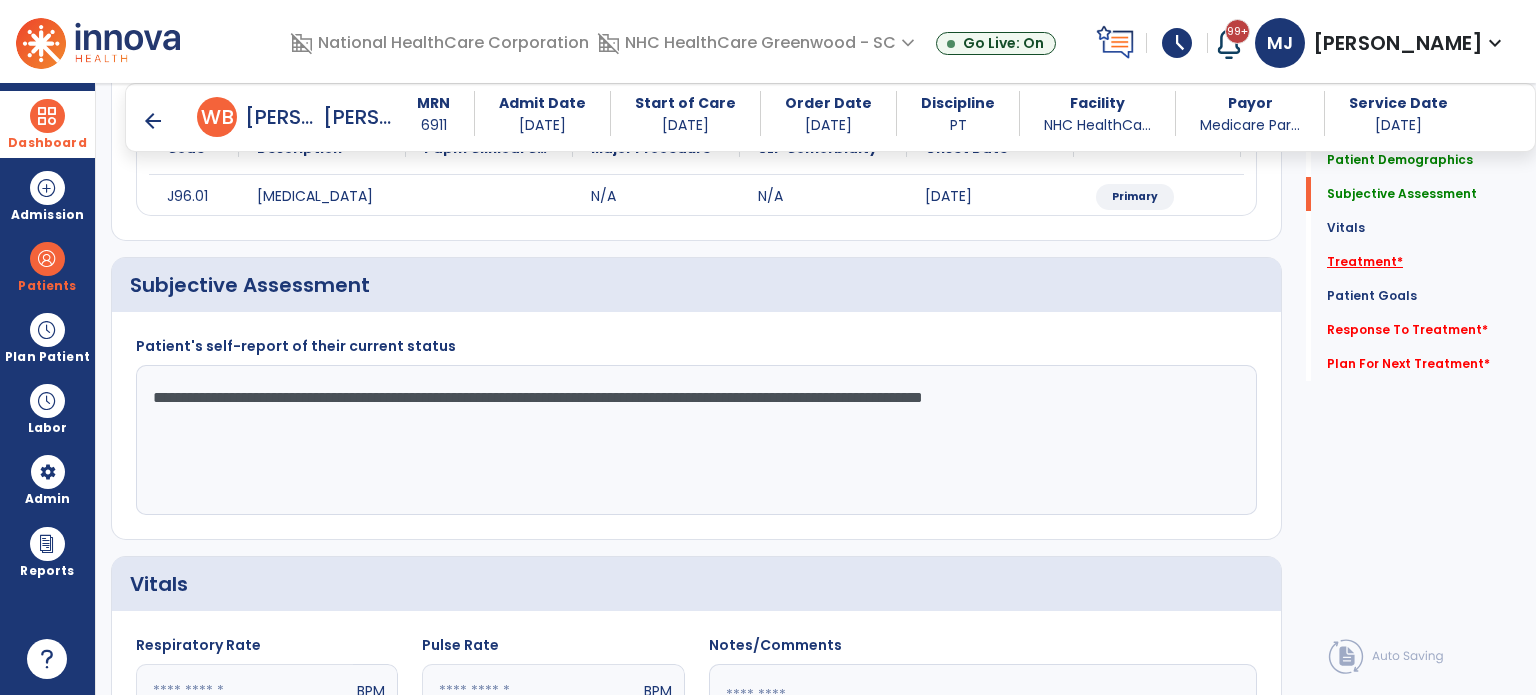 type on "**********" 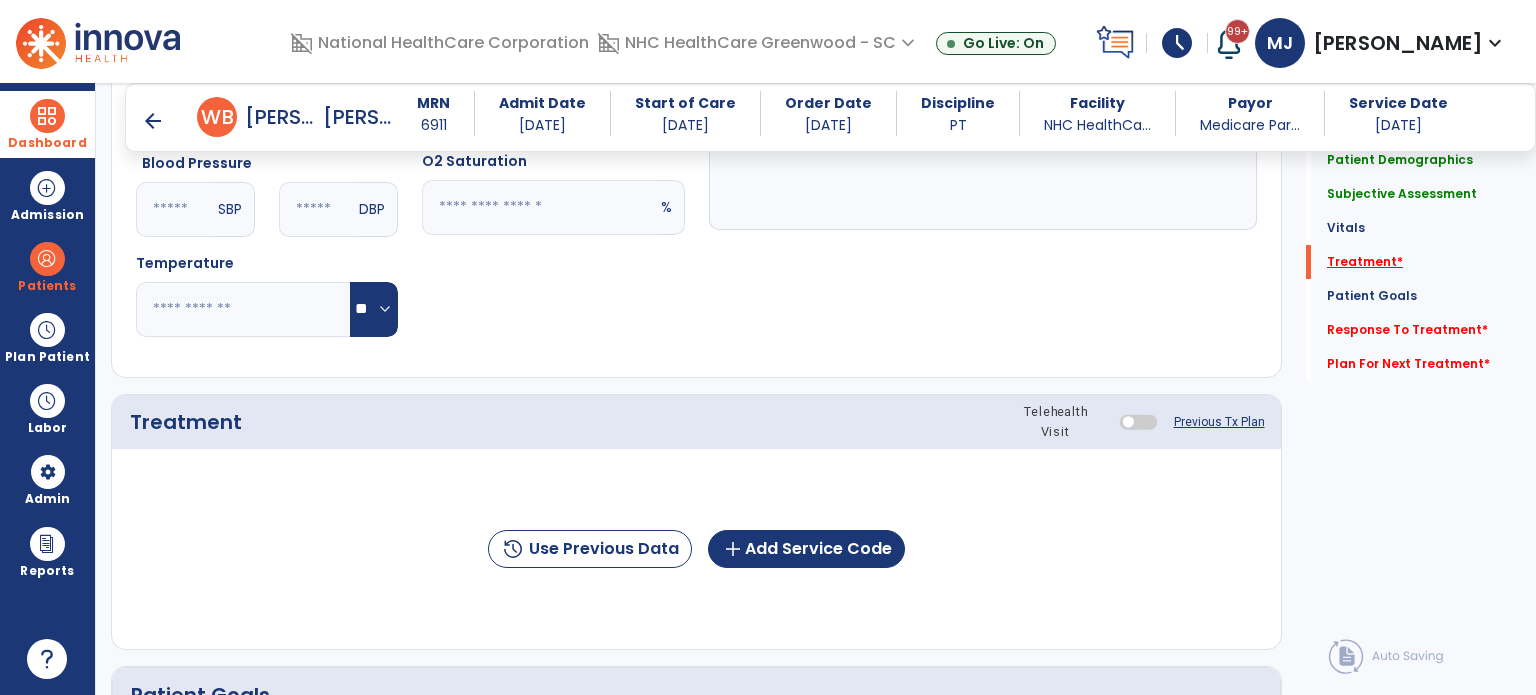scroll, scrollTop: 987, scrollLeft: 0, axis: vertical 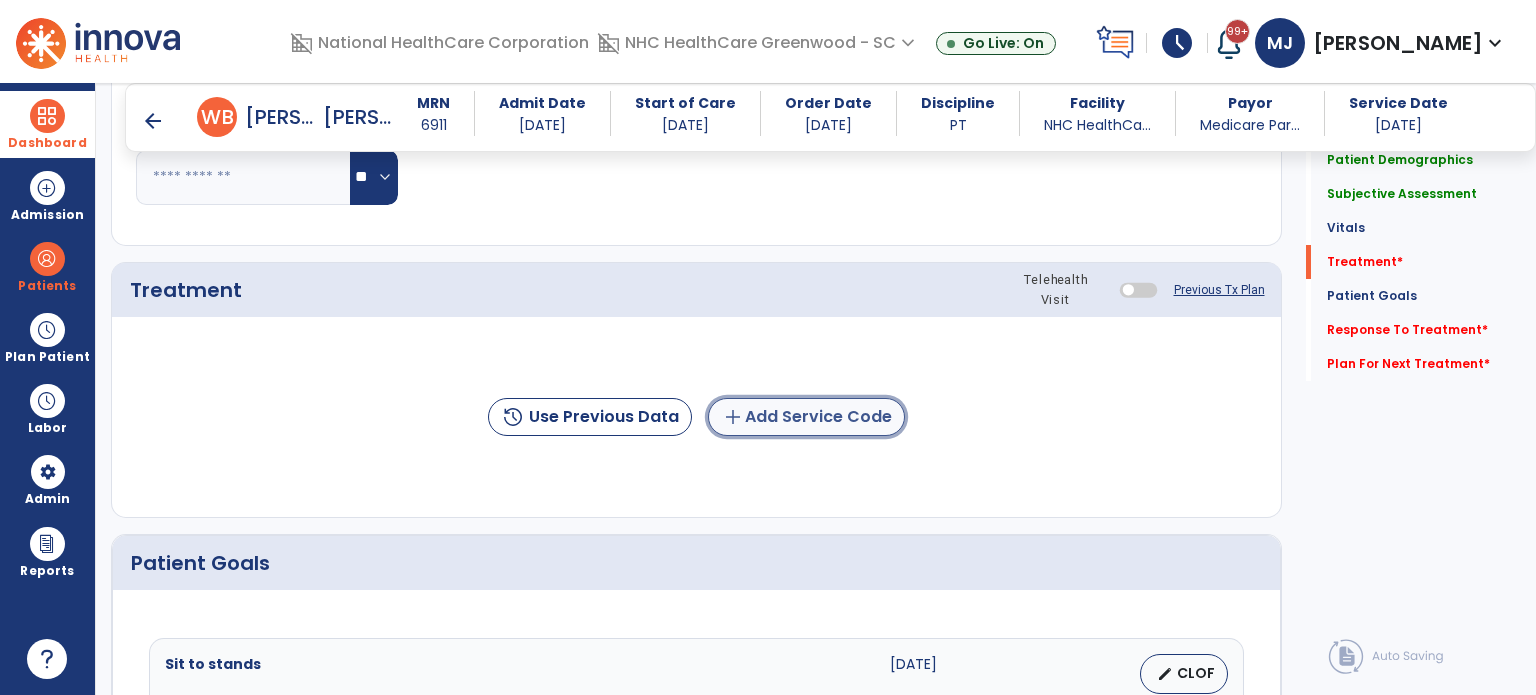 click on "add  Add Service Code" 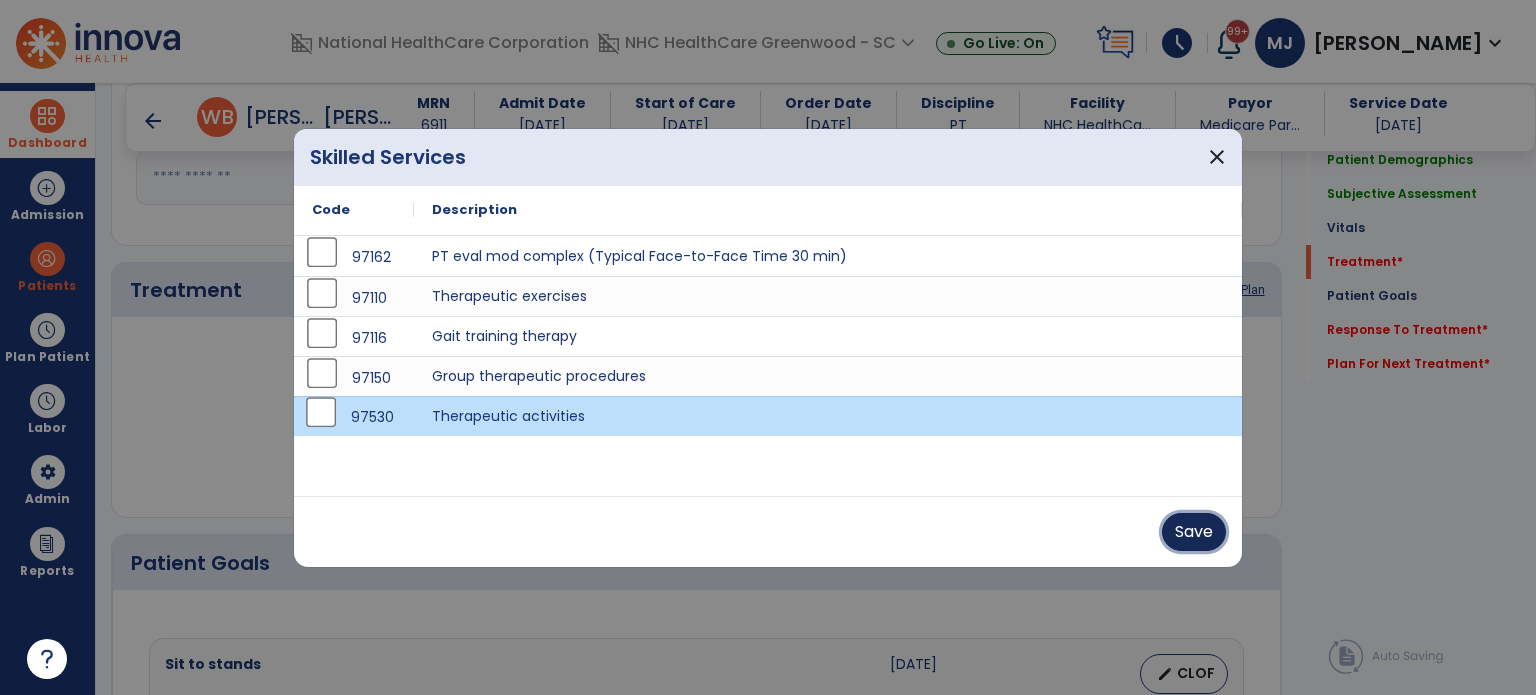 click on "Save" at bounding box center (1194, 532) 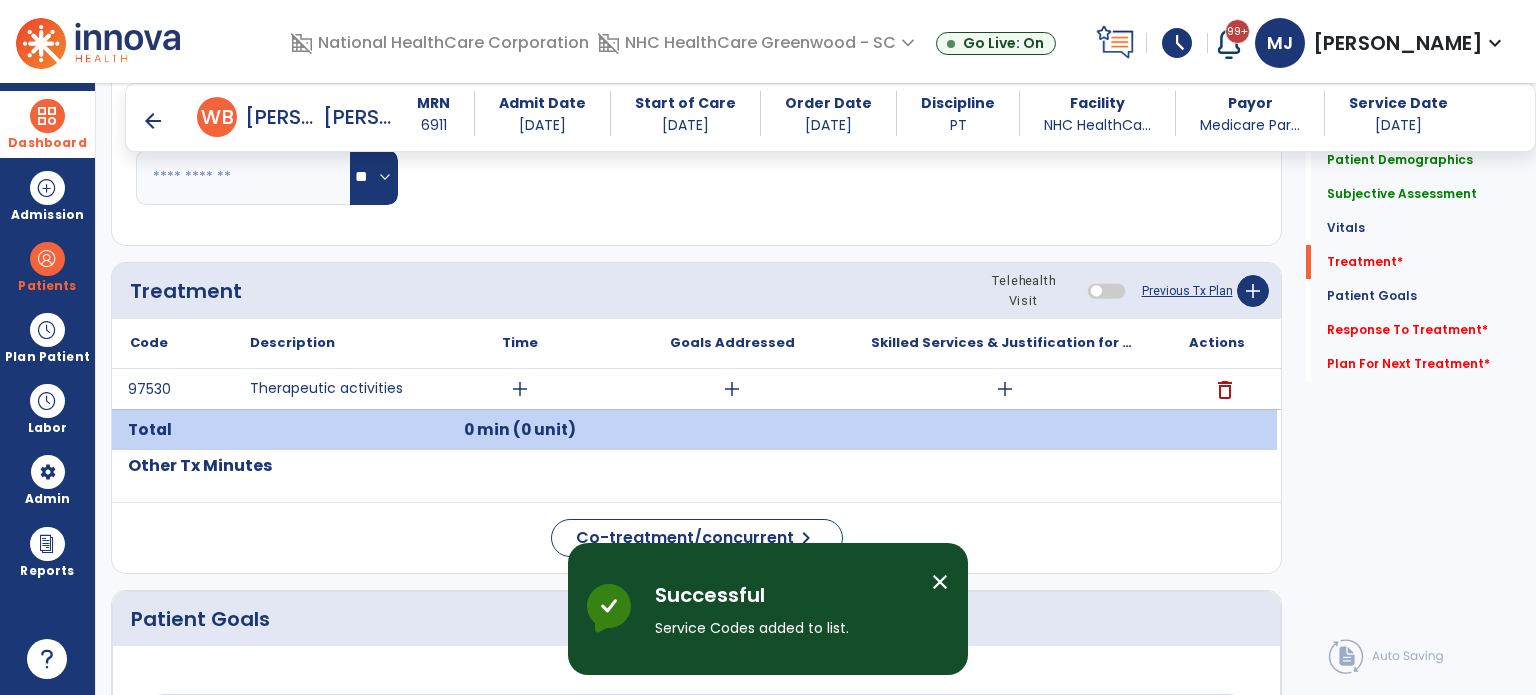 click on "add" at bounding box center (520, 389) 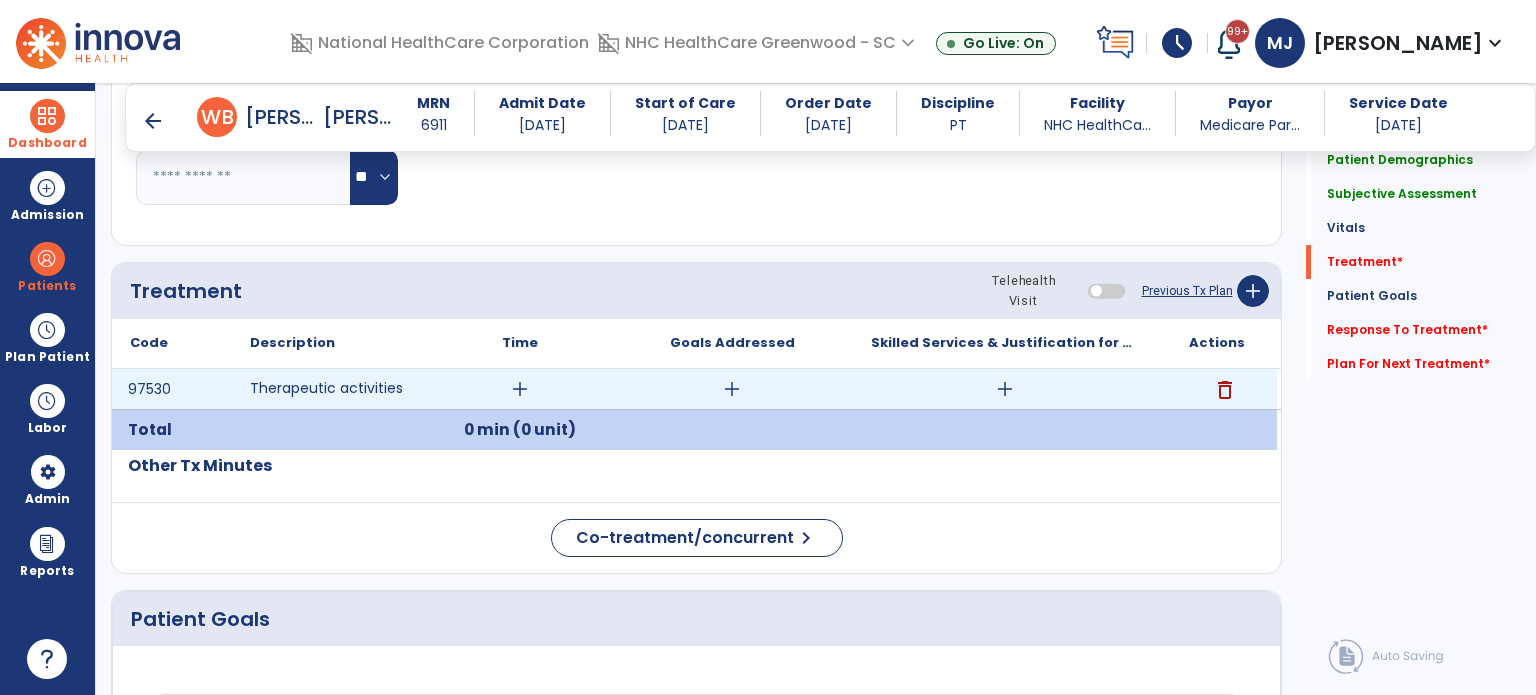 click on "add" at bounding box center [520, 389] 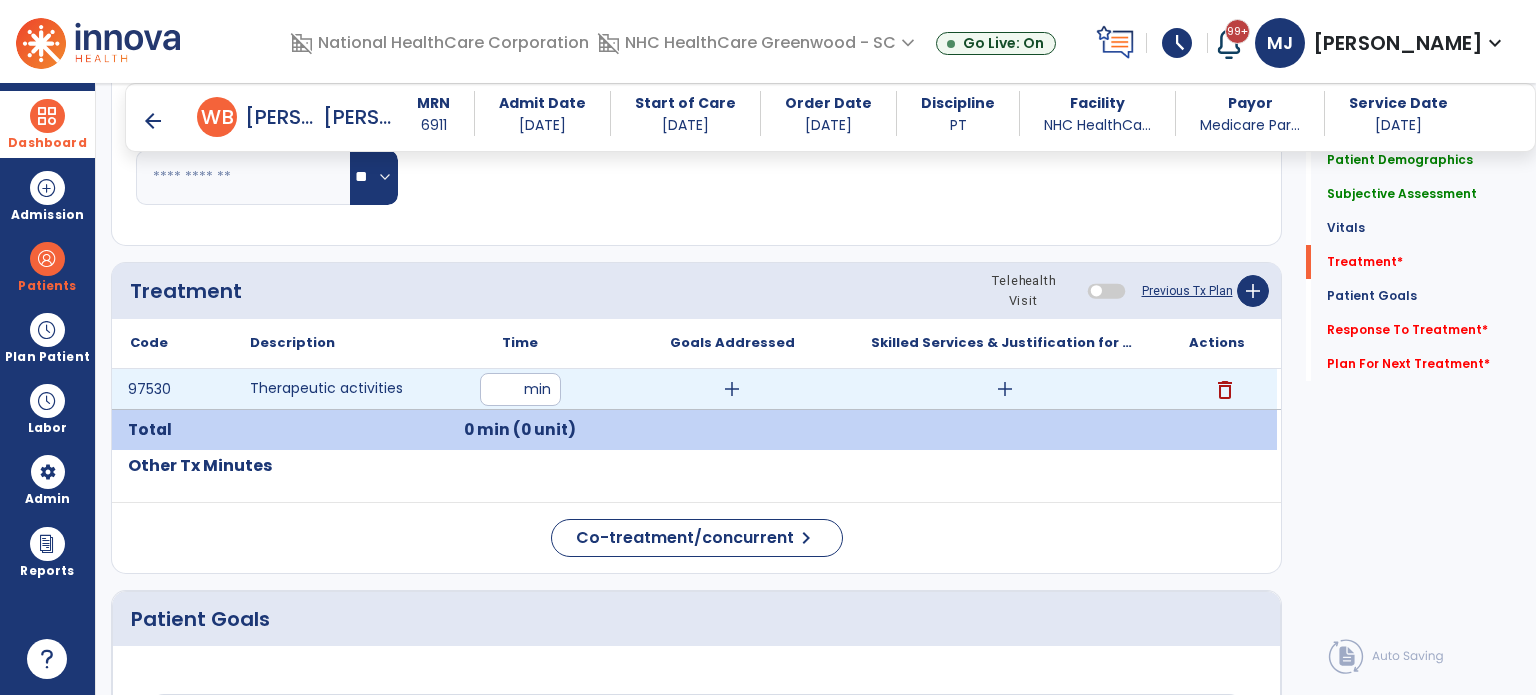 type on "**" 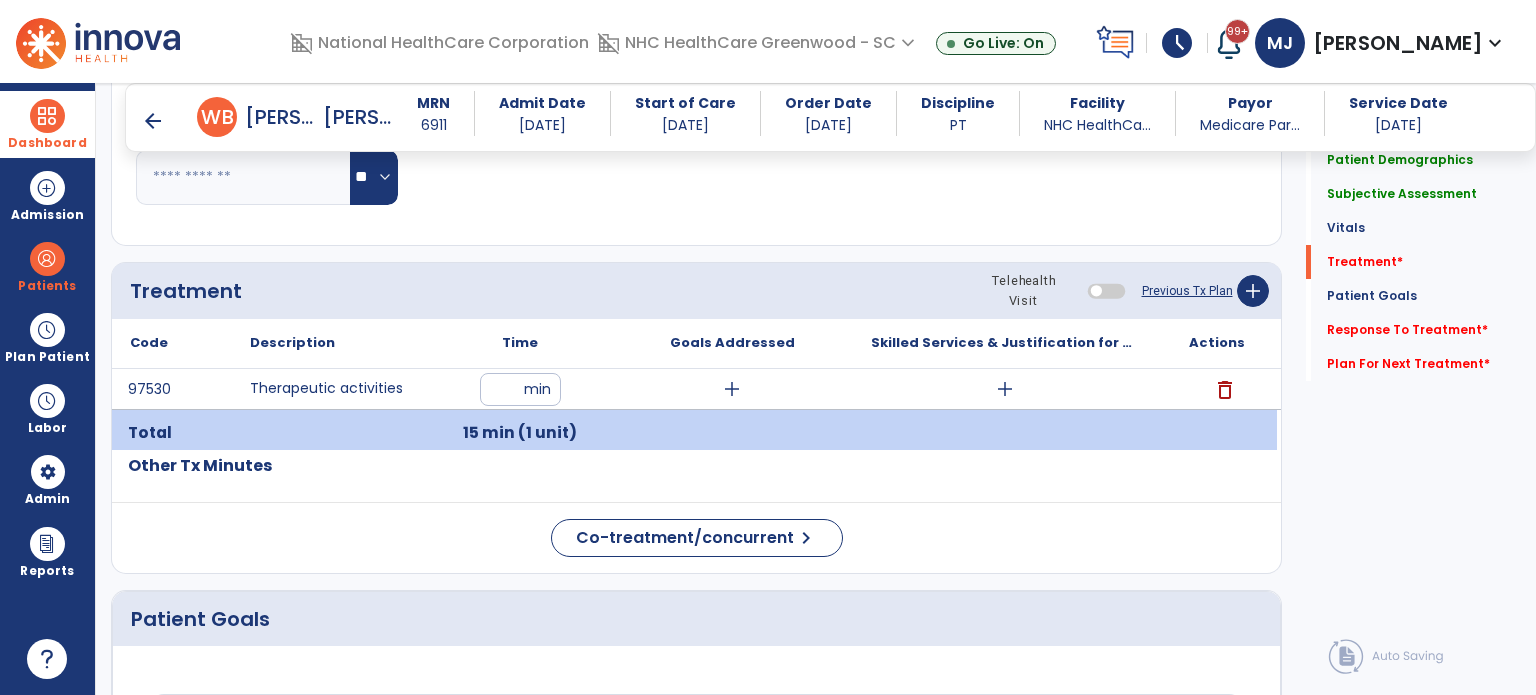 click on "add" at bounding box center [1005, 389] 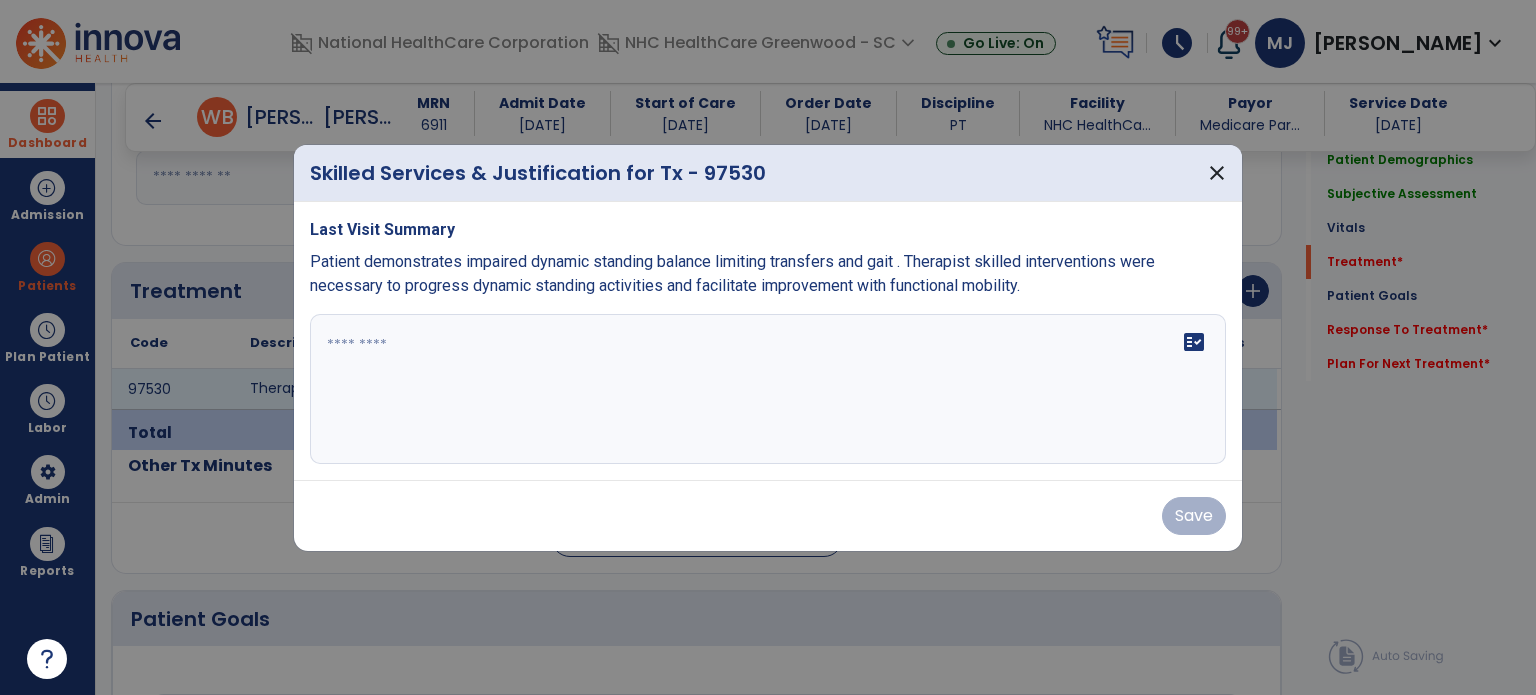click at bounding box center [768, 389] 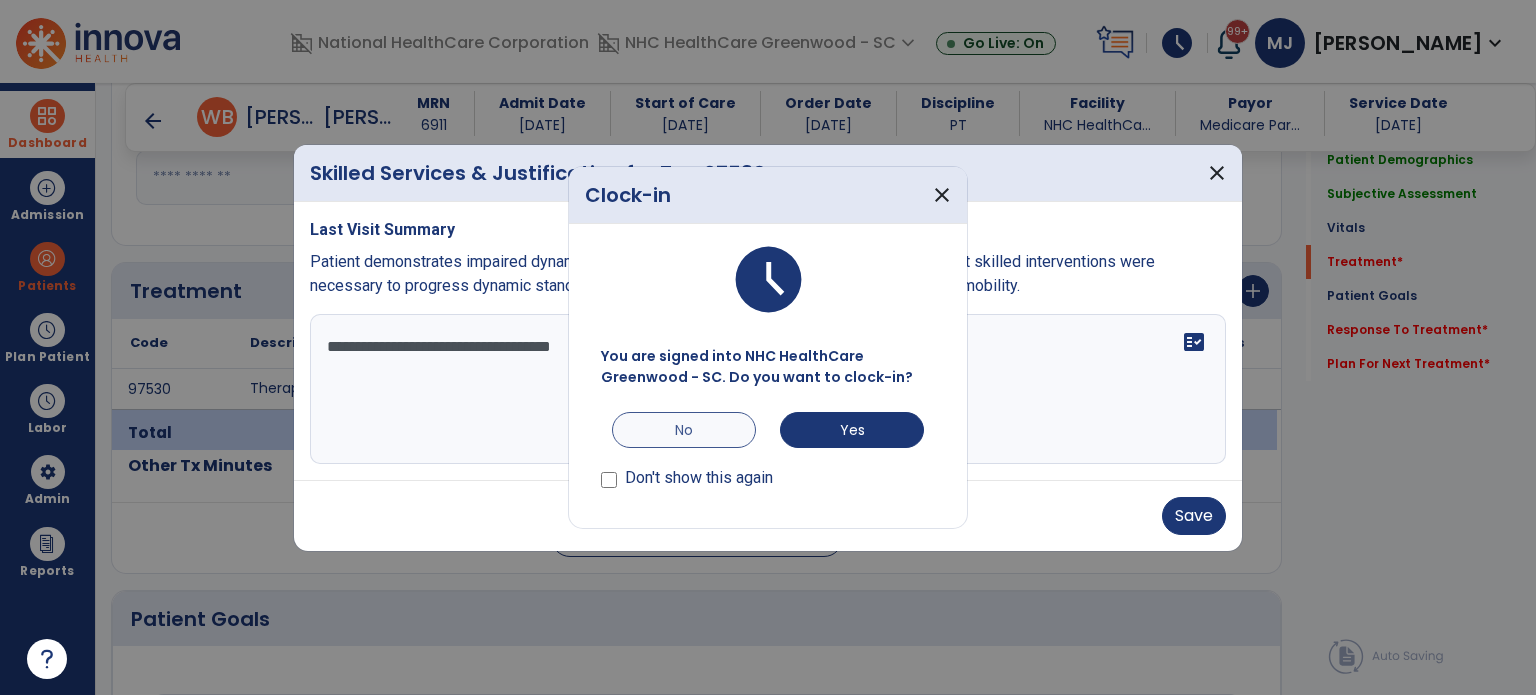 click on "No" at bounding box center [684, 430] 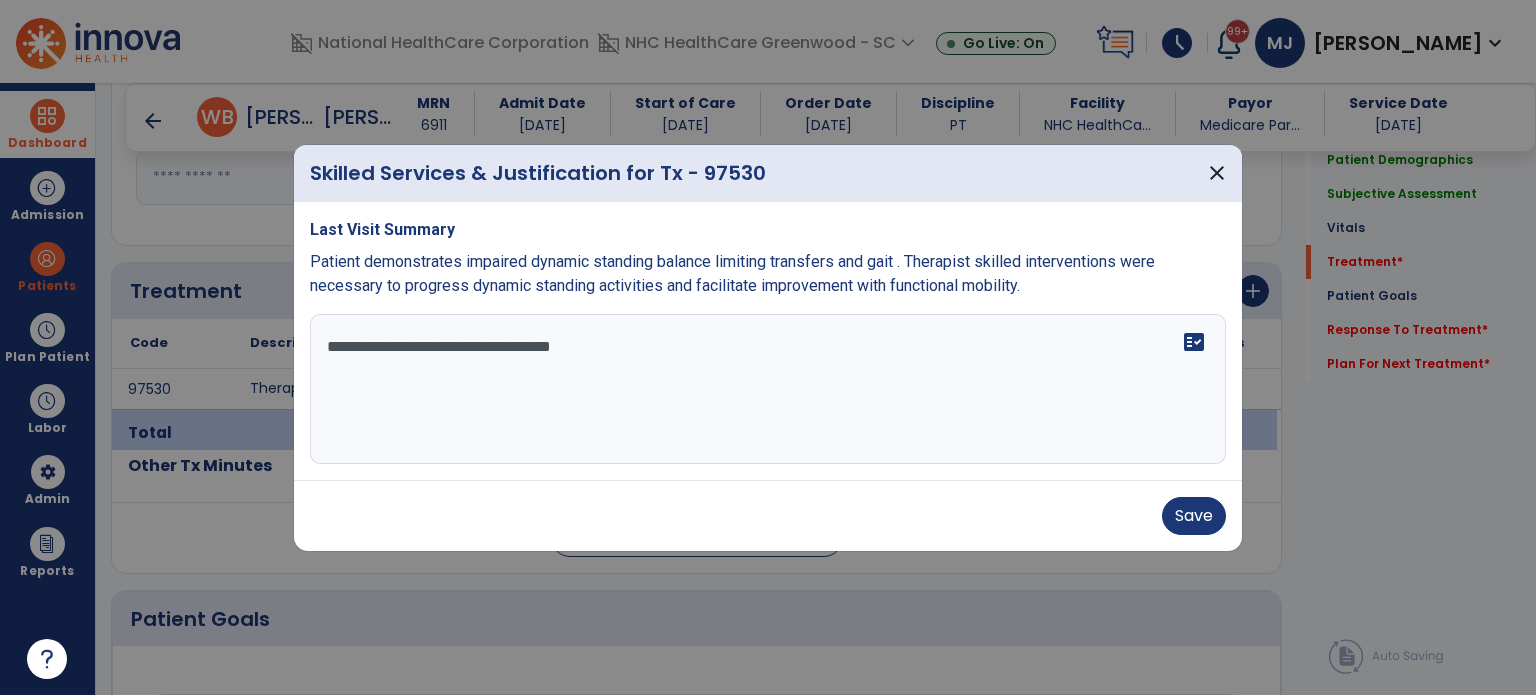 click on "**********" at bounding box center [768, 389] 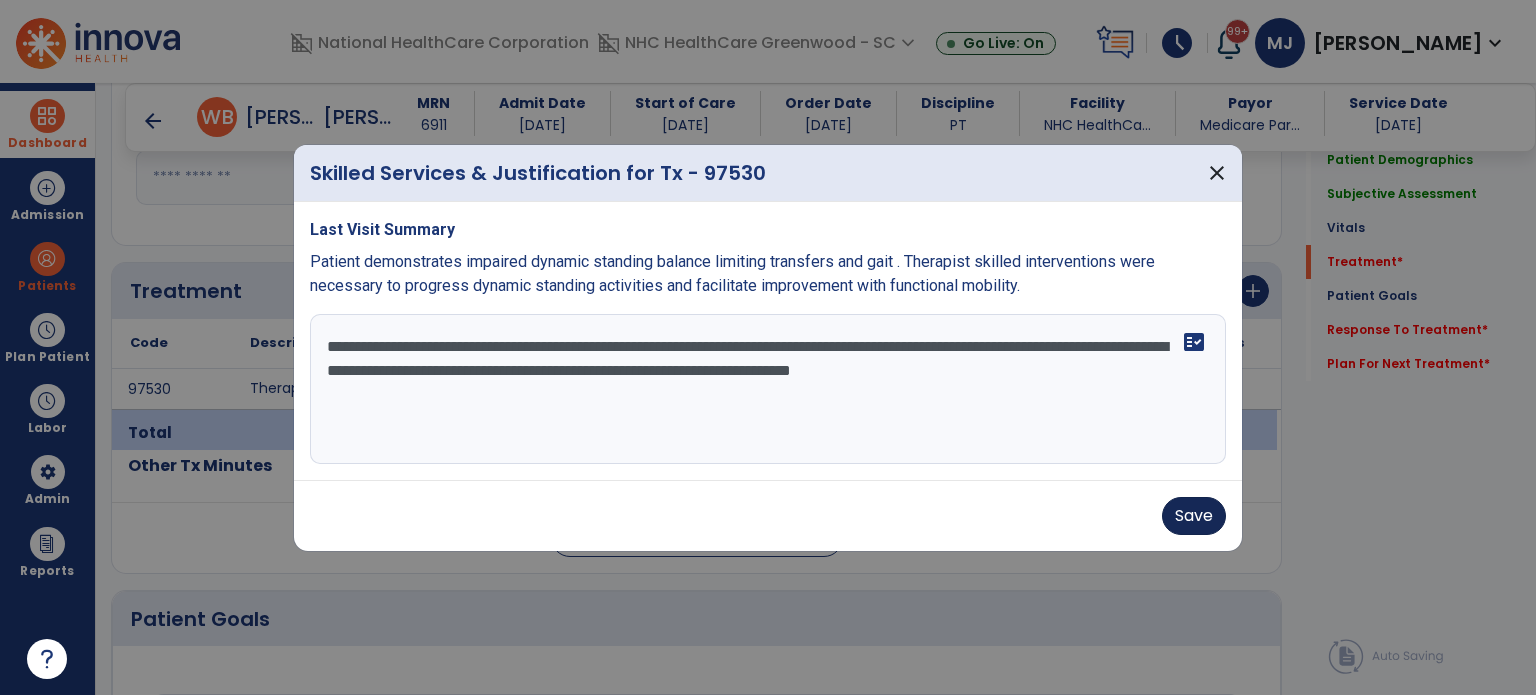 type on "**********" 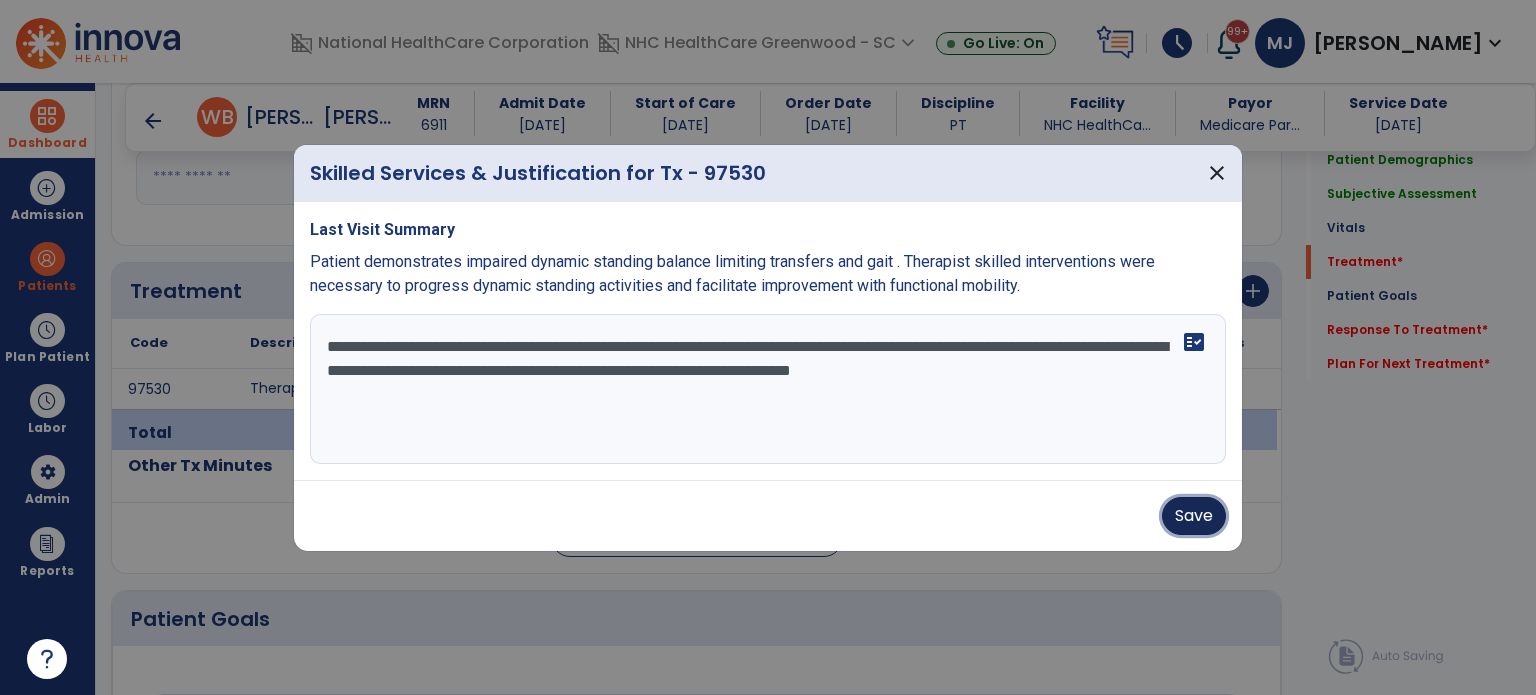 click on "Save" at bounding box center [1194, 516] 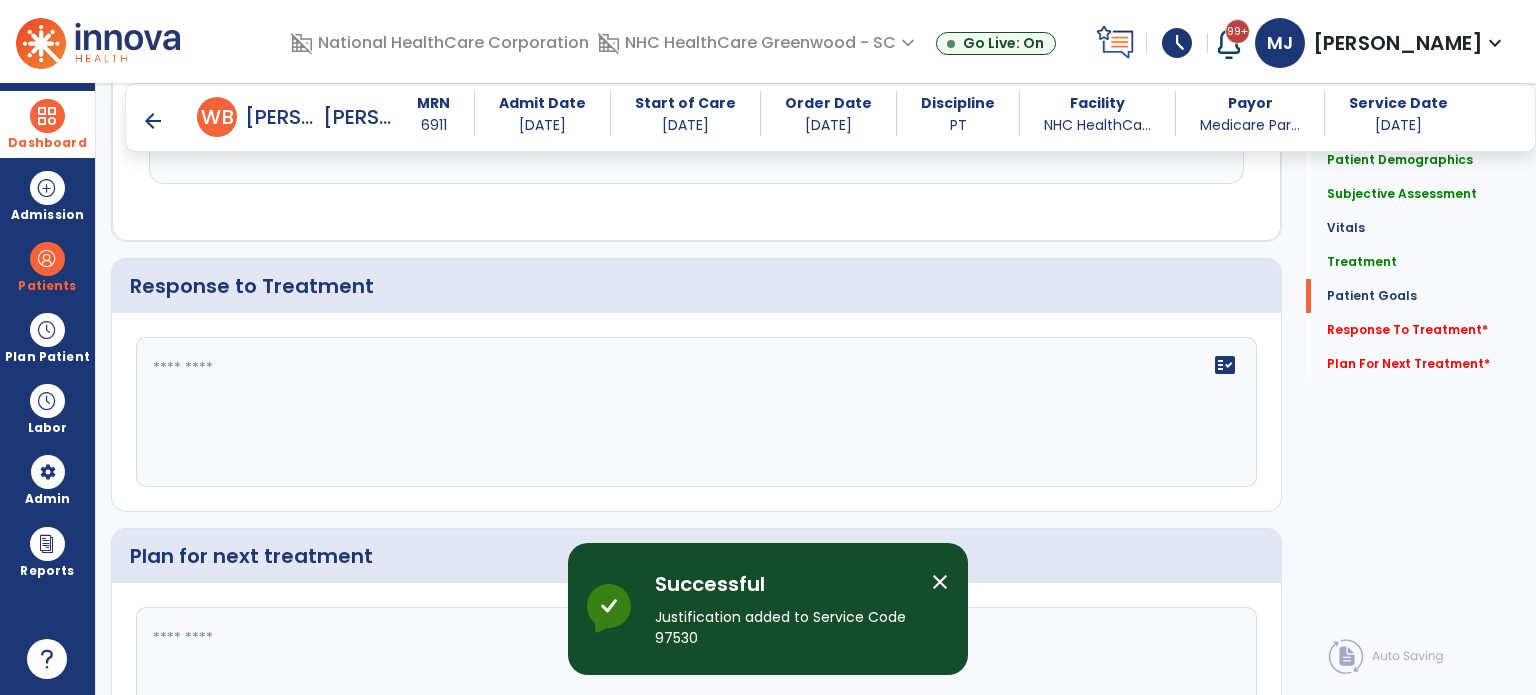 scroll, scrollTop: 2128, scrollLeft: 0, axis: vertical 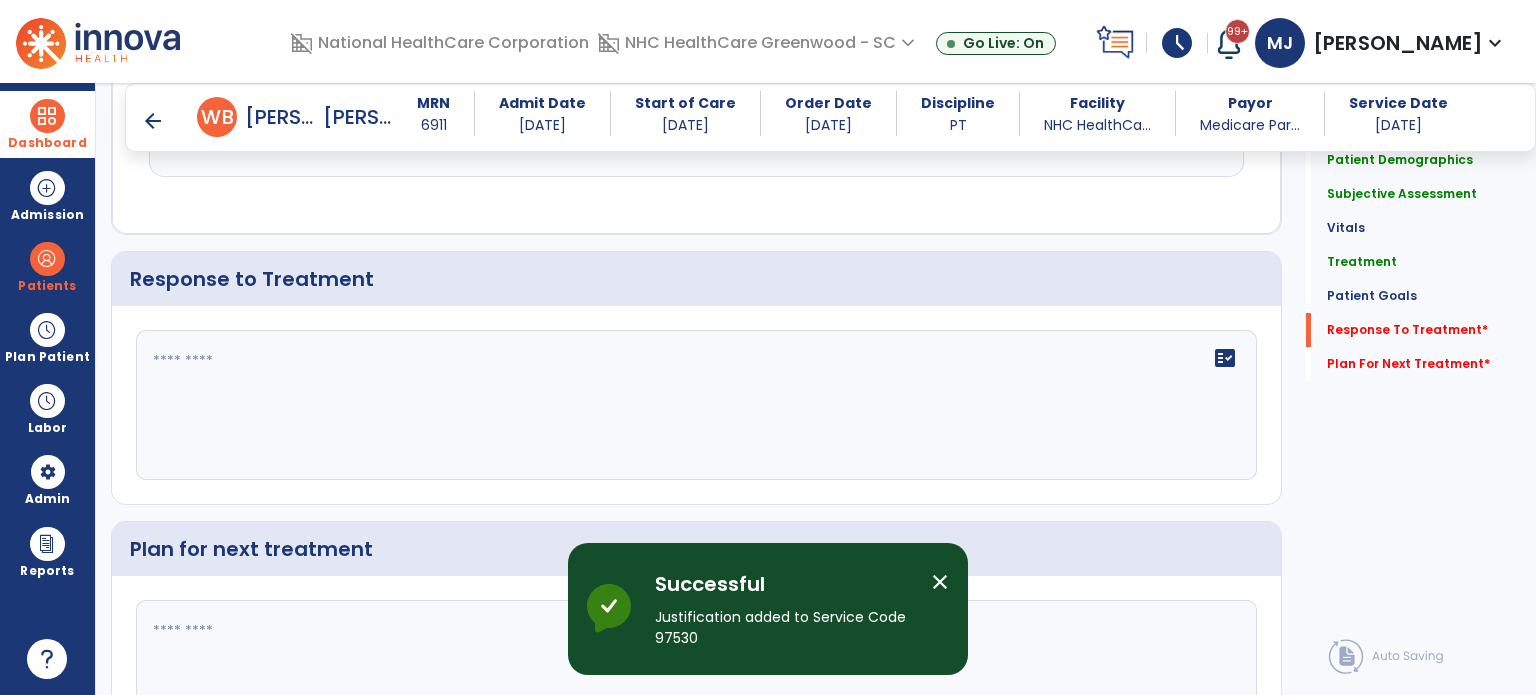 click 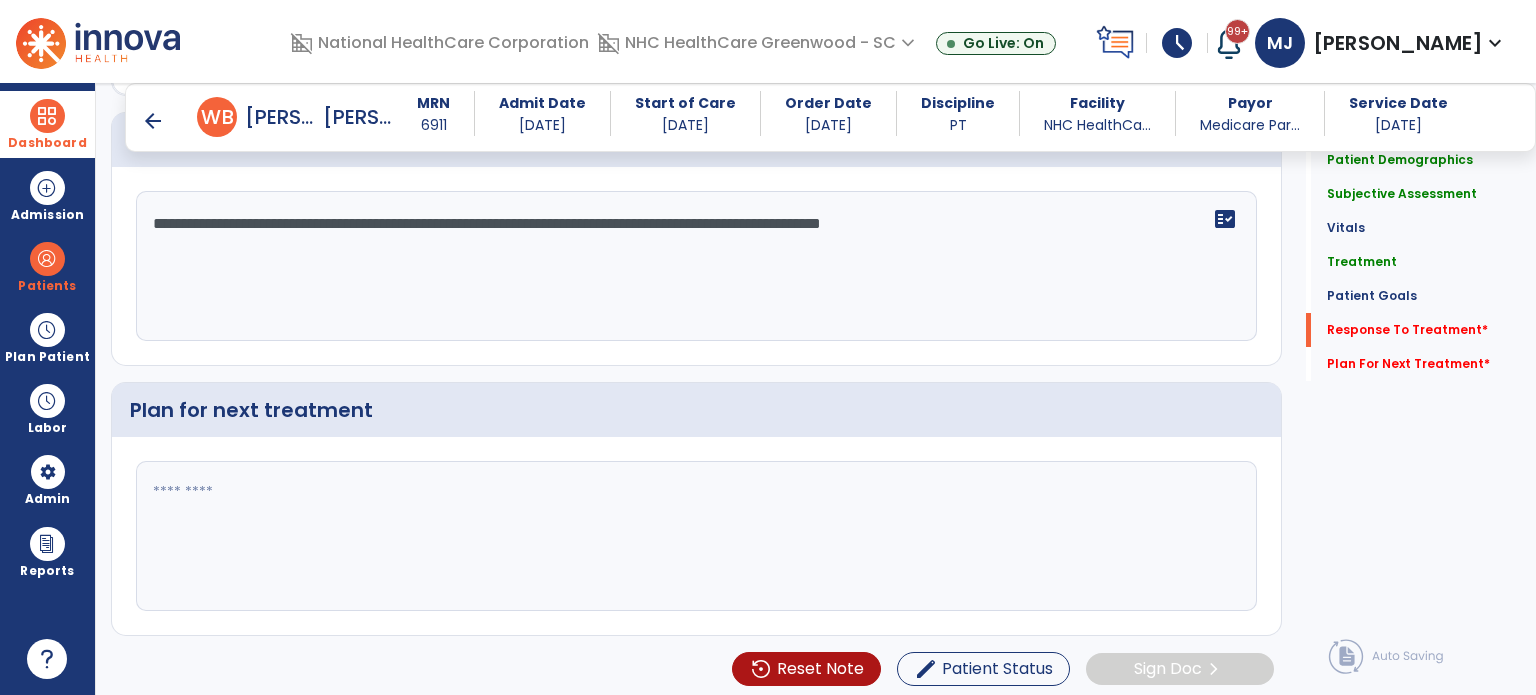 type on "**********" 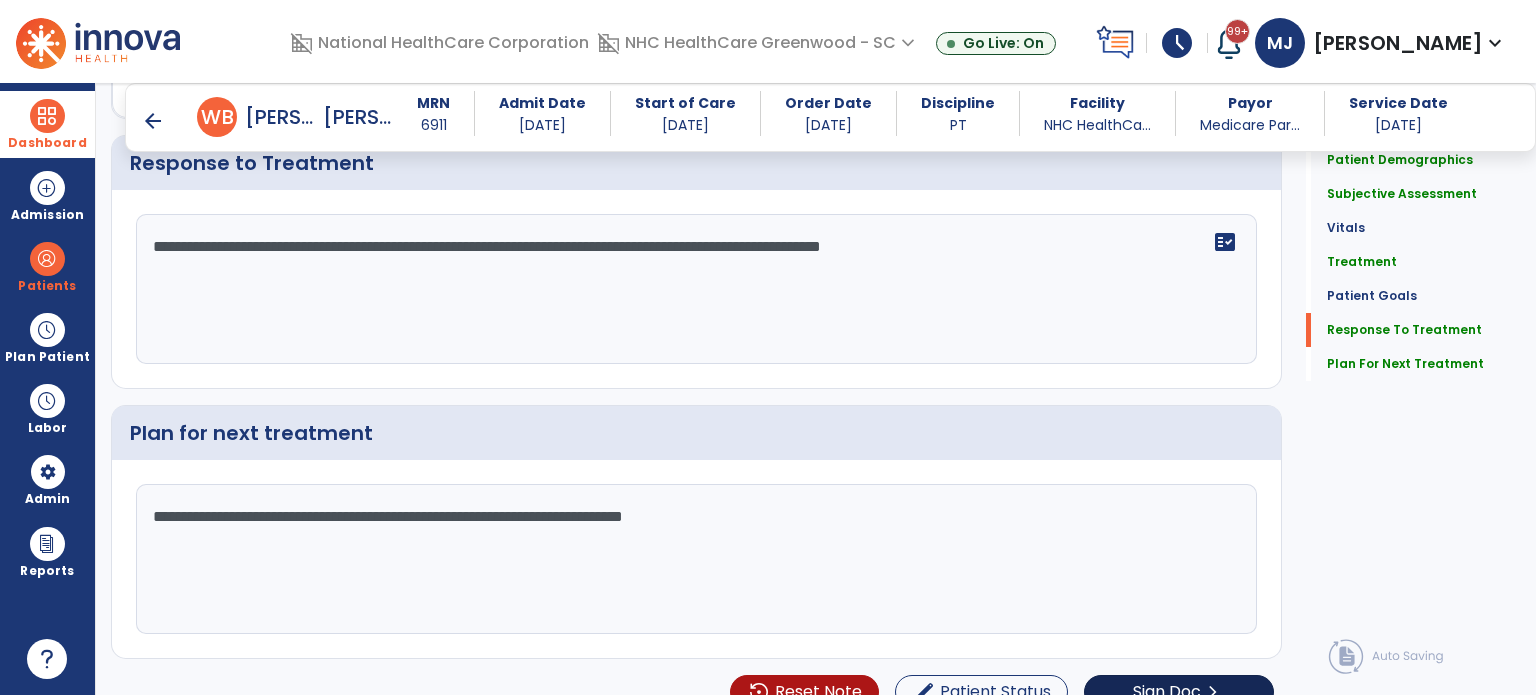scroll, scrollTop: 2267, scrollLeft: 0, axis: vertical 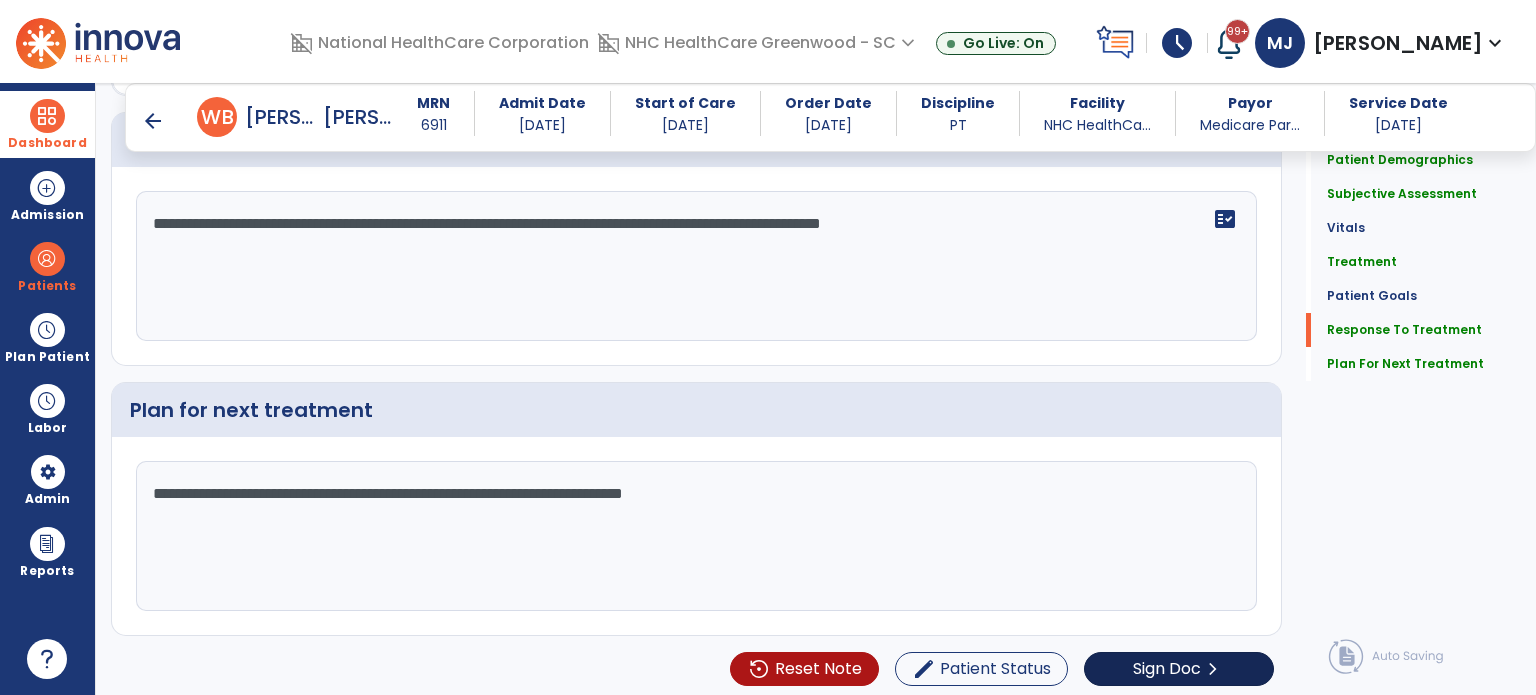 type on "**********" 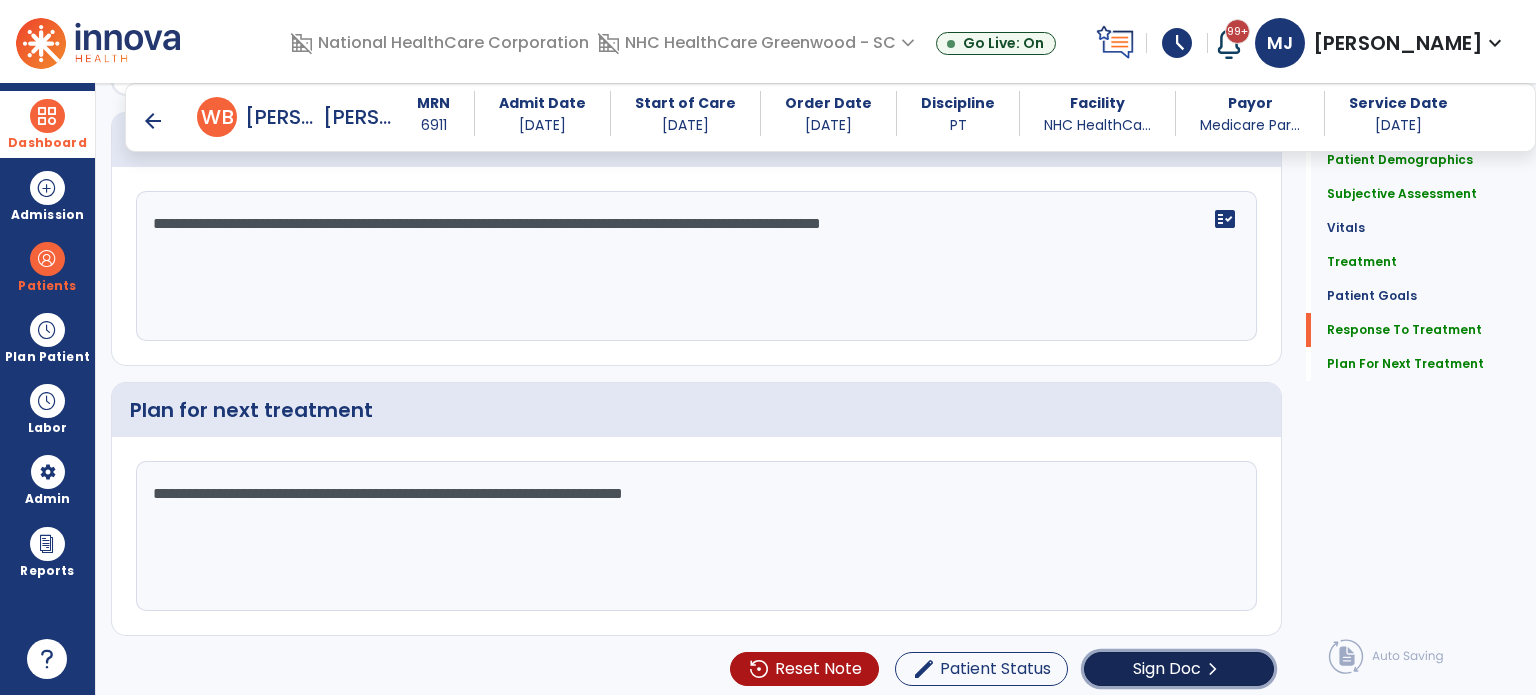 click on "Sign Doc" 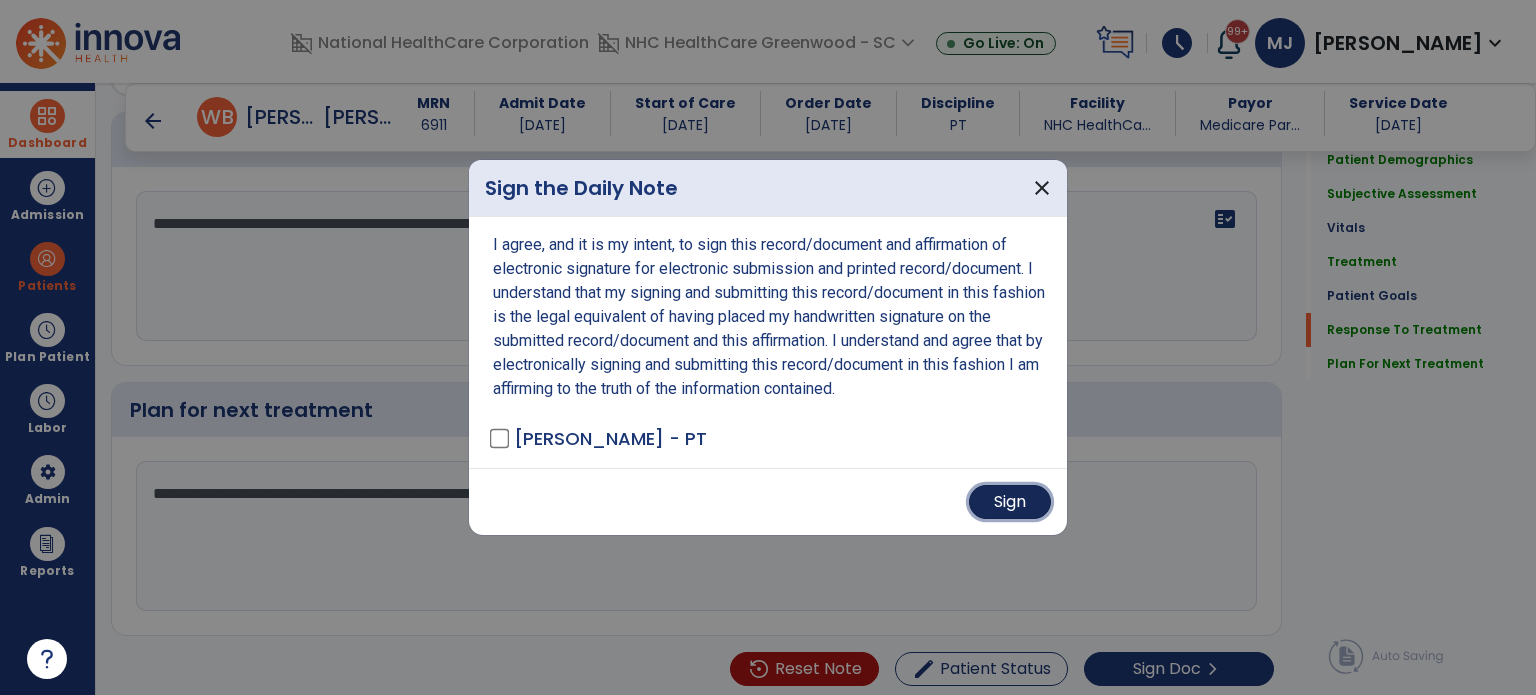 click on "Sign" at bounding box center (1010, 502) 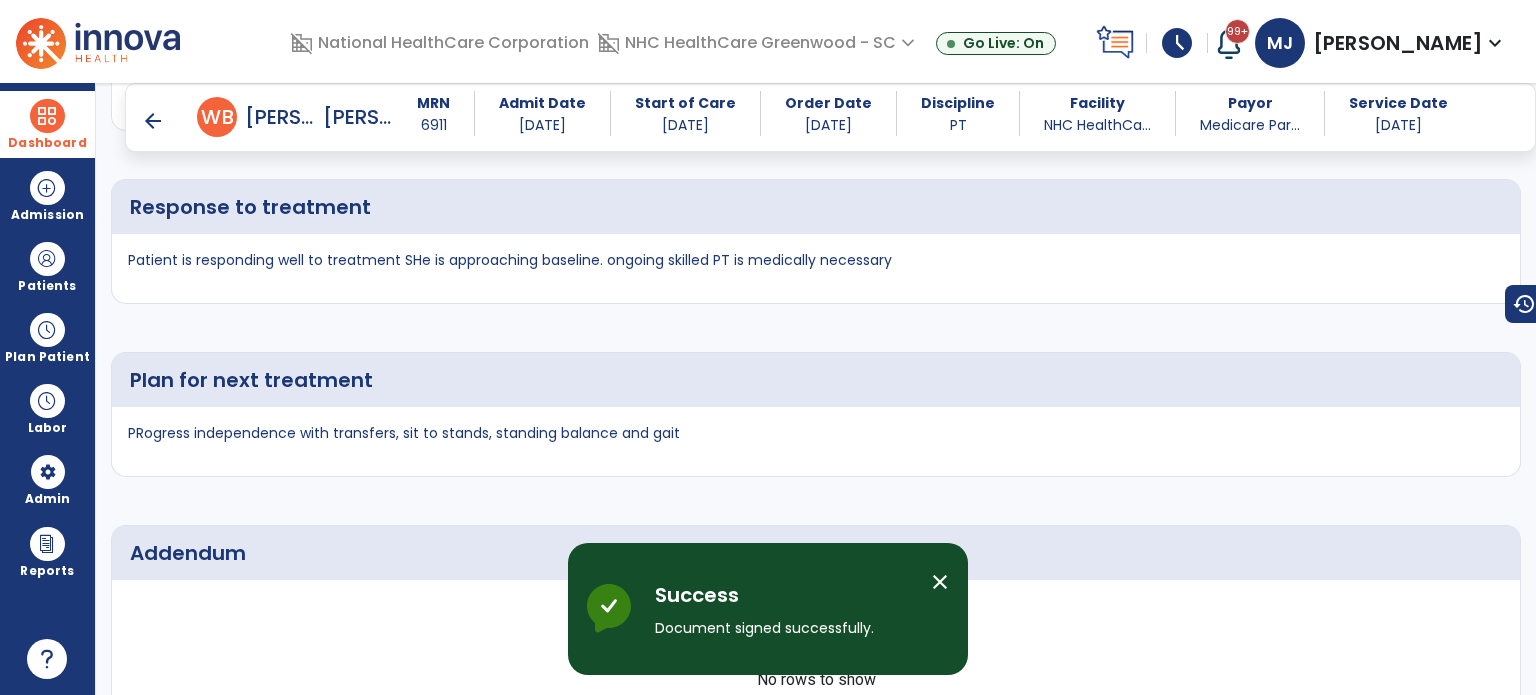 scroll, scrollTop: 2652, scrollLeft: 0, axis: vertical 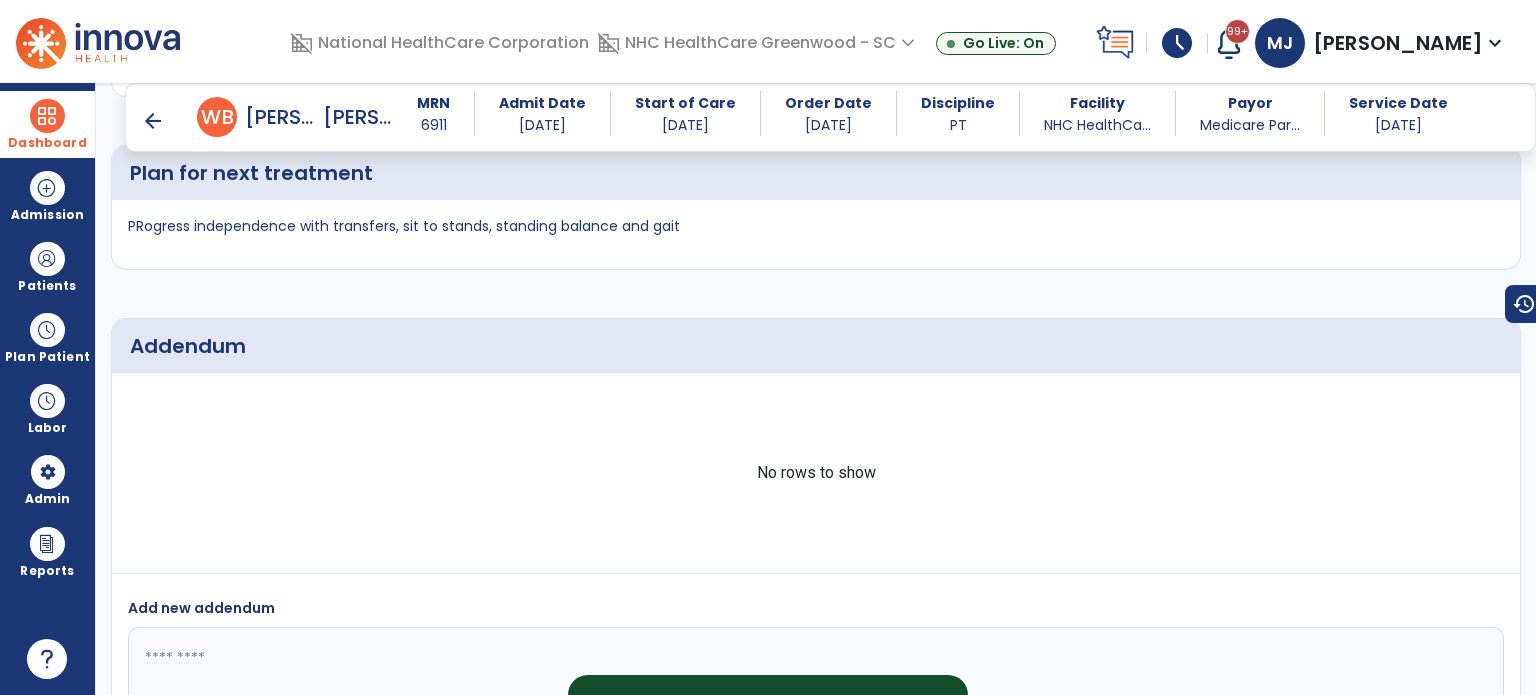 click on "arrow_back" at bounding box center [153, 121] 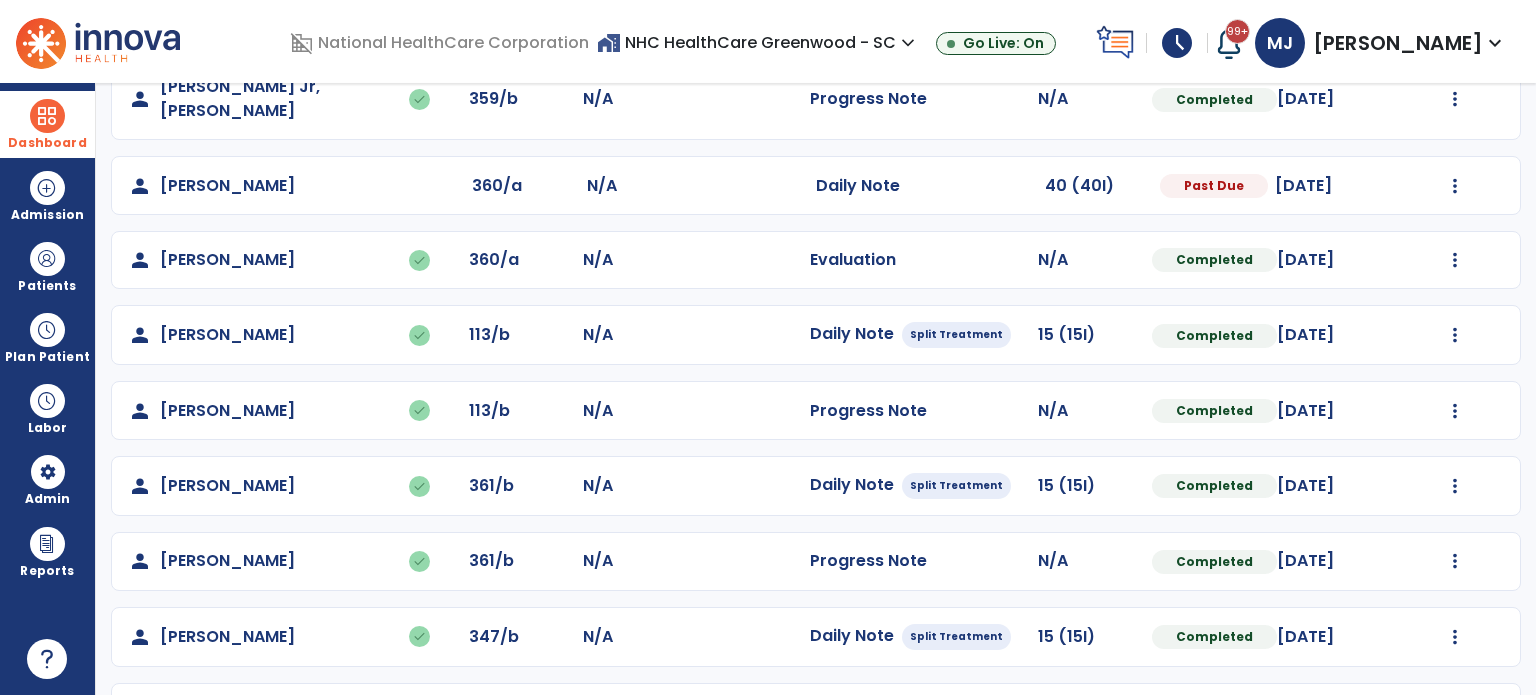 scroll, scrollTop: 473, scrollLeft: 0, axis: vertical 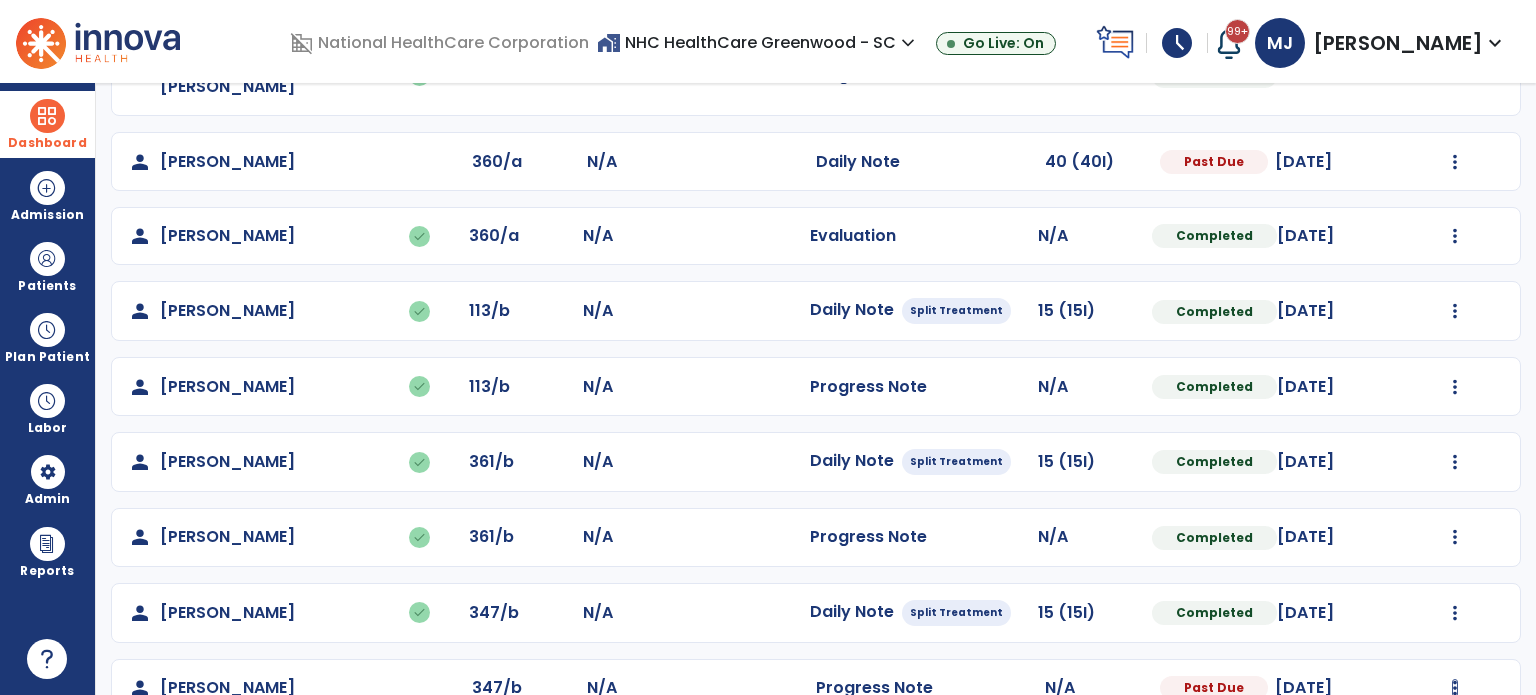click at bounding box center [1455, -184] 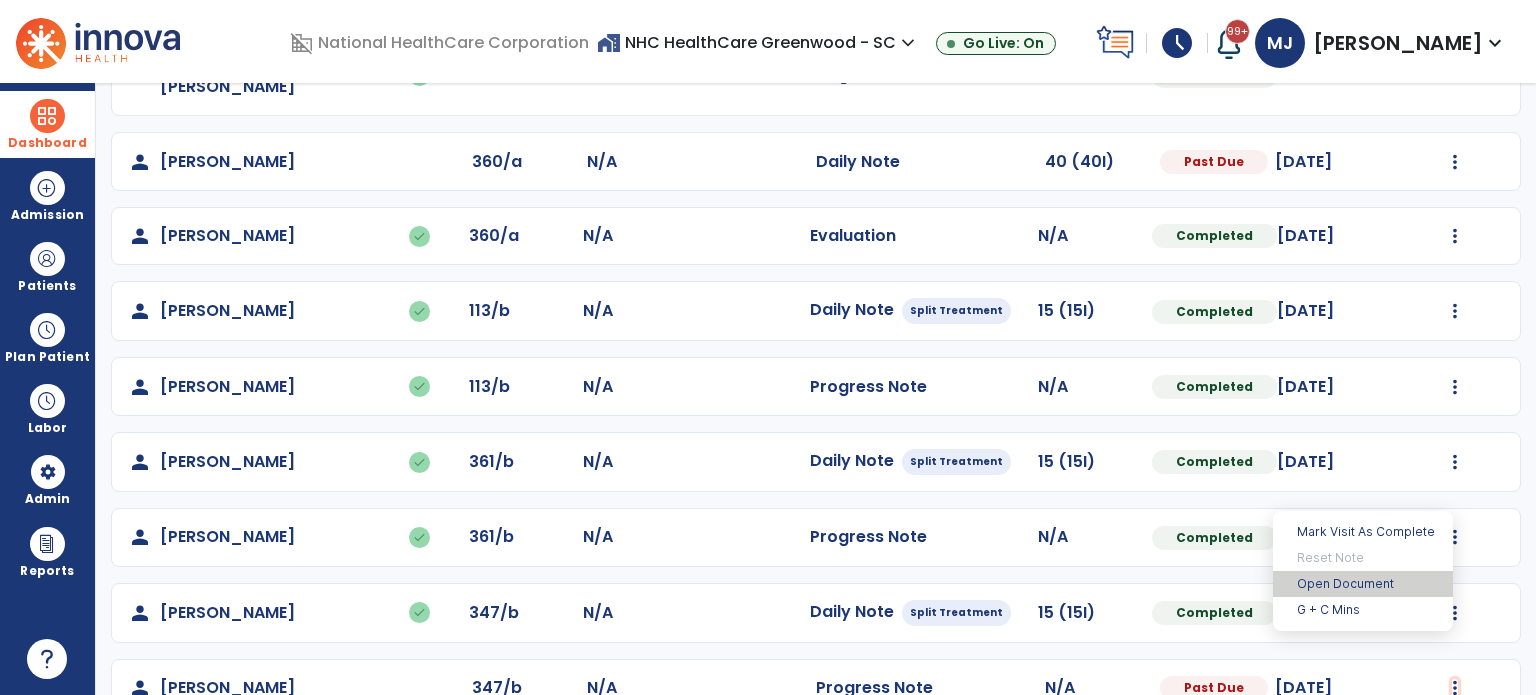 click on "Open Document" at bounding box center [1363, 584] 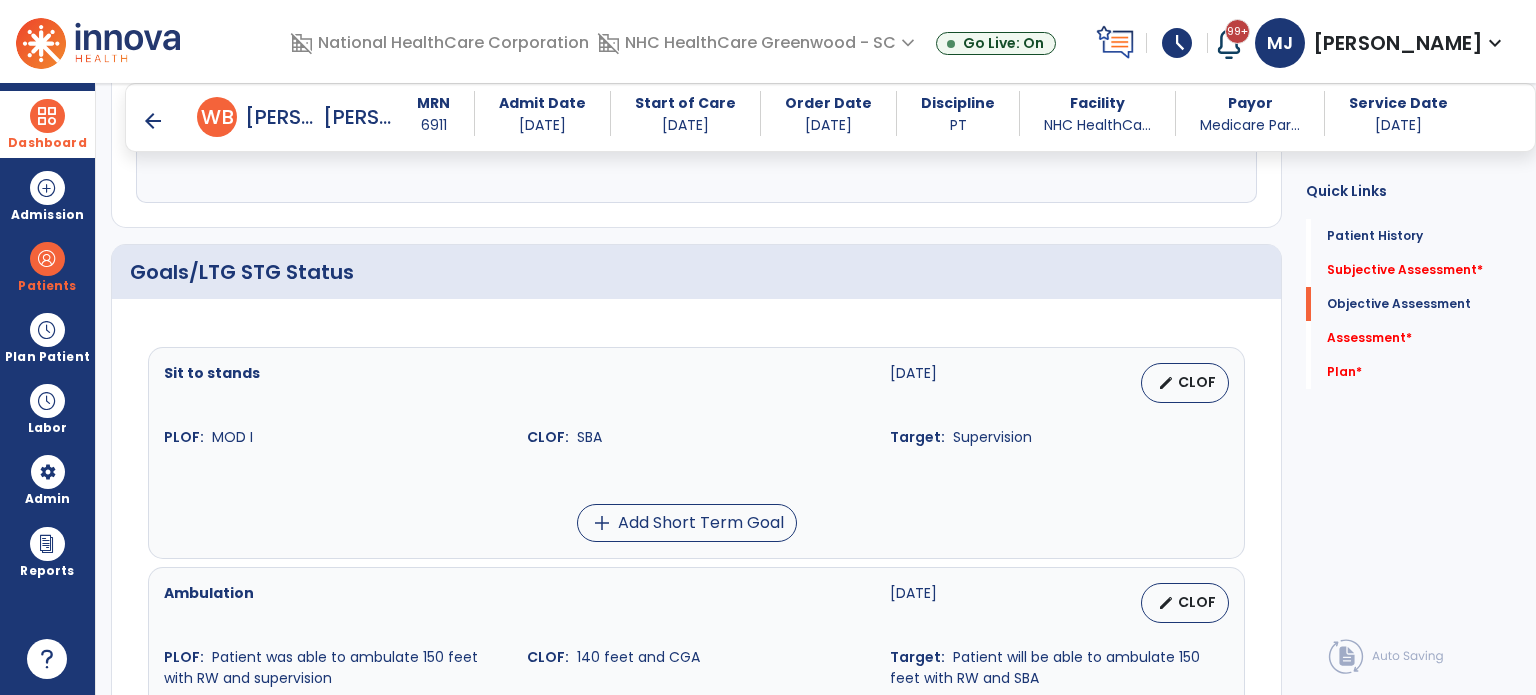 scroll, scrollTop: 612, scrollLeft: 0, axis: vertical 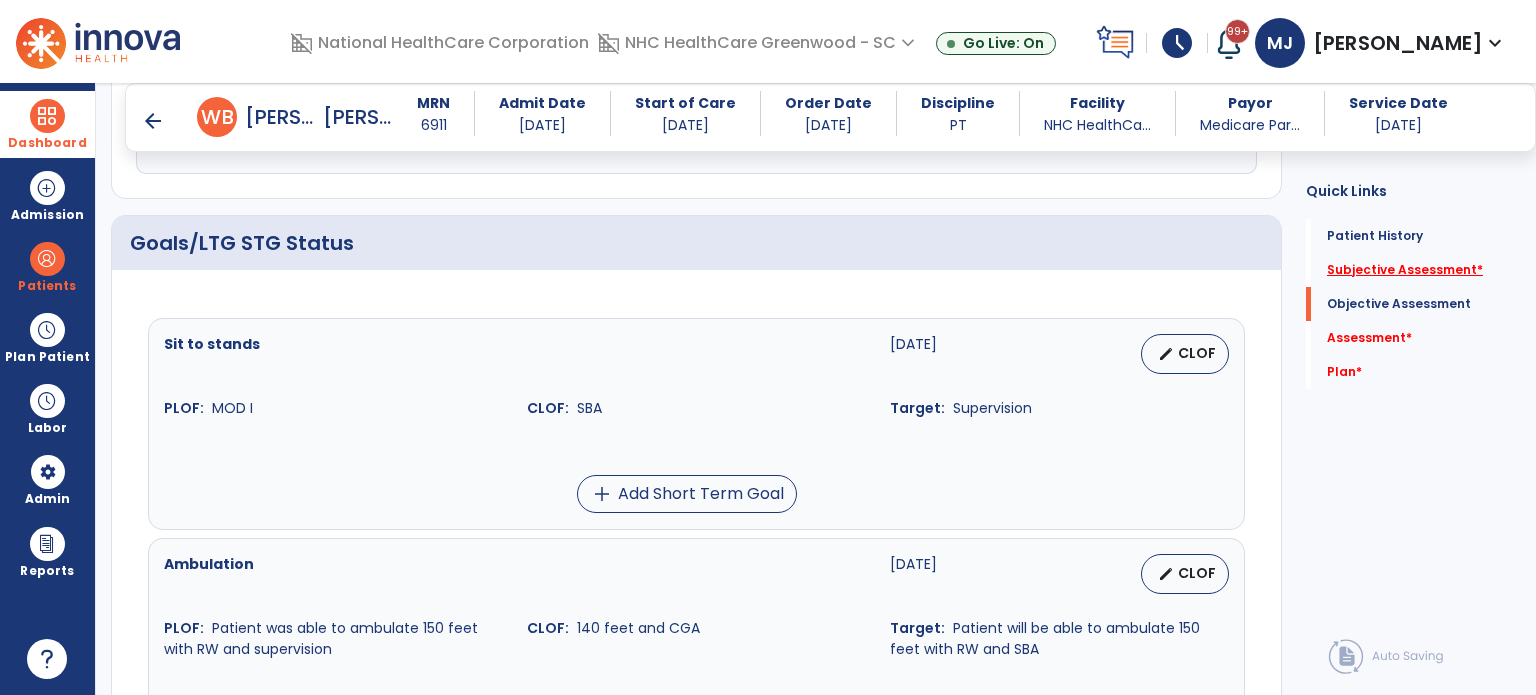 click on "Subjective Assessment   *" 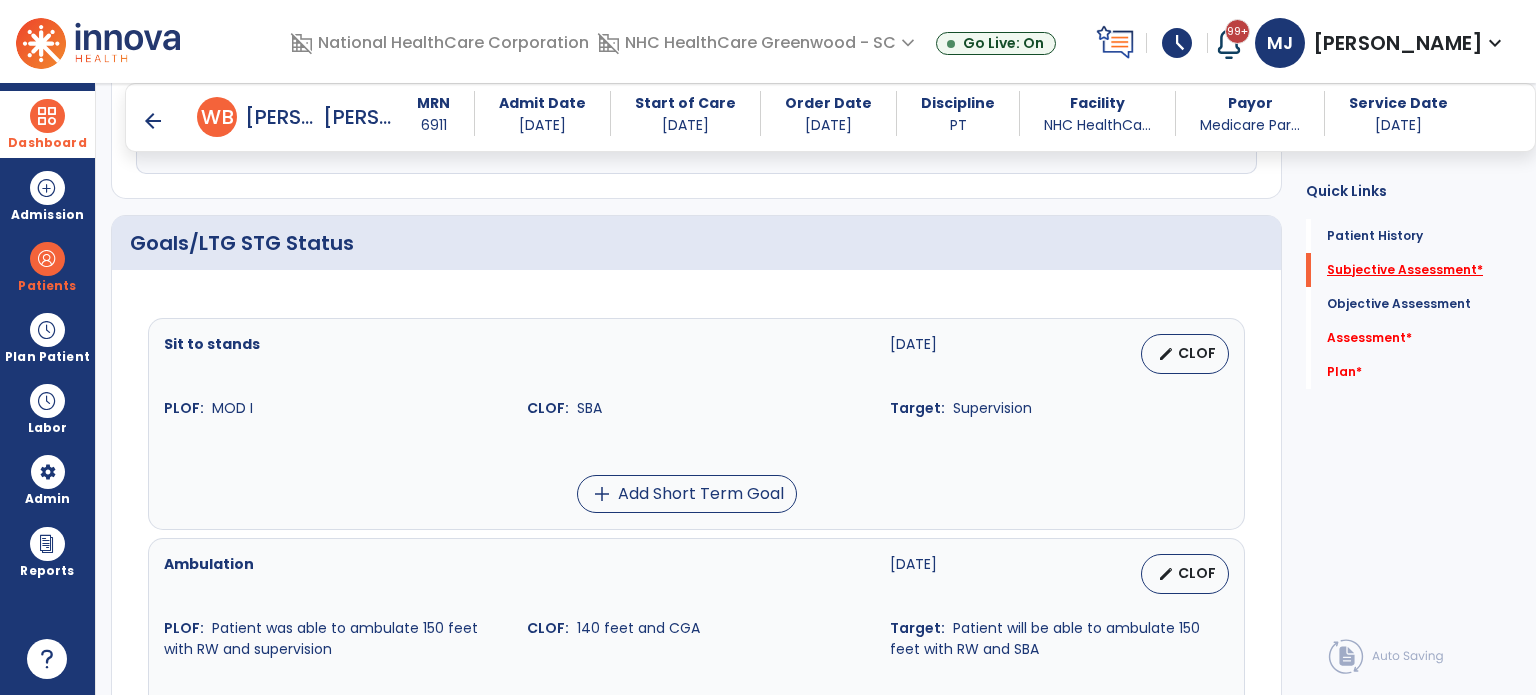scroll, scrollTop: 41, scrollLeft: 0, axis: vertical 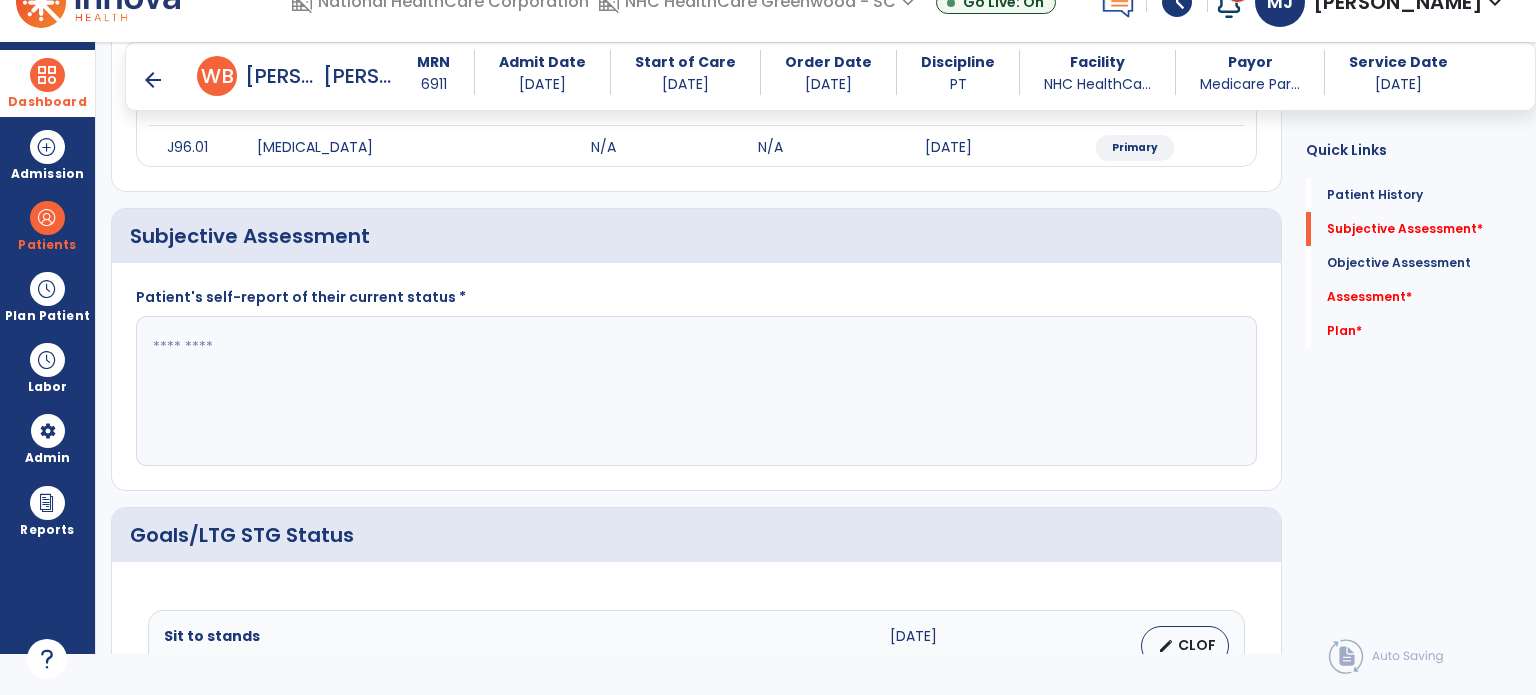 click 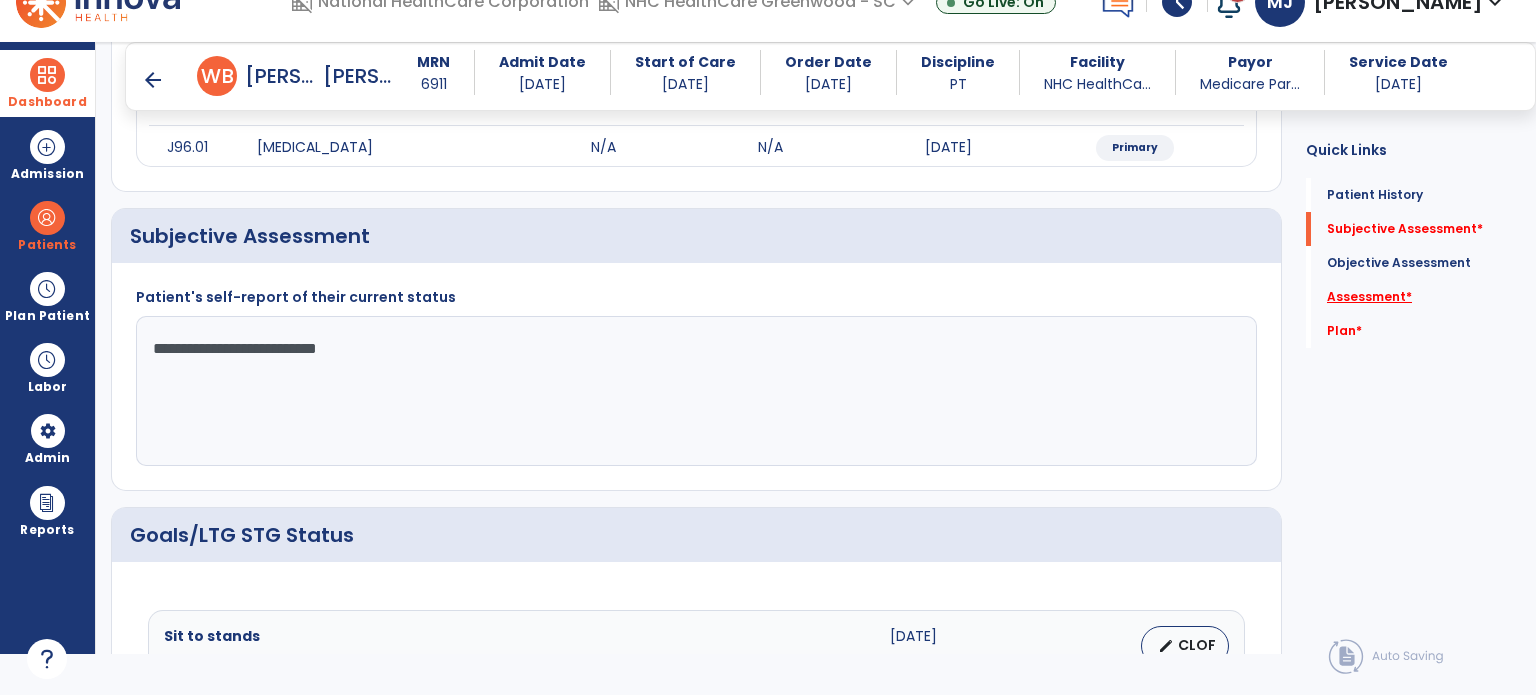 type on "**********" 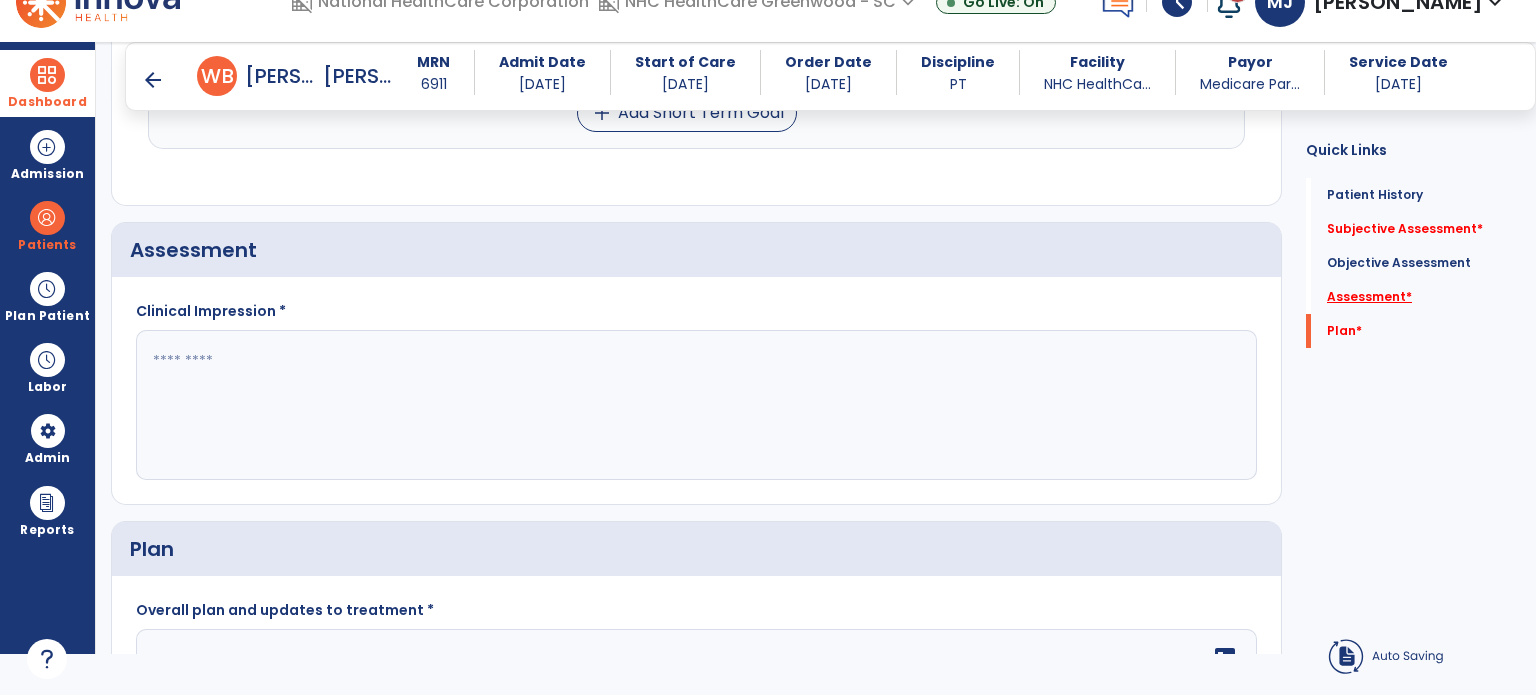 scroll, scrollTop: 1465, scrollLeft: 0, axis: vertical 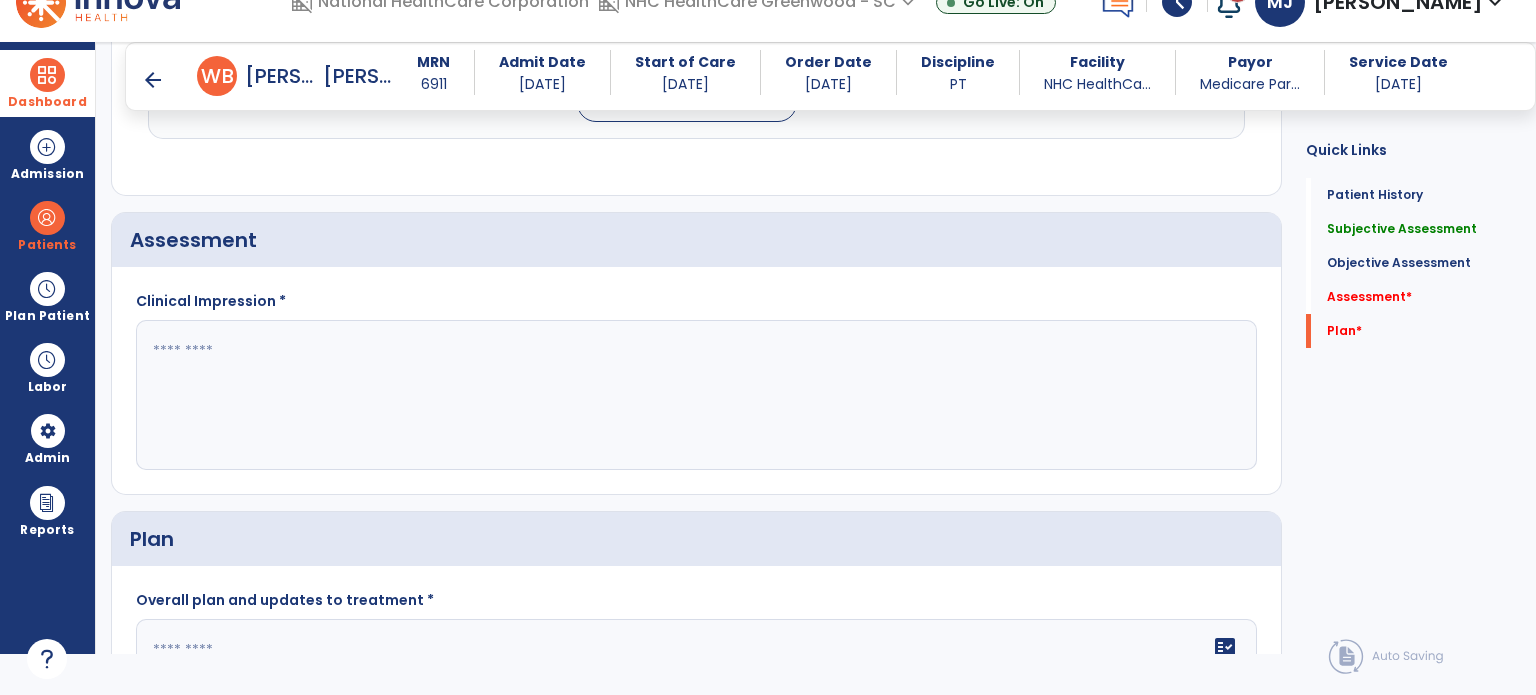 click 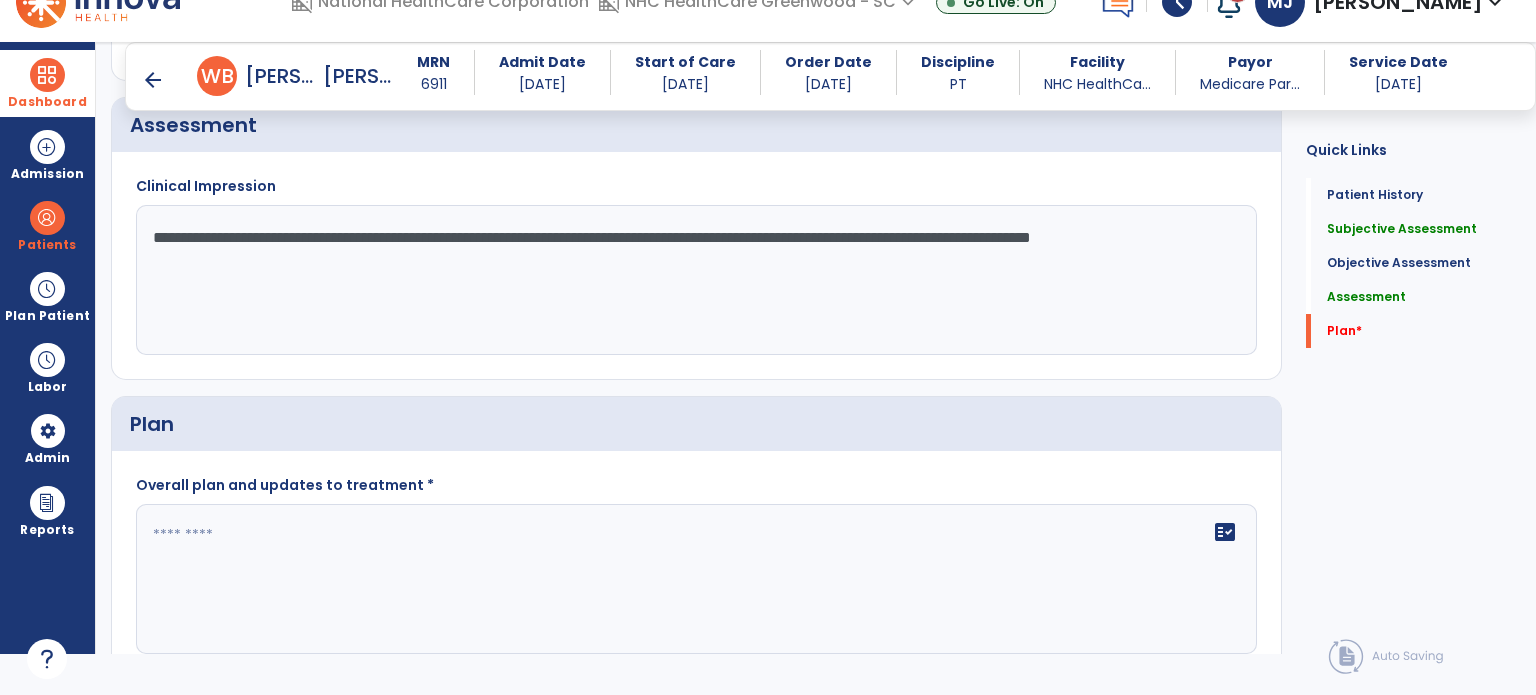 scroll, scrollTop: 1670, scrollLeft: 0, axis: vertical 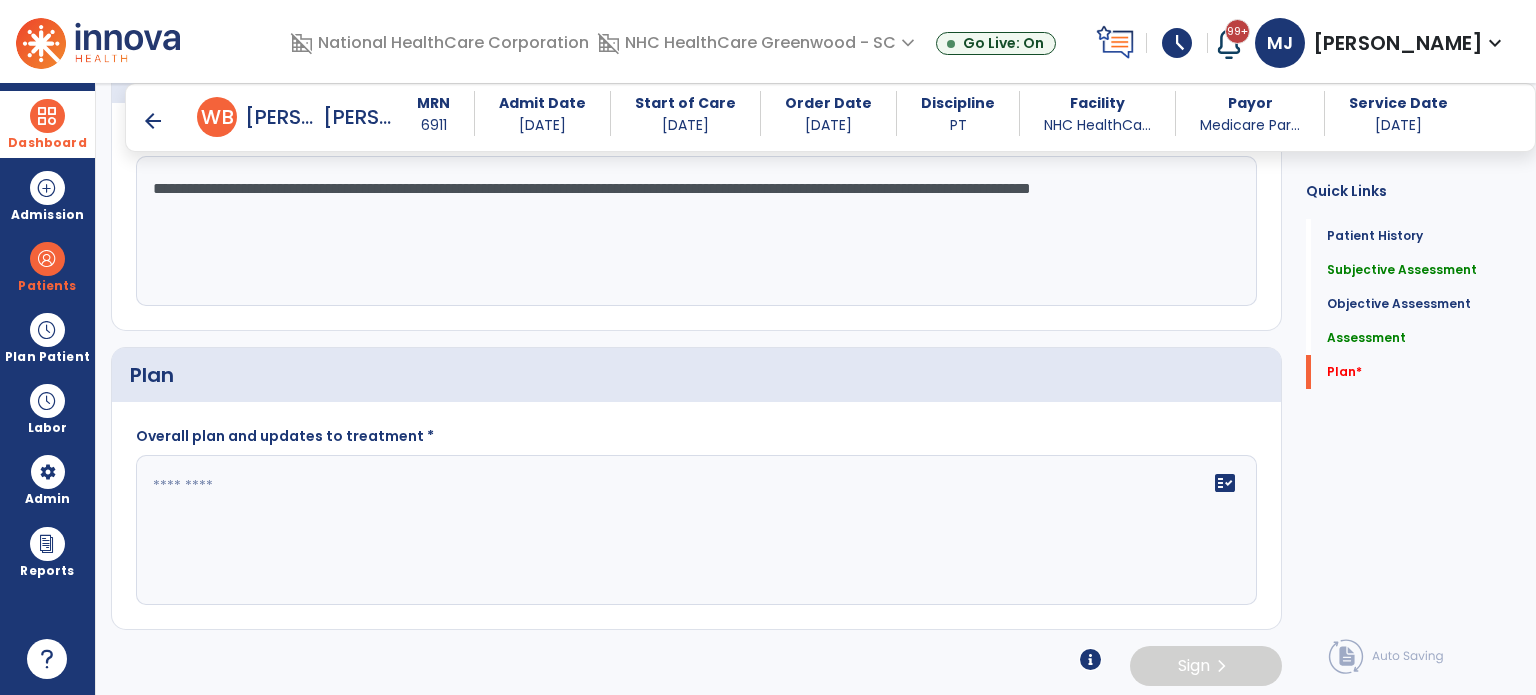 type on "**********" 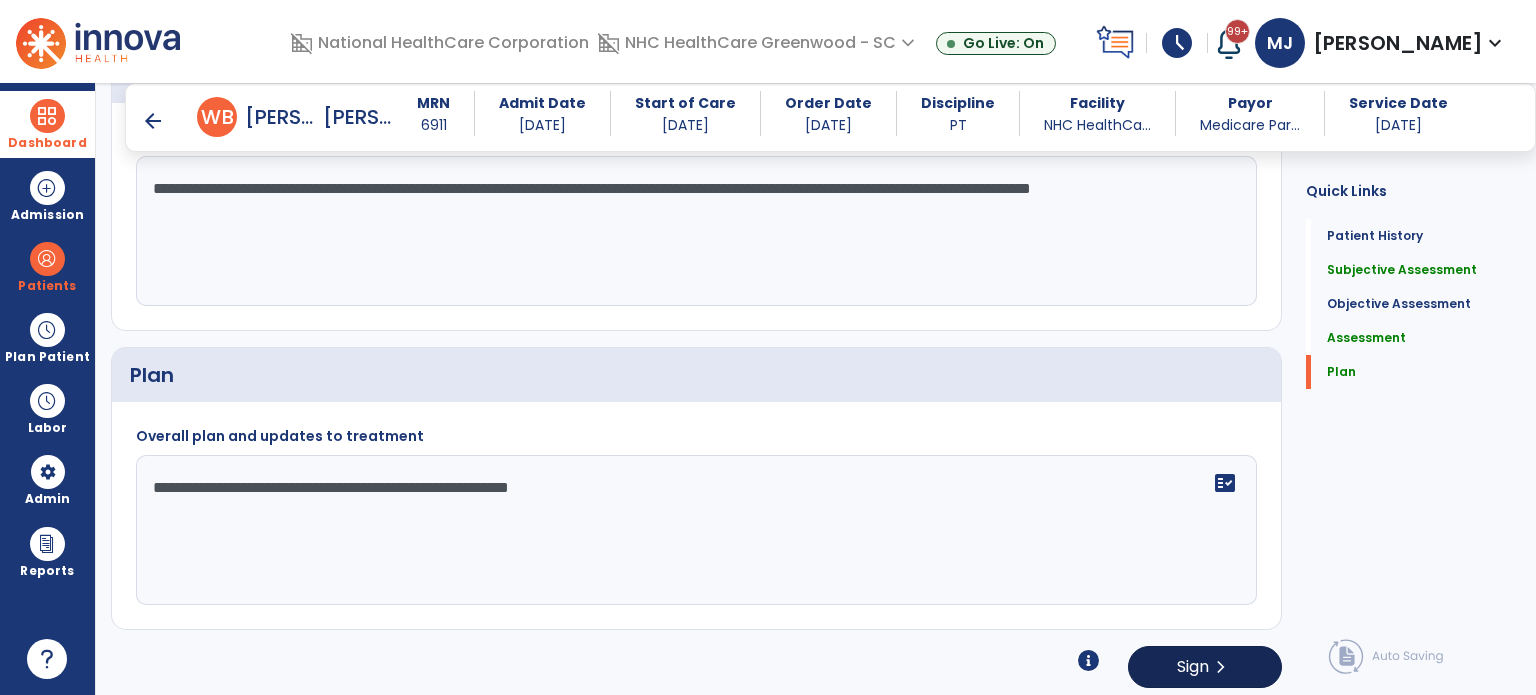 type on "**********" 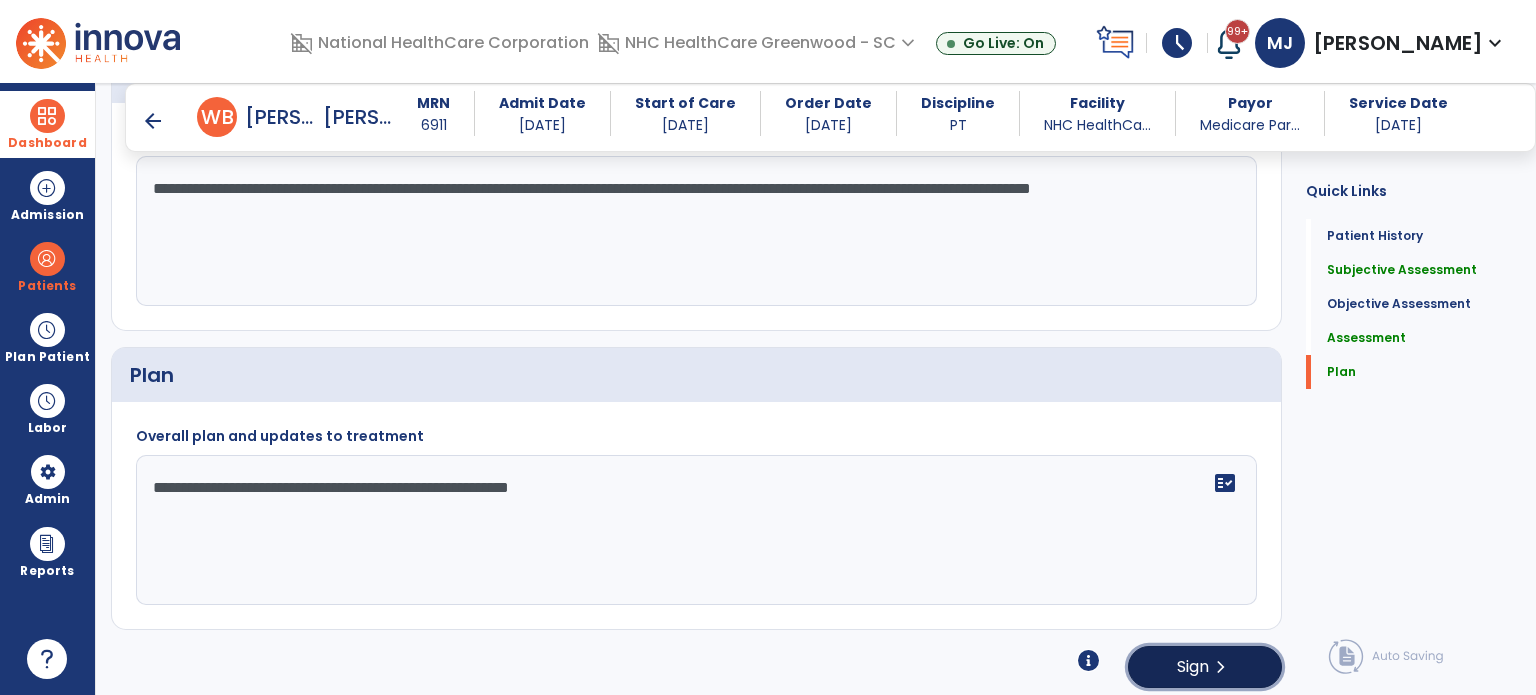 click on "Sign" 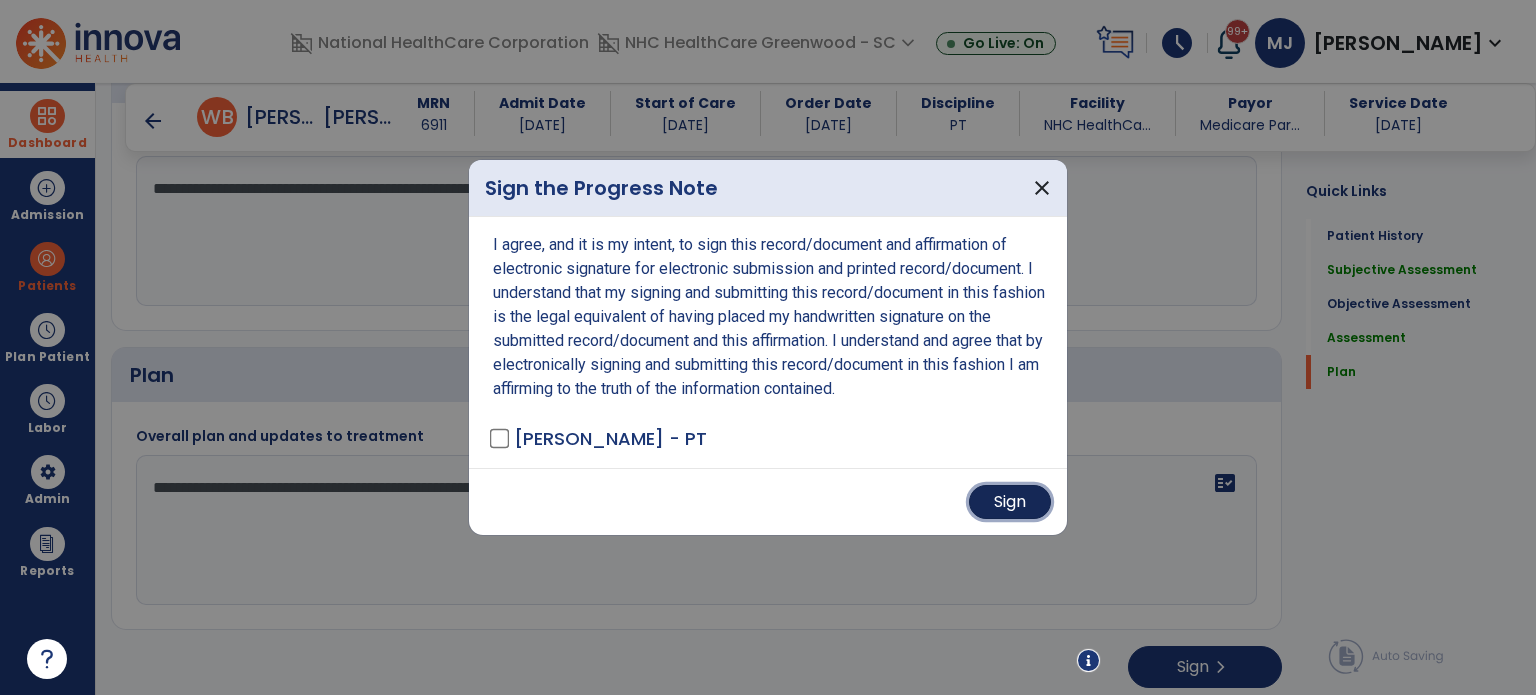 click on "Sign" at bounding box center [1010, 502] 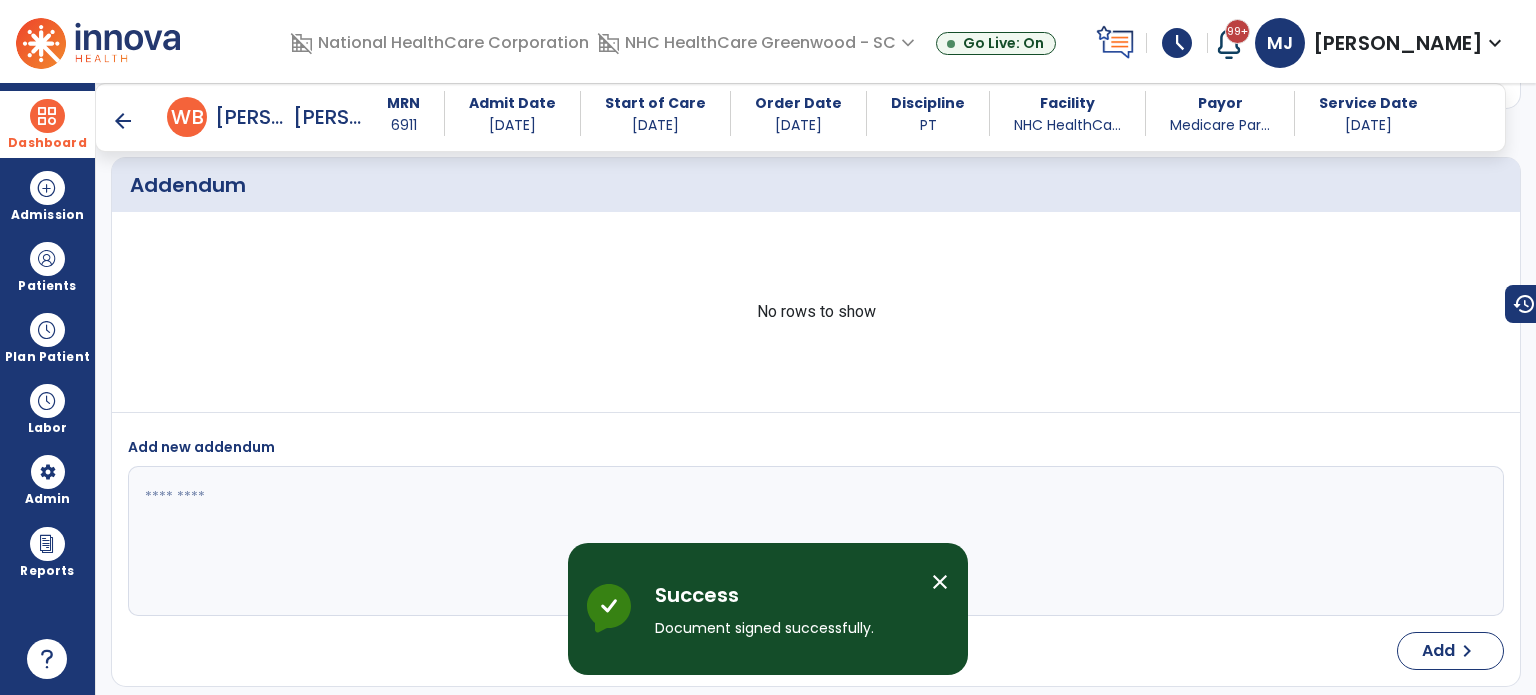 scroll, scrollTop: 1840, scrollLeft: 0, axis: vertical 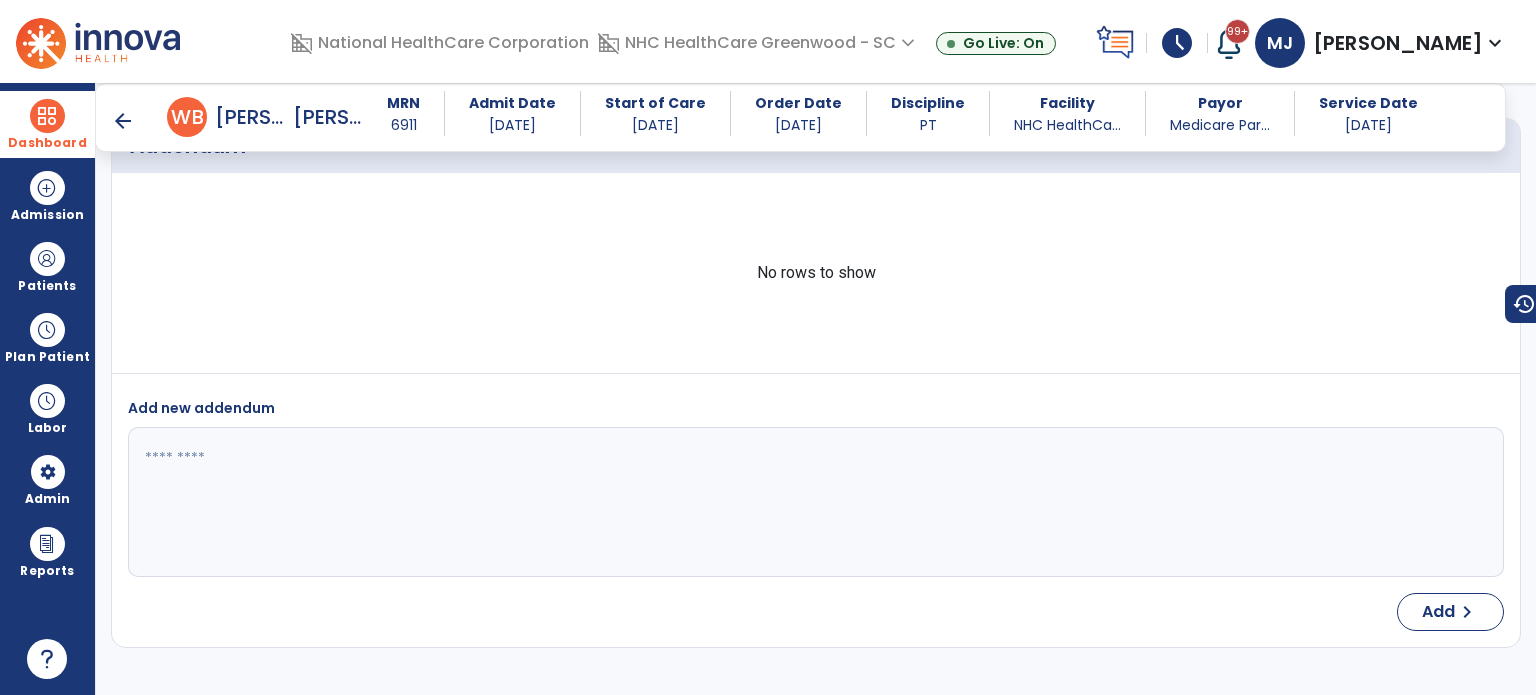 click on "arrow_back" at bounding box center [123, 121] 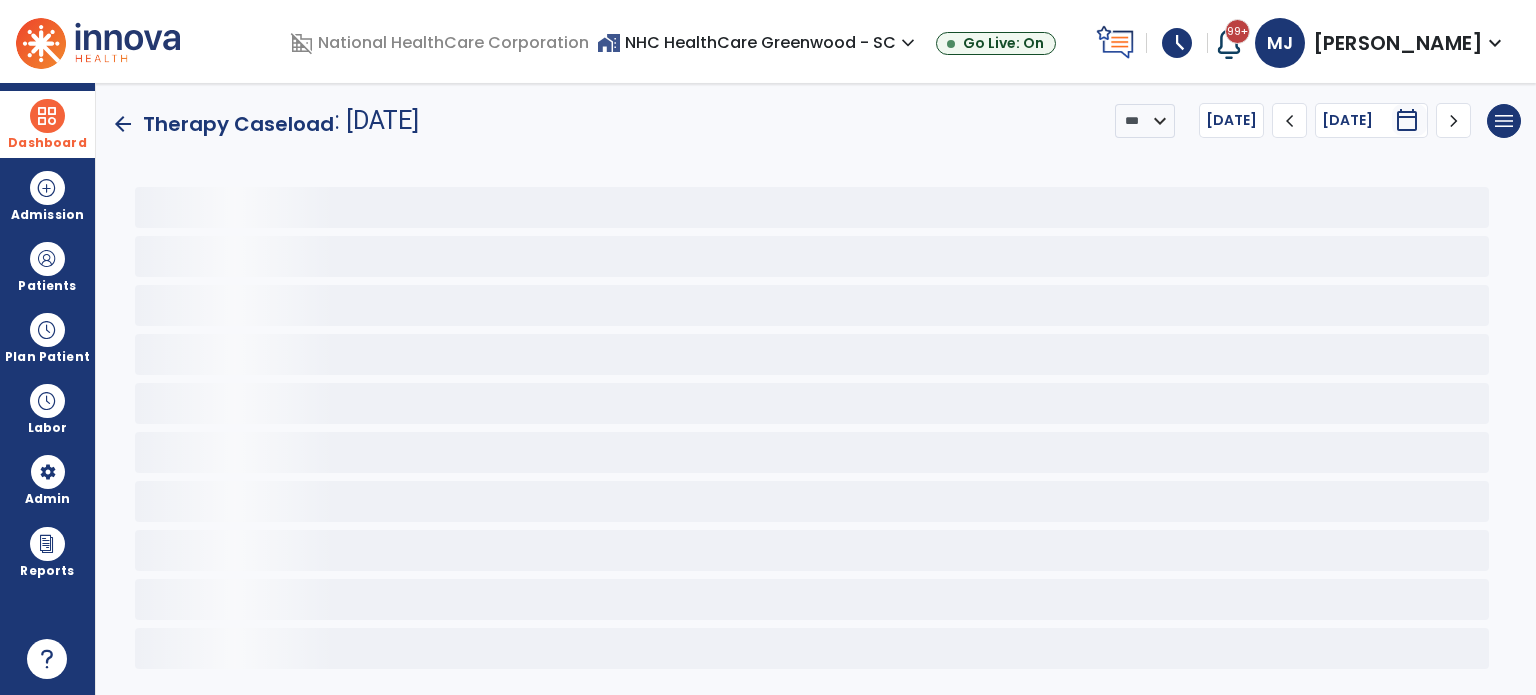 scroll, scrollTop: 0, scrollLeft: 0, axis: both 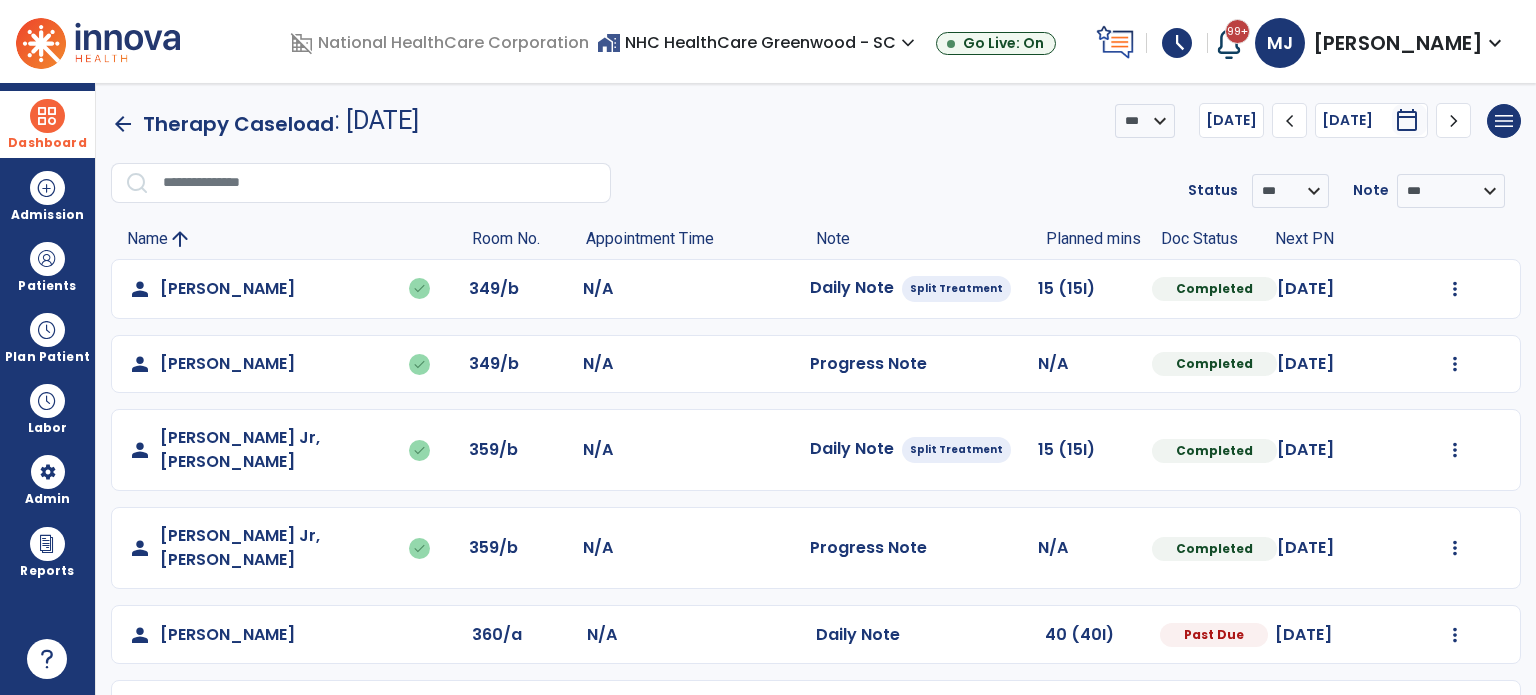 click on "home_work   NHC HealthCare Greenwood - SC   expand_more" at bounding box center [758, 42] 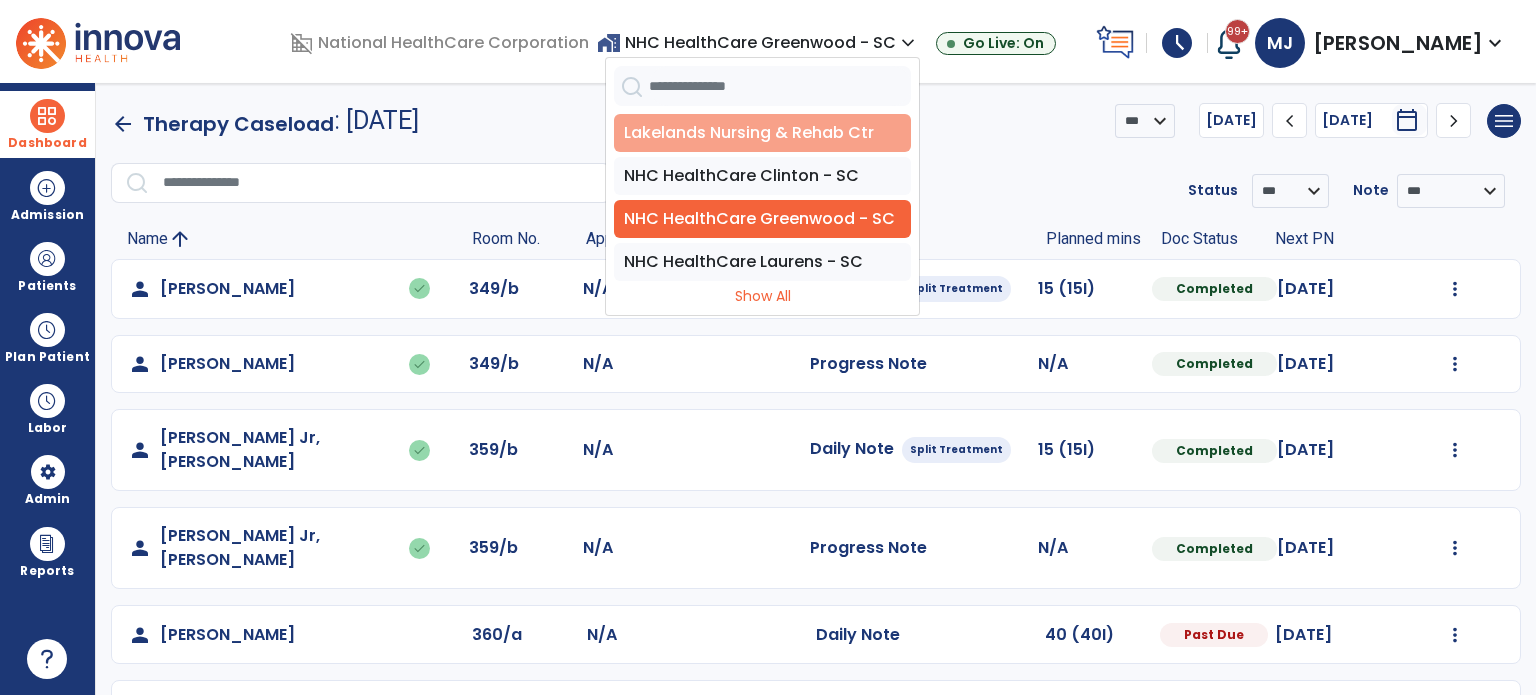 click on "Lakelands Nursing & Rehab Ctr" at bounding box center [762, 133] 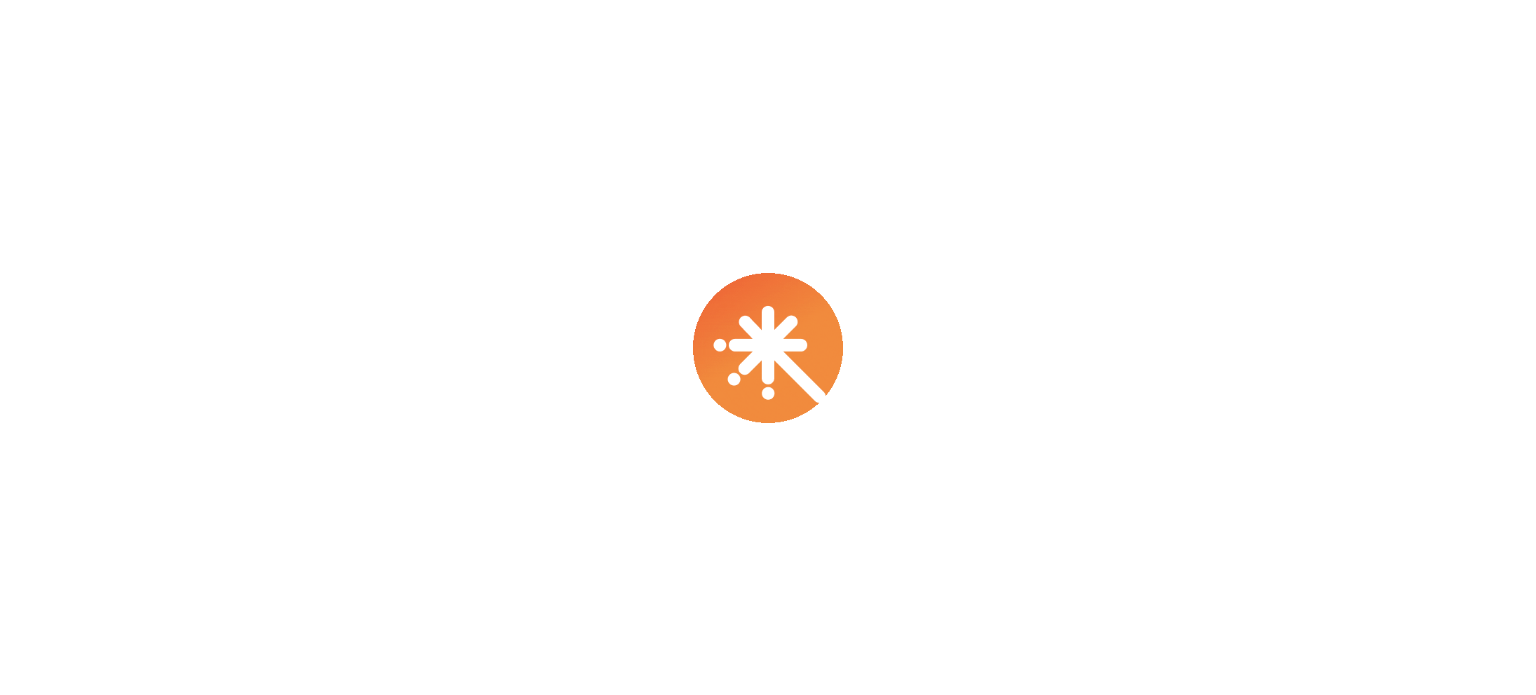 scroll, scrollTop: 0, scrollLeft: 0, axis: both 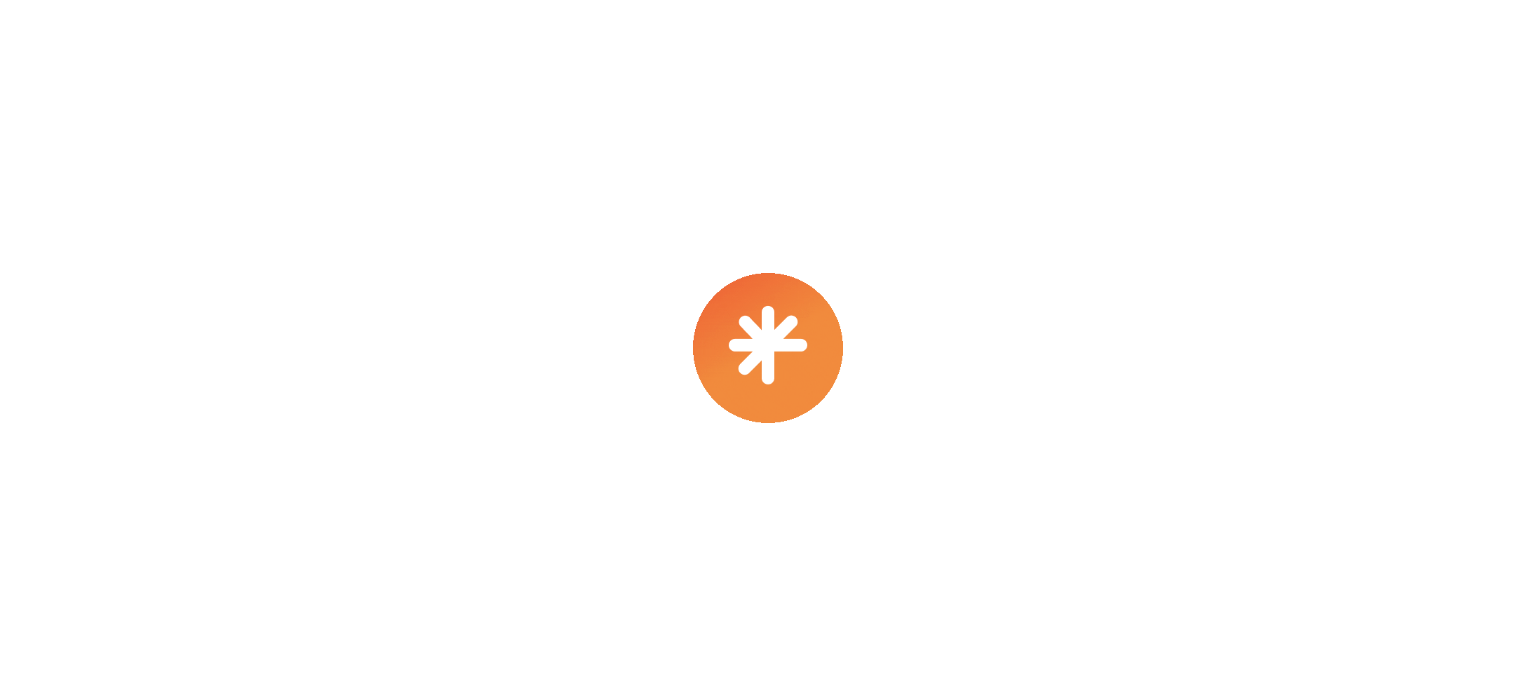 select on "***" 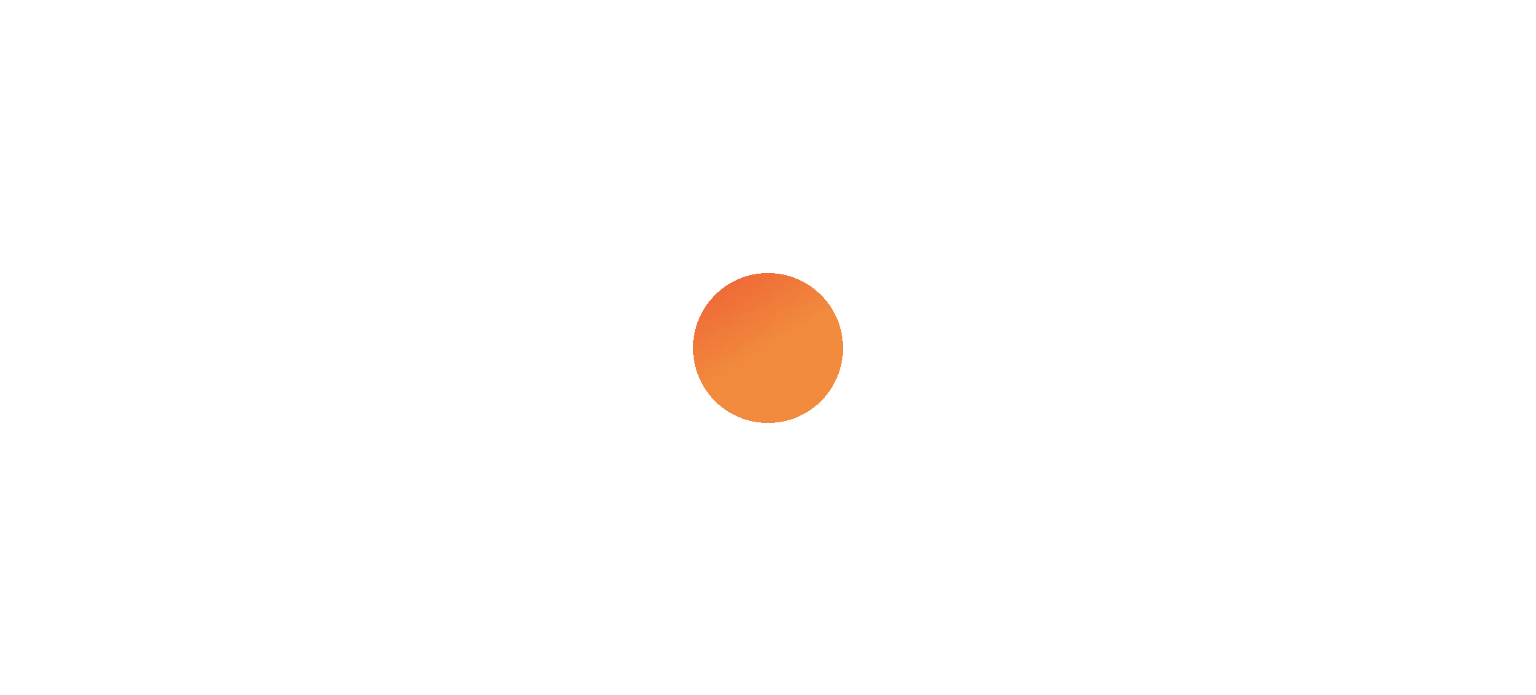 select on "****" 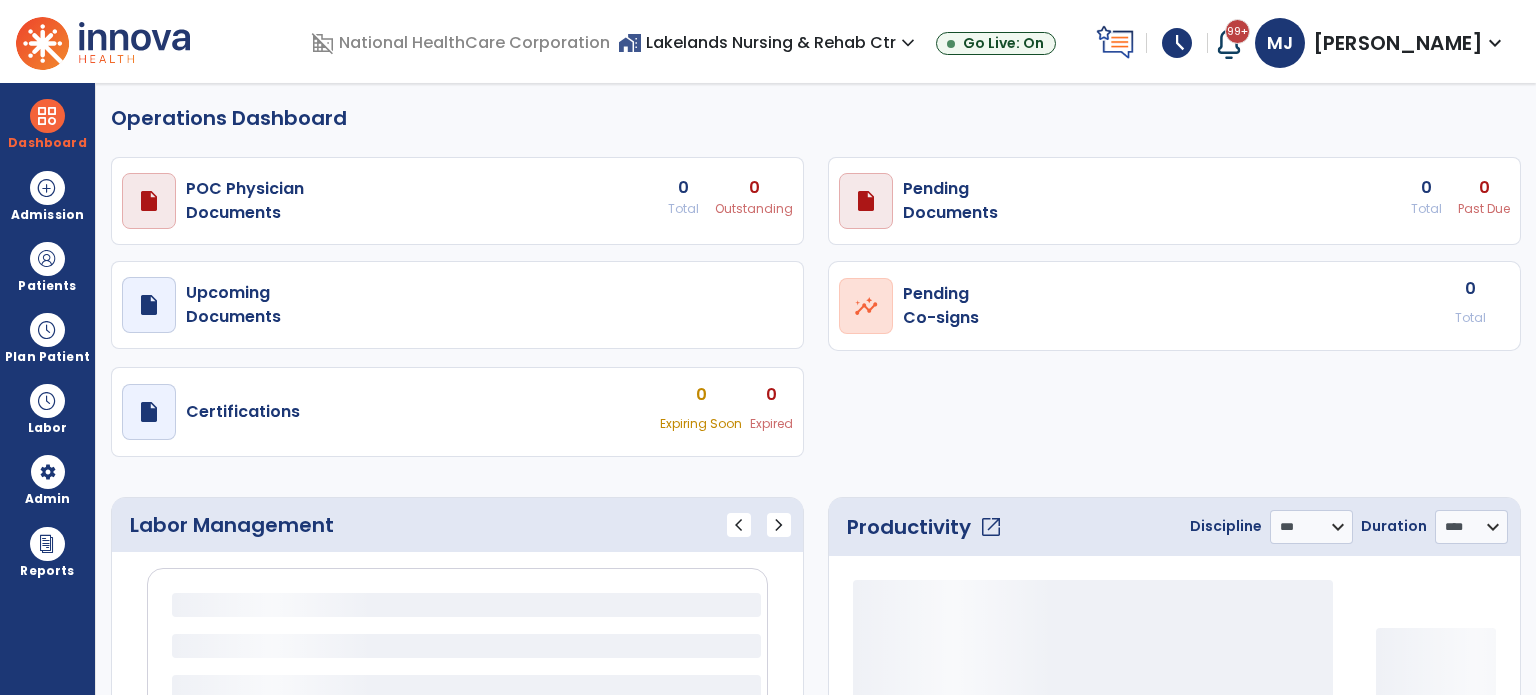select on "***" 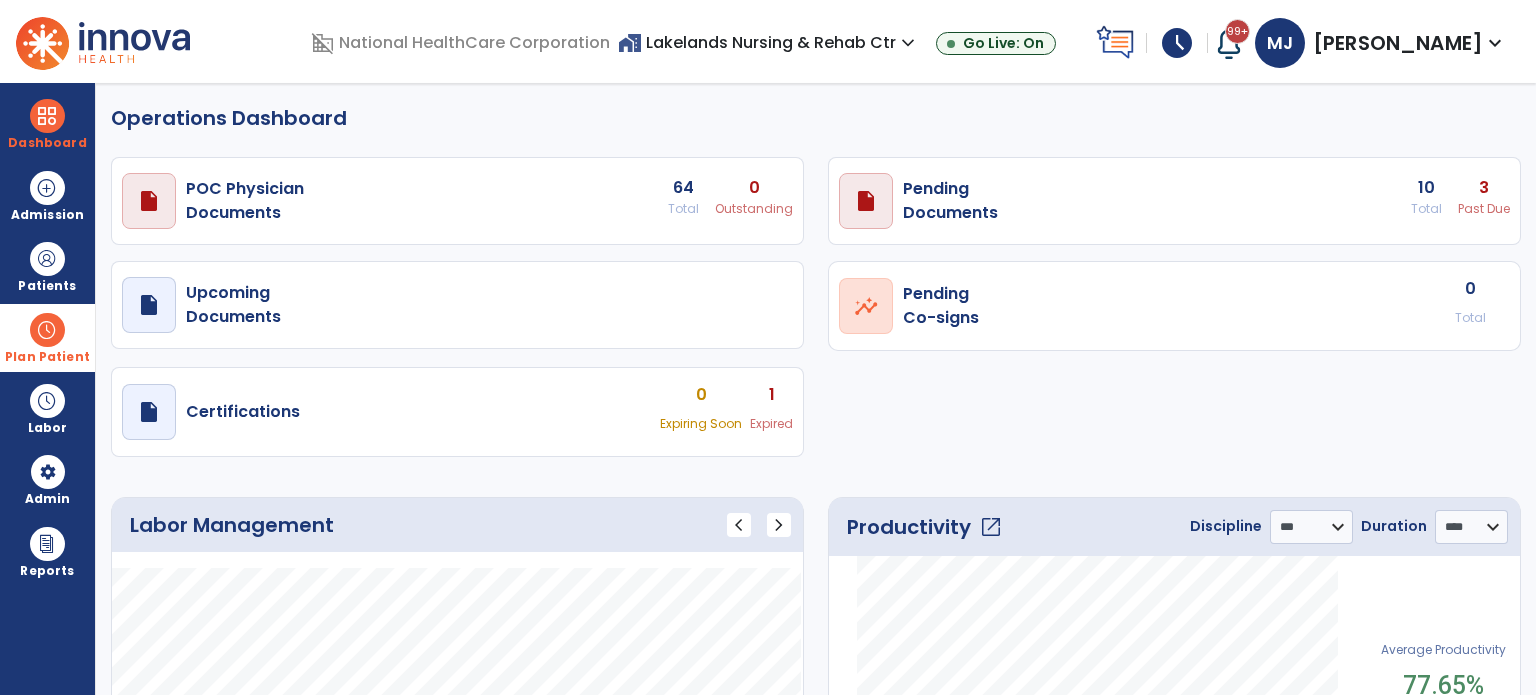 click at bounding box center (47, 330) 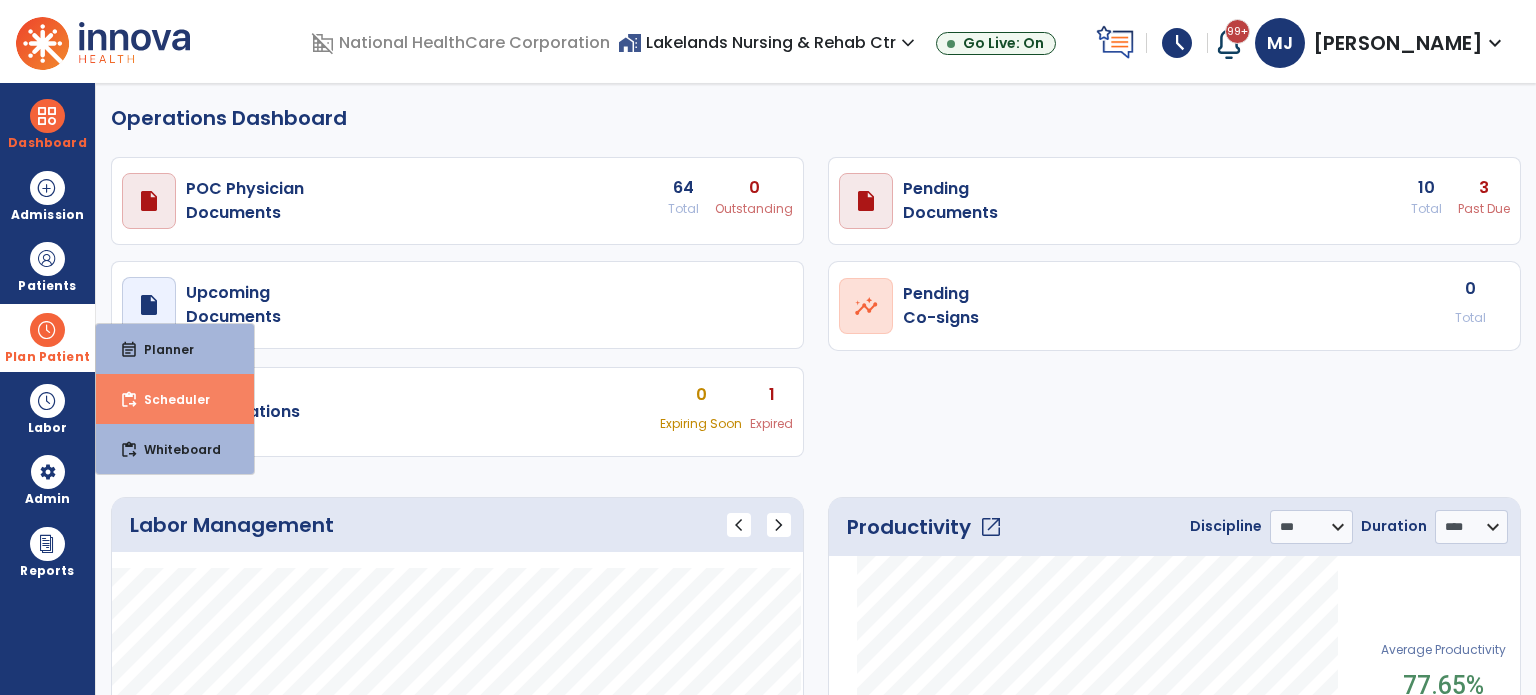 click on "Scheduler" at bounding box center [169, 399] 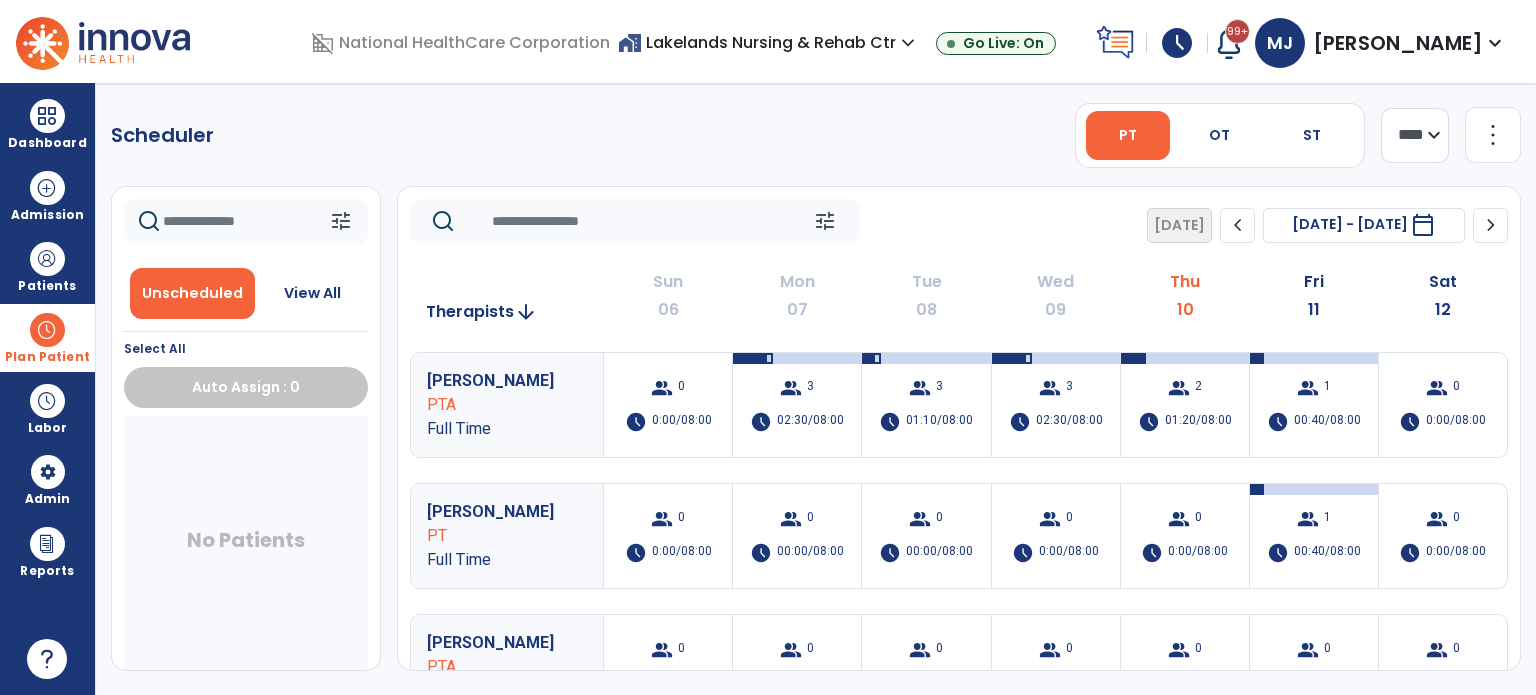 click on "**** ***" 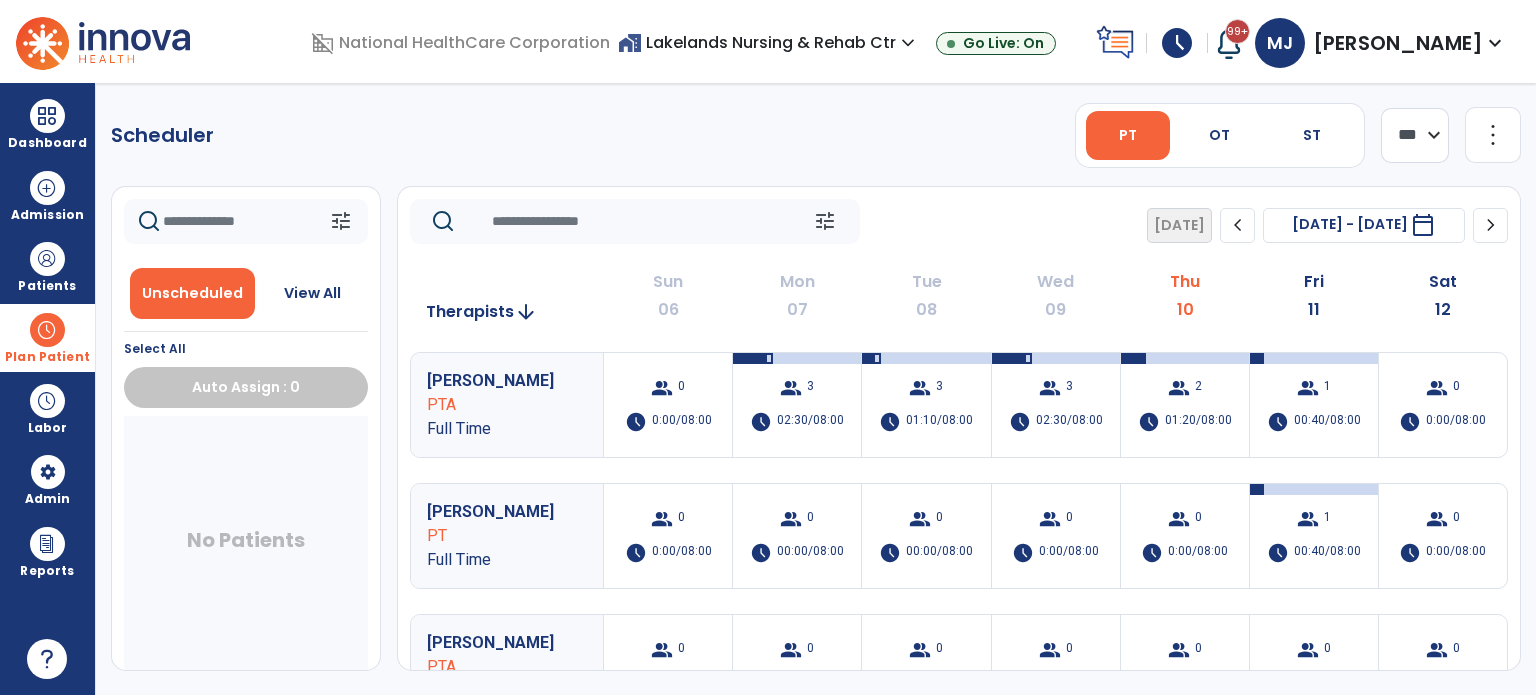 click on "**** ***" 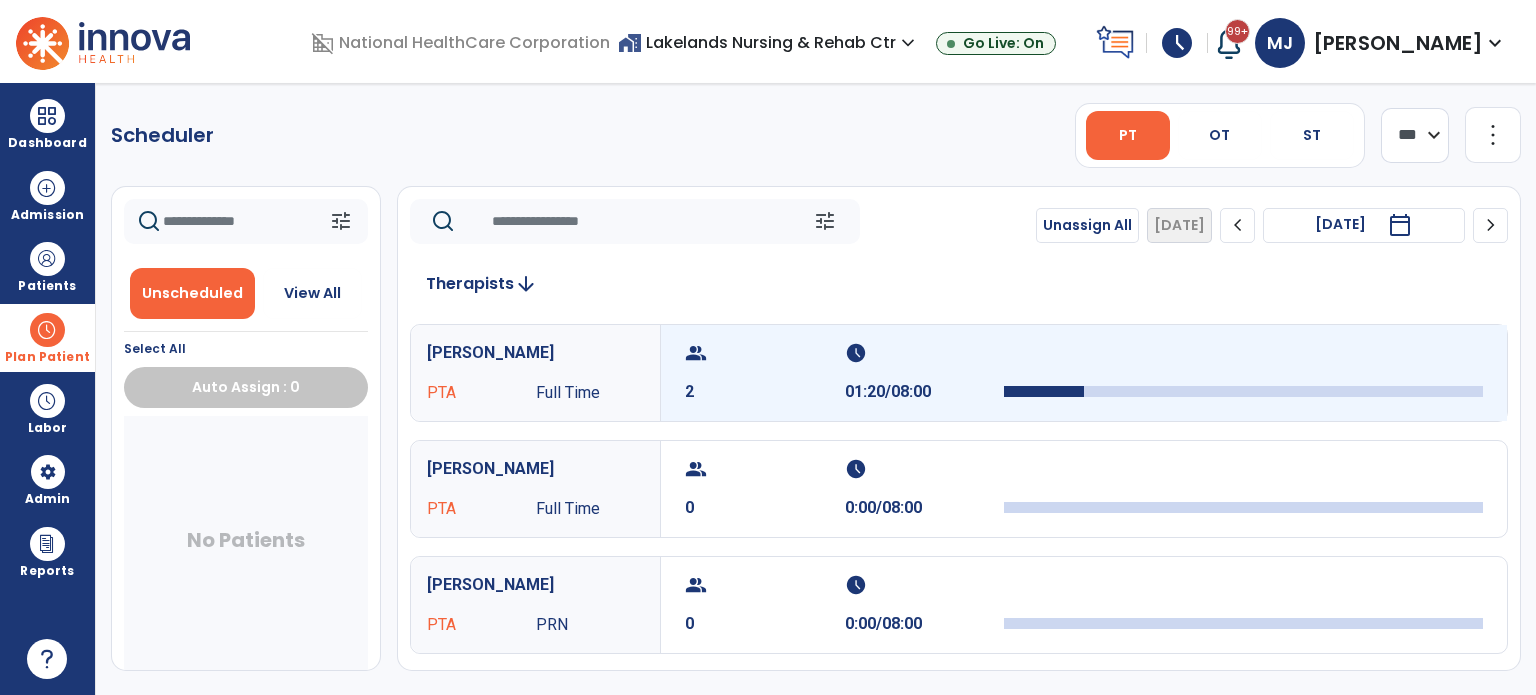 click at bounding box center [1243, 359] 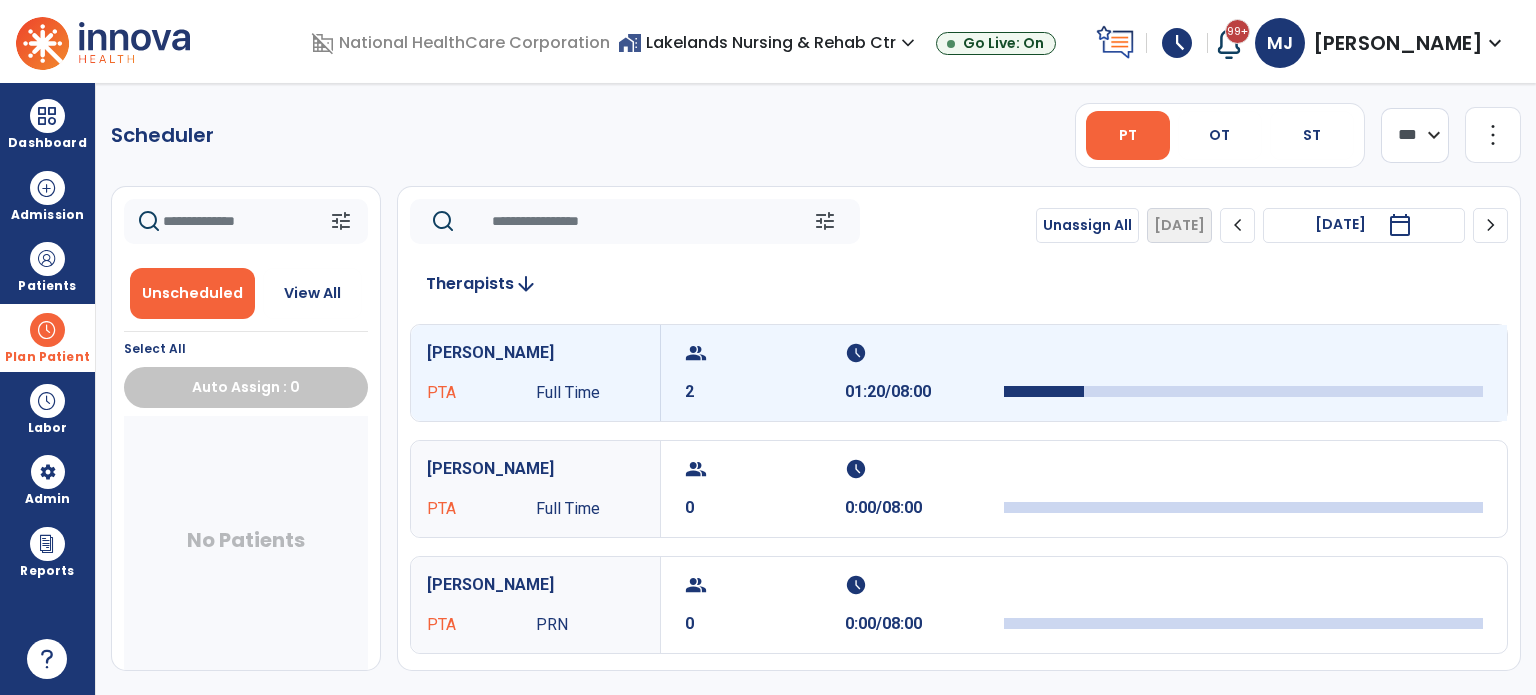 click at bounding box center [1243, 359] 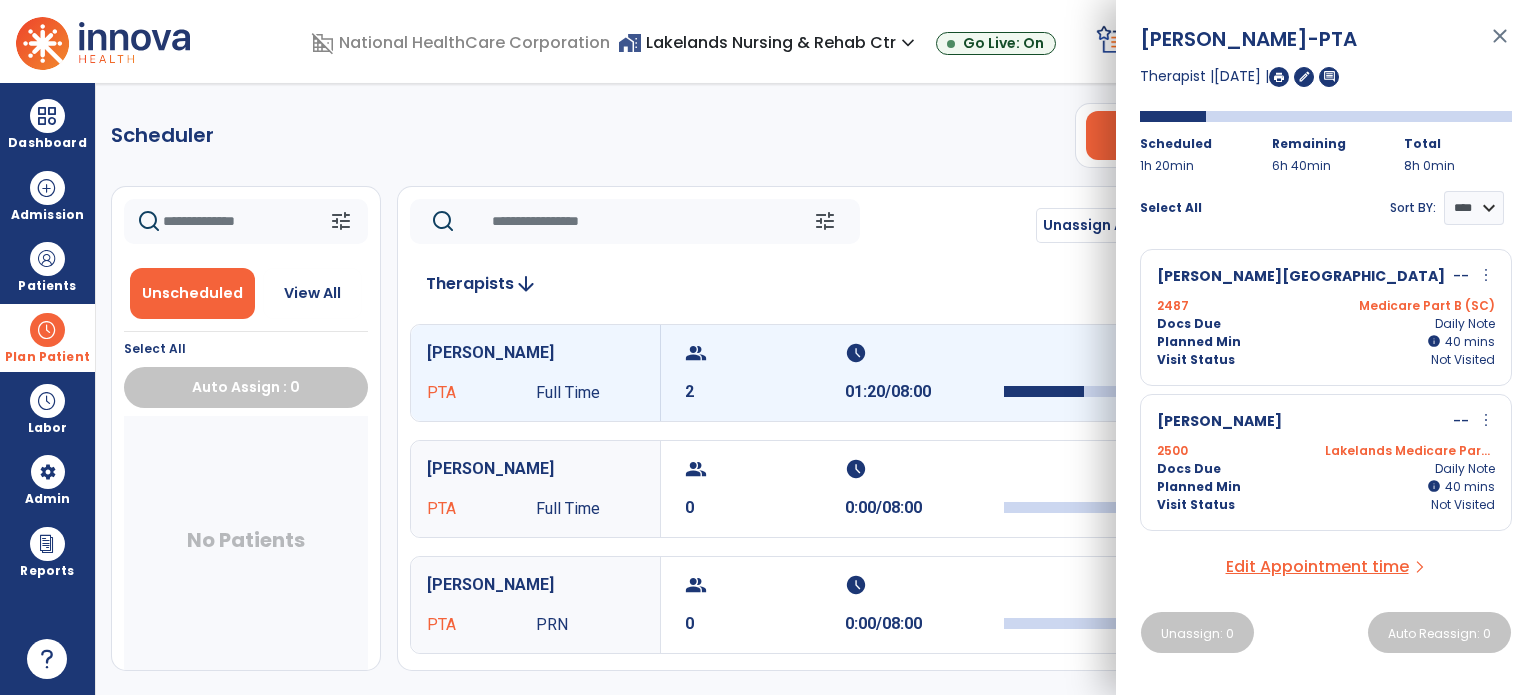 click on "close" at bounding box center (1500, 45) 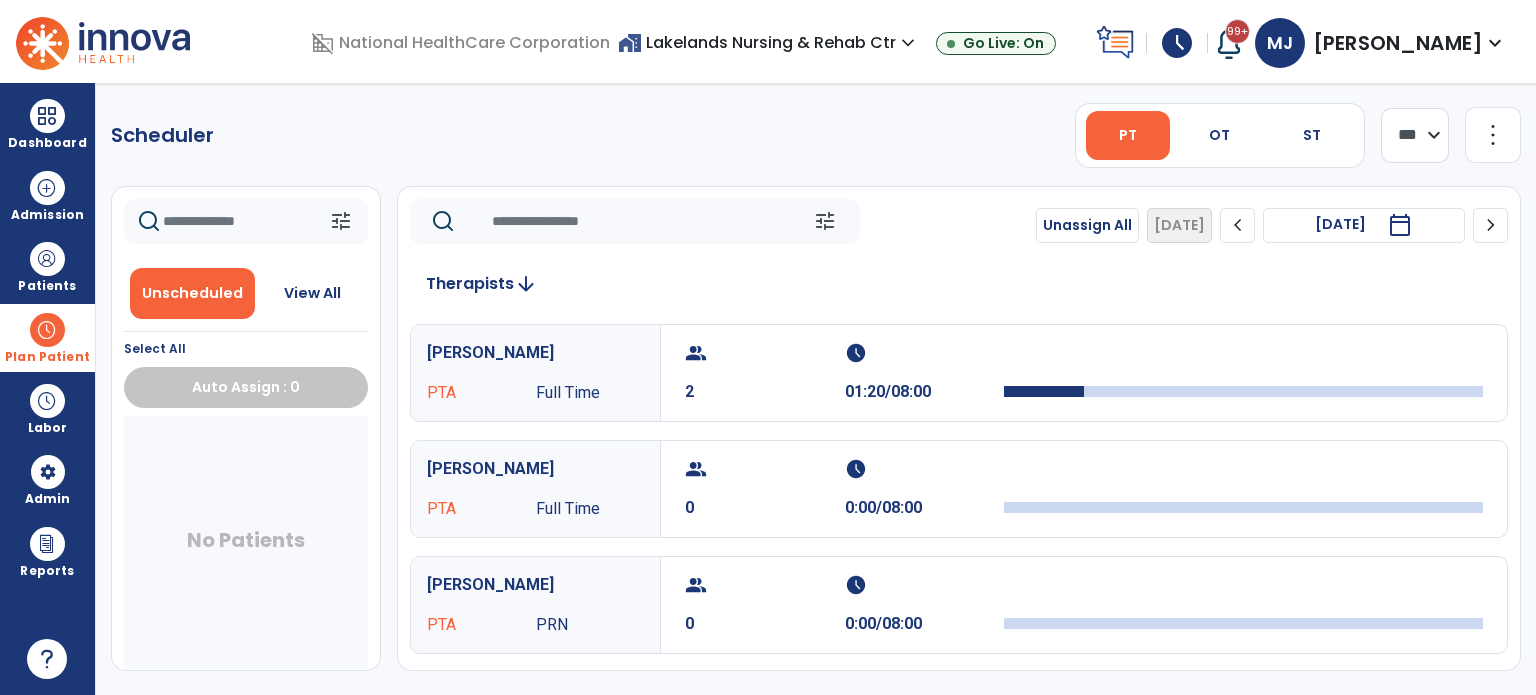 click on "chevron_right" 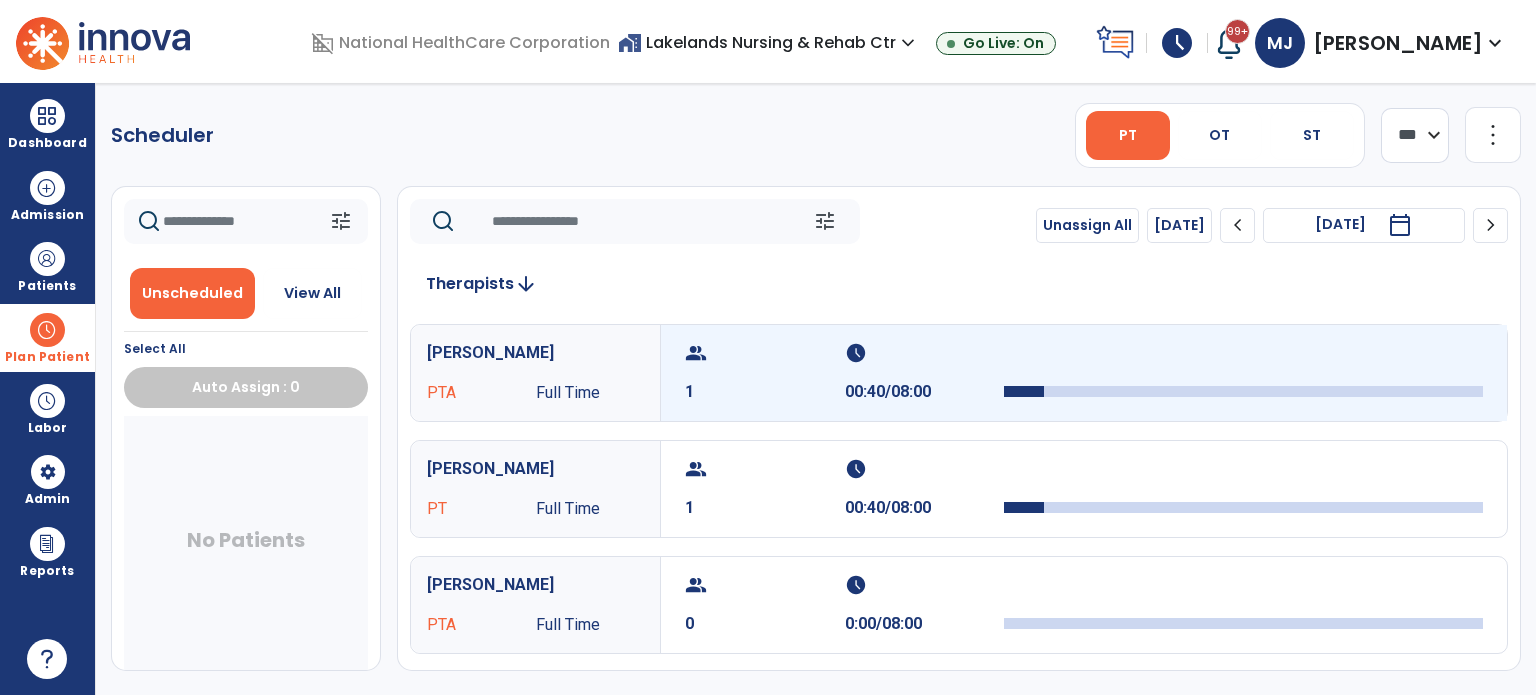 click on "group  1  schedule  00:40/08:00" at bounding box center (1084, 373) 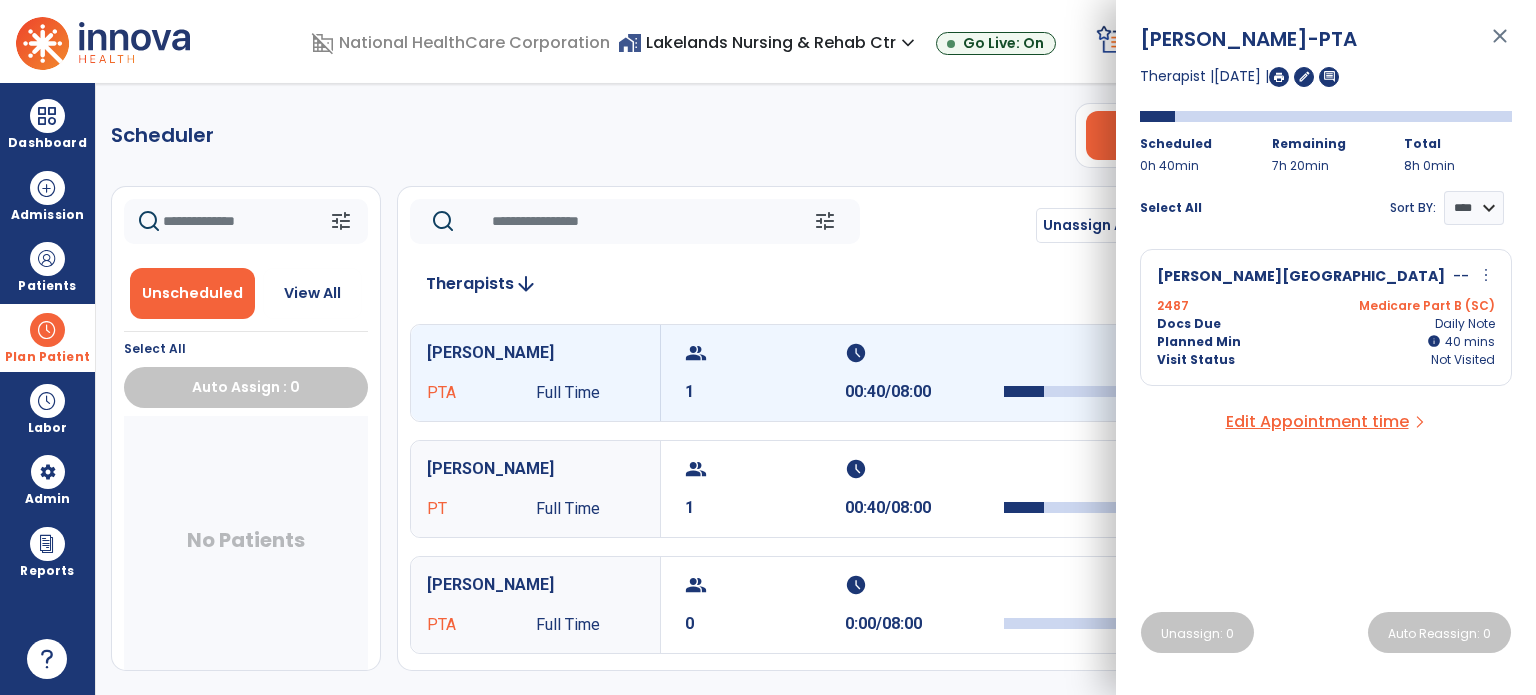 click on "close" at bounding box center [1500, 45] 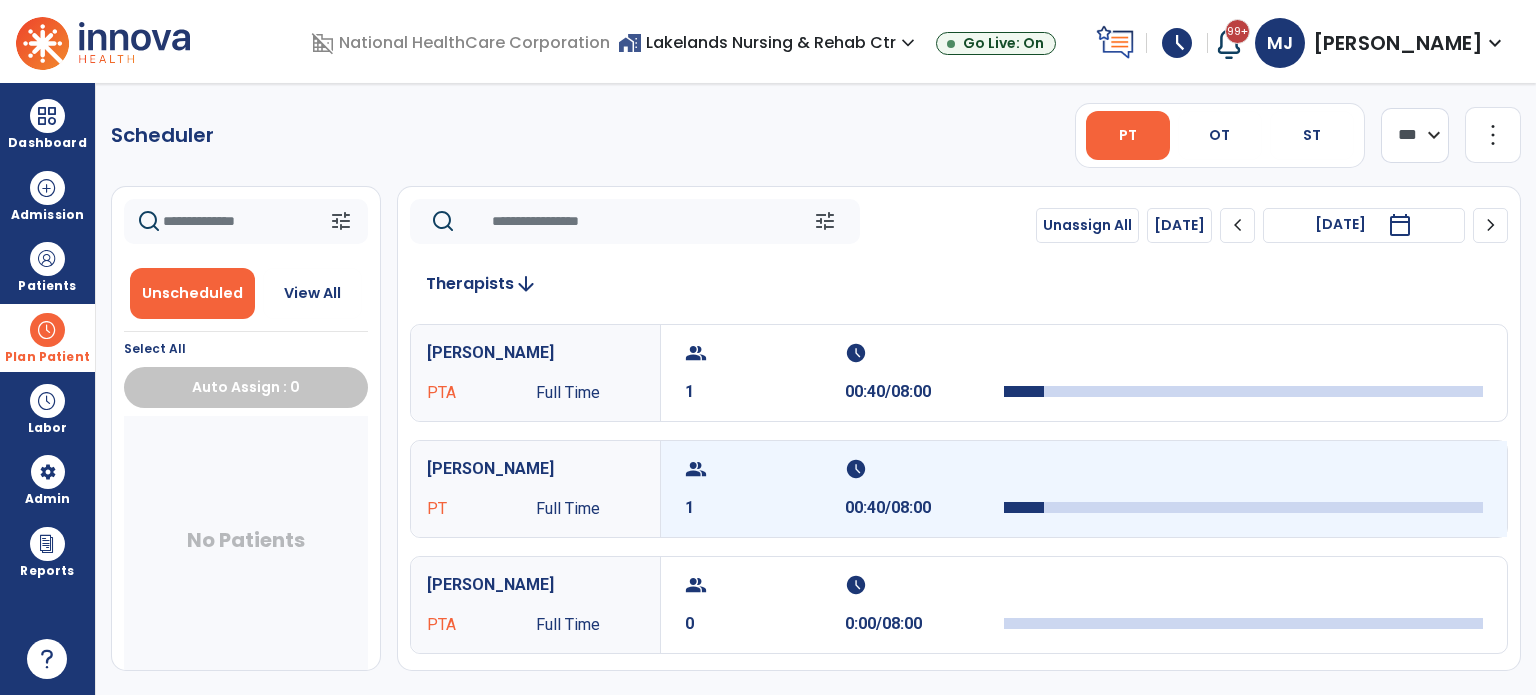 click on "1" at bounding box center [765, 508] 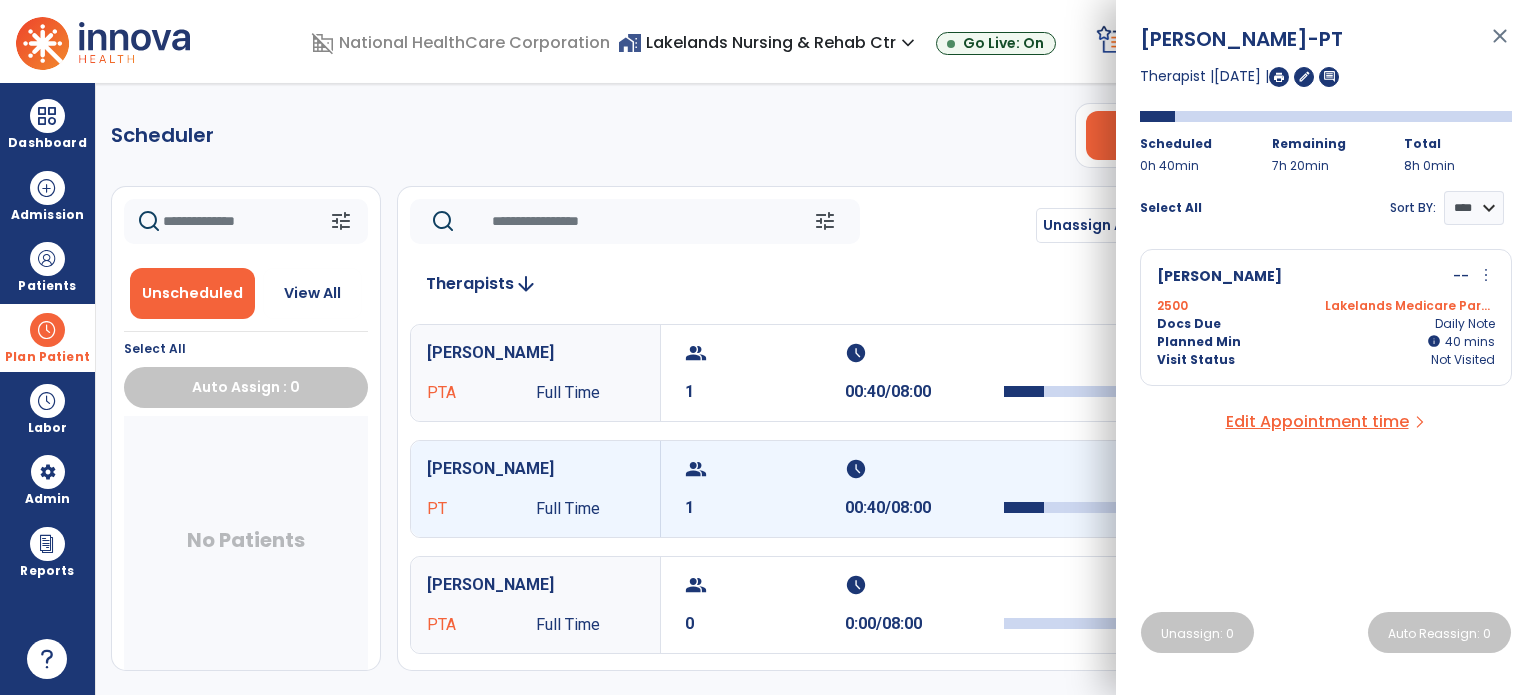 click on "close" at bounding box center (1500, 45) 